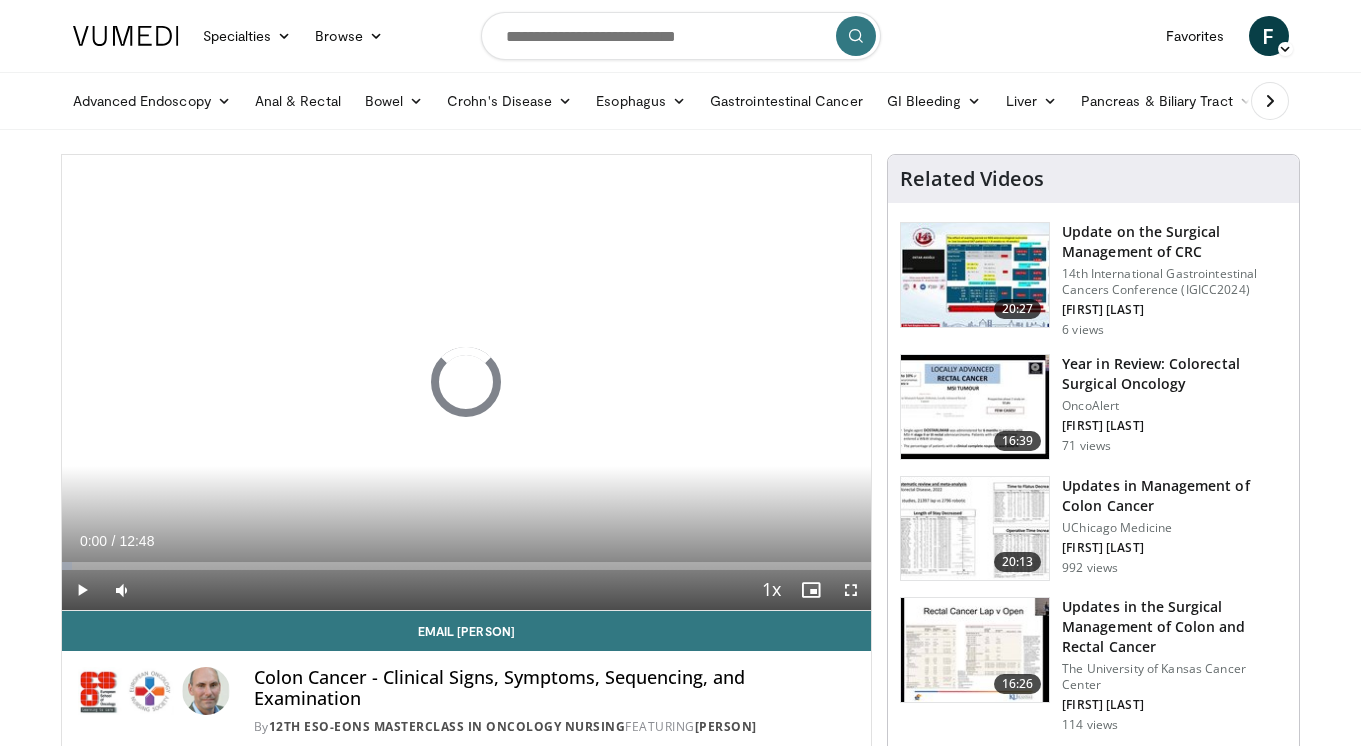 scroll, scrollTop: 0, scrollLeft: 0, axis: both 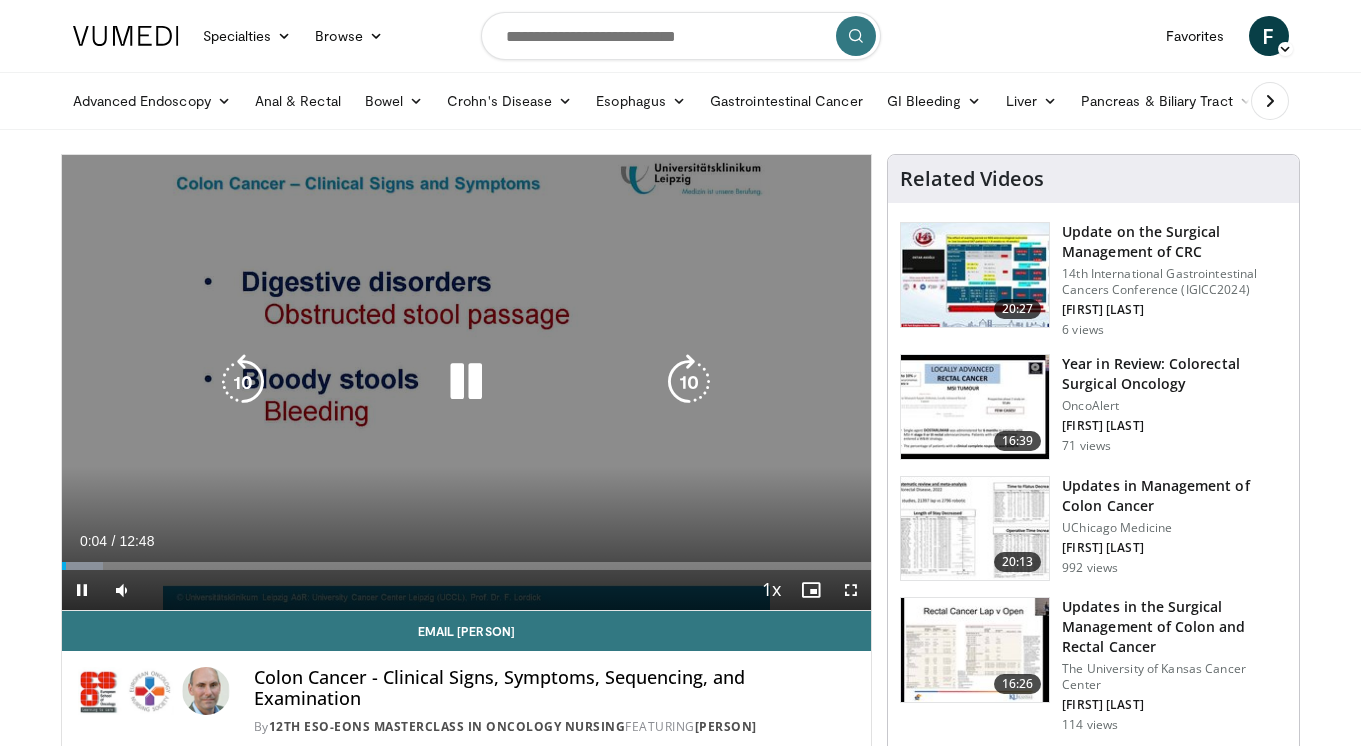 click on "10 seconds
Tap to unmute" at bounding box center (467, 382) 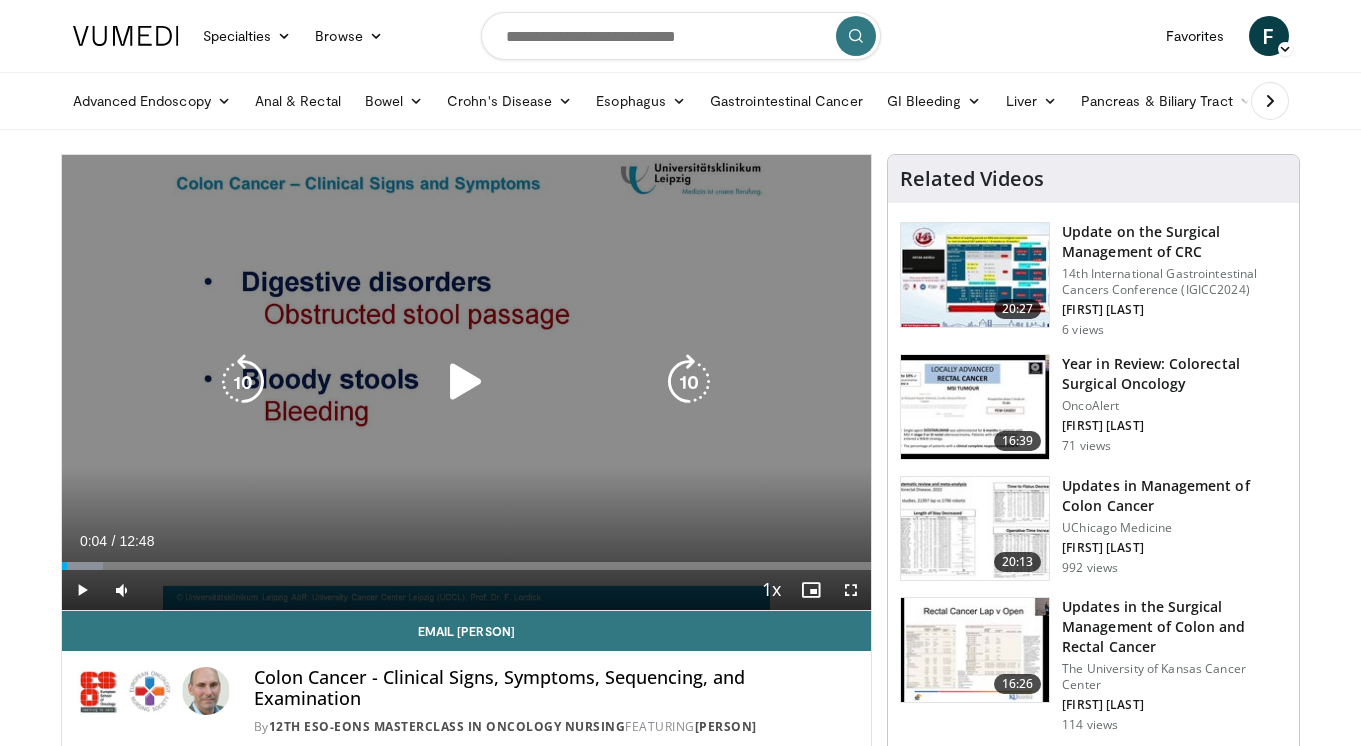 click on "10 seconds
Tap to unmute" at bounding box center [467, 382] 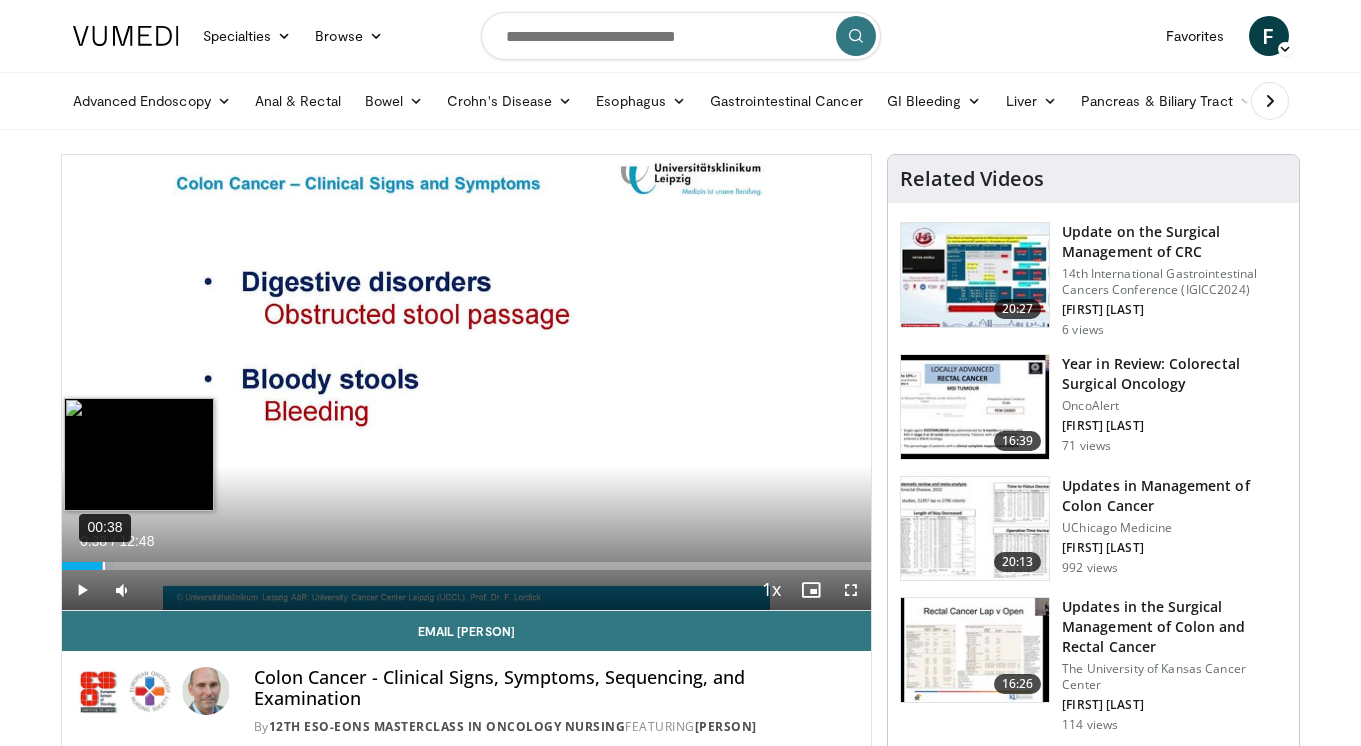 click on "00:38" at bounding box center (104, 566) 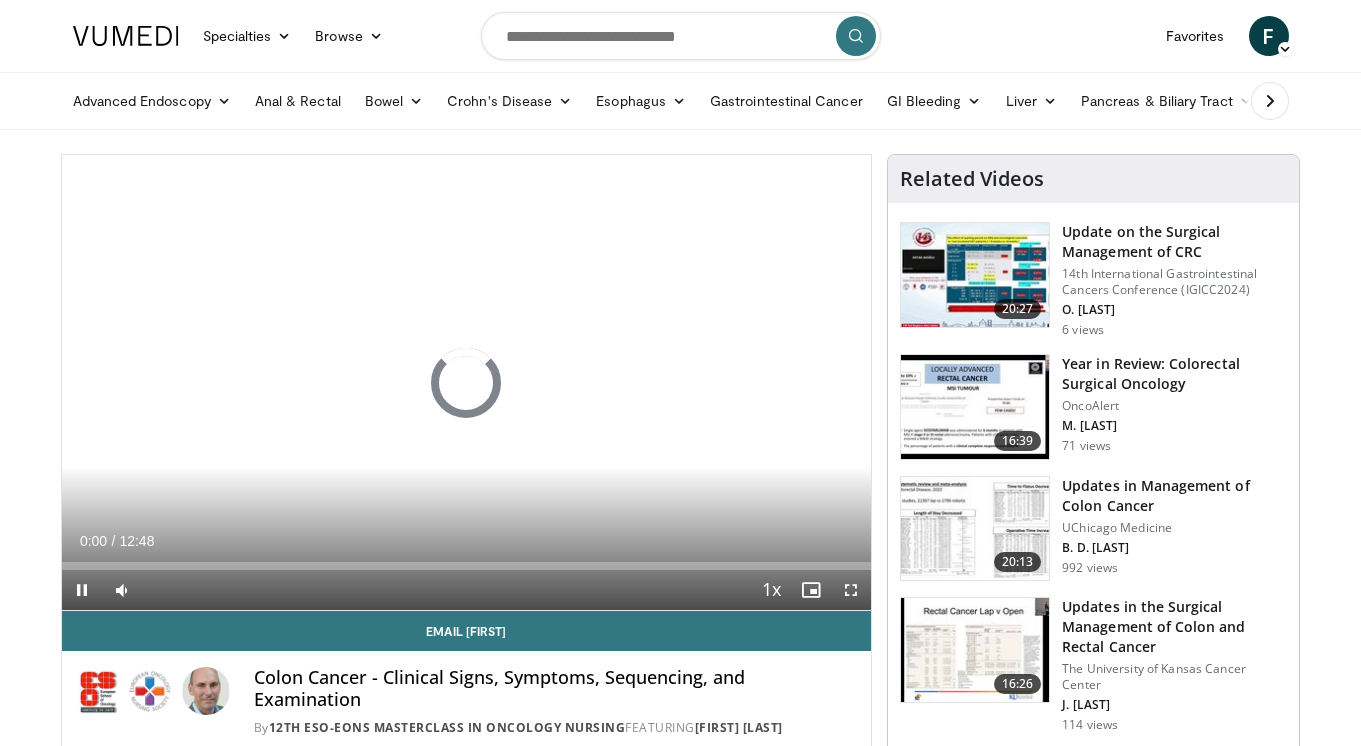 scroll, scrollTop: 22, scrollLeft: 0, axis: vertical 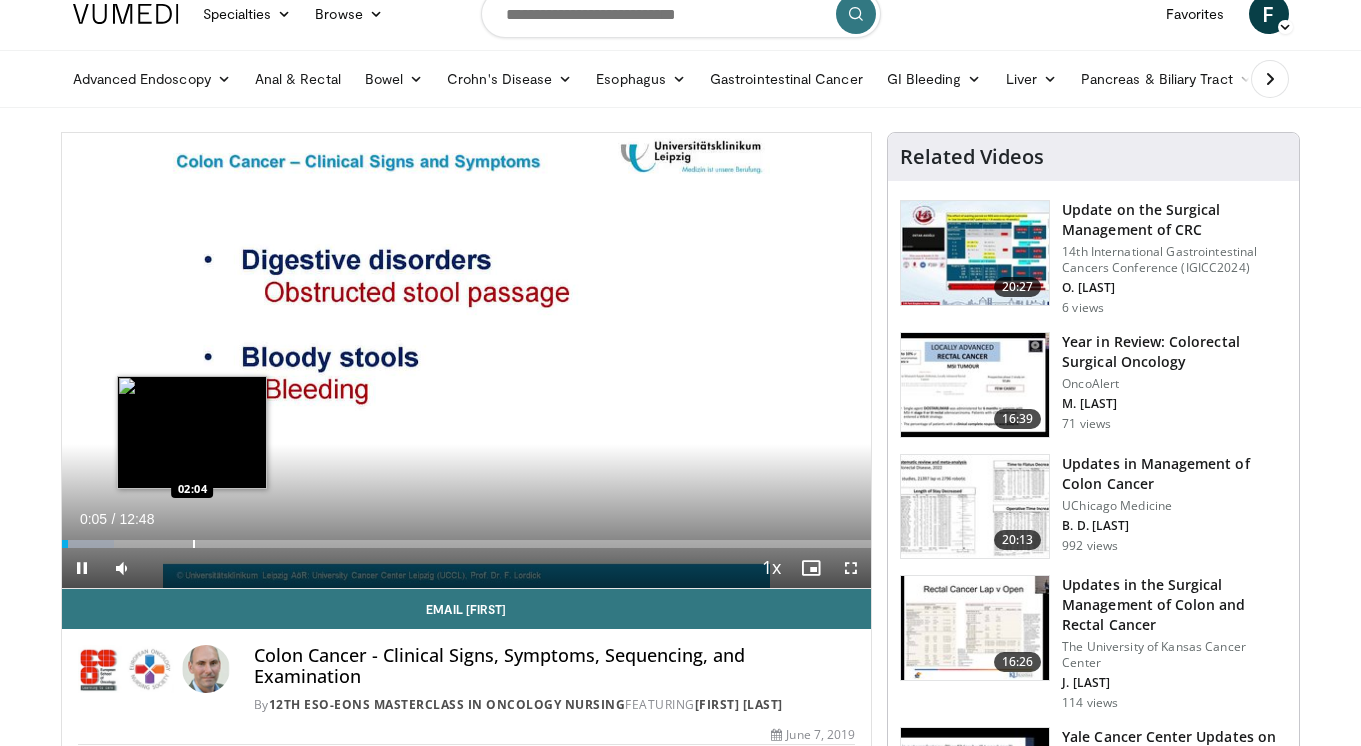 click at bounding box center (194, 544) 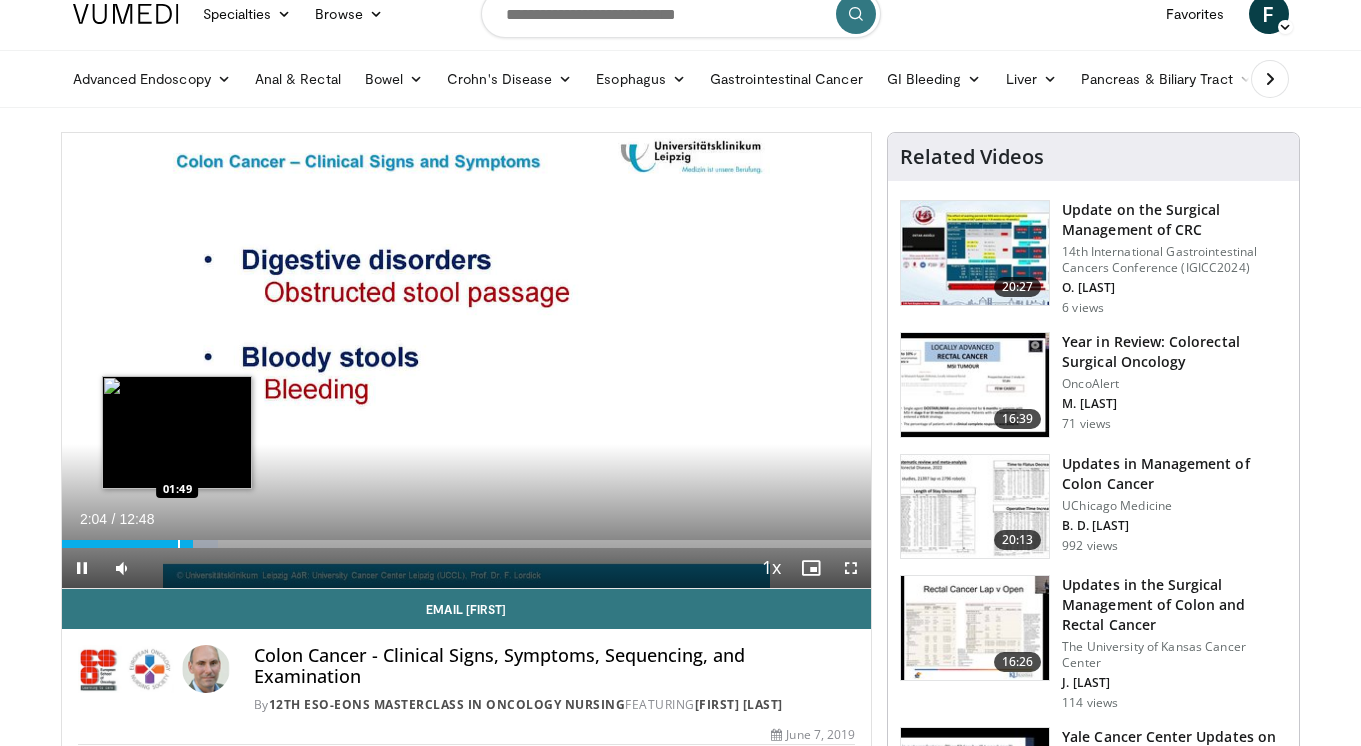 click at bounding box center [179, 544] 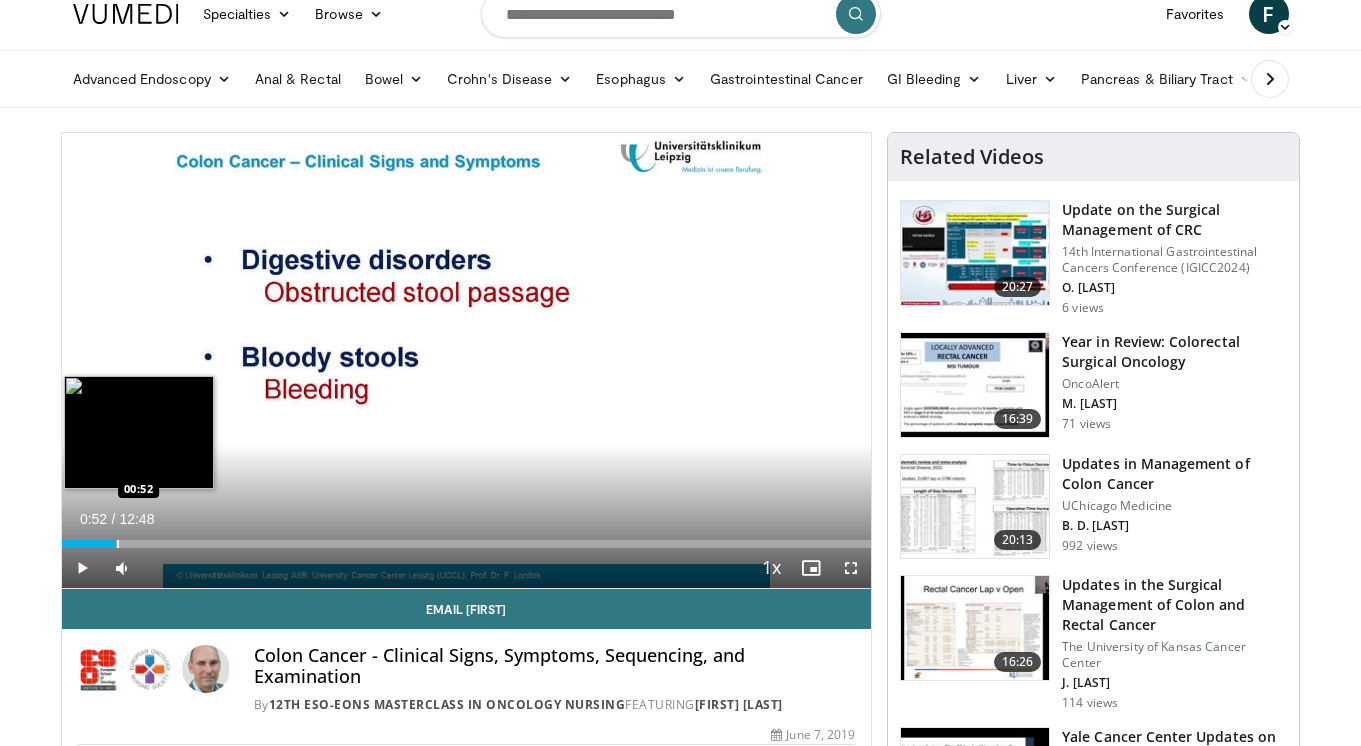 click on "Loaded :  0.00% 00:52 00:52" at bounding box center [467, 544] 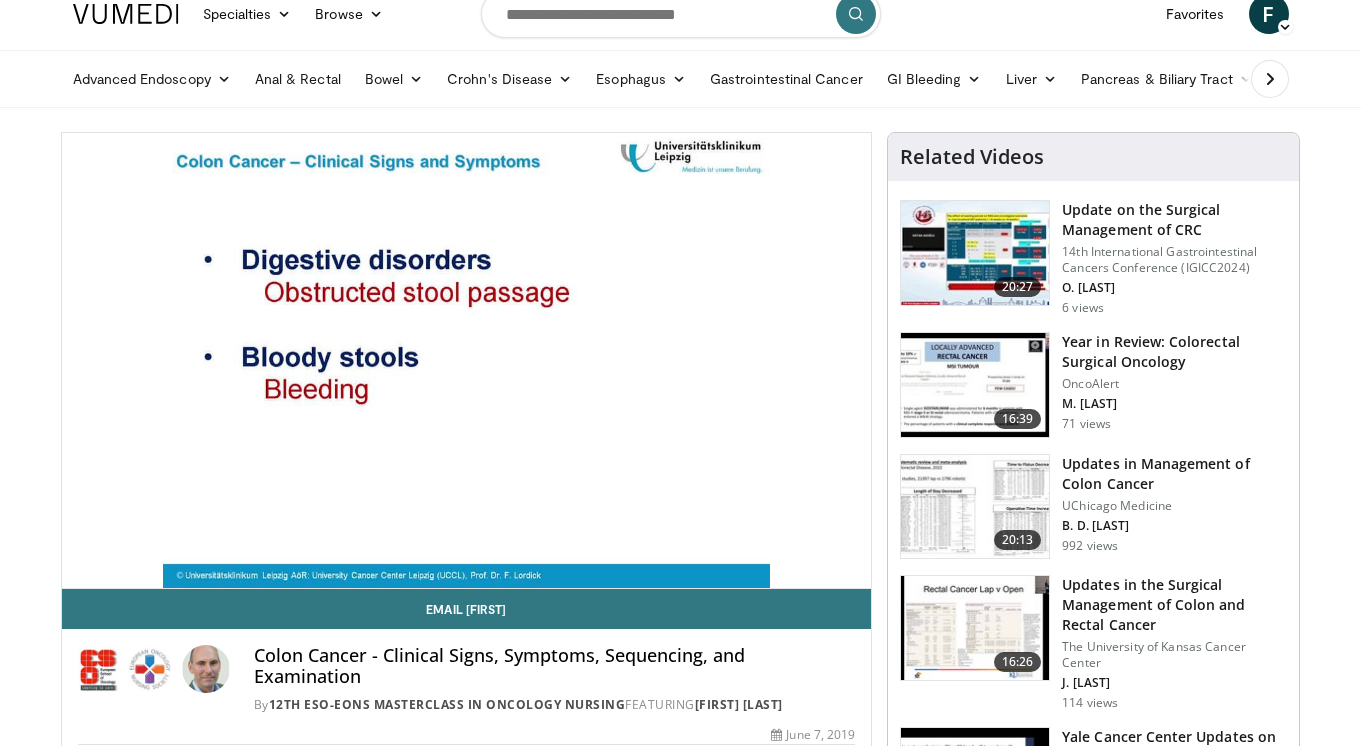 click on "**********" at bounding box center [467, 361] 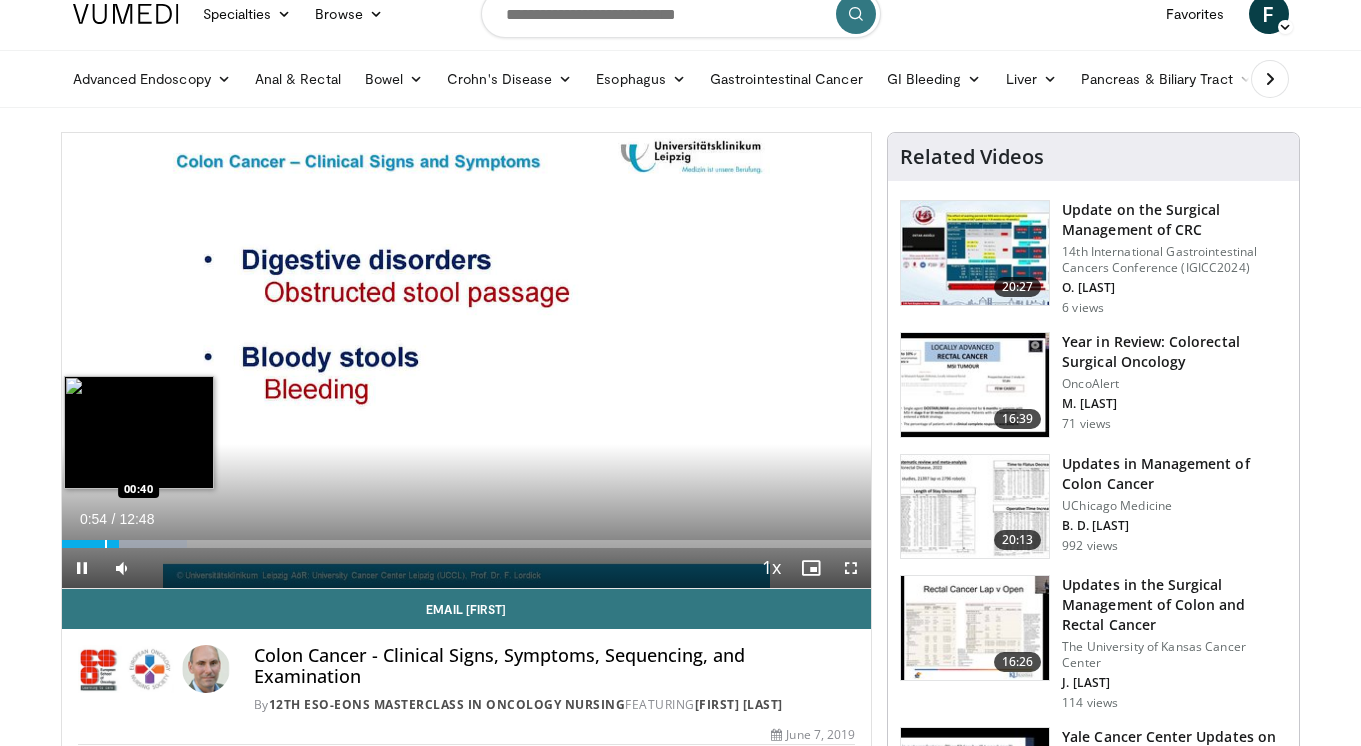 click at bounding box center [106, 544] 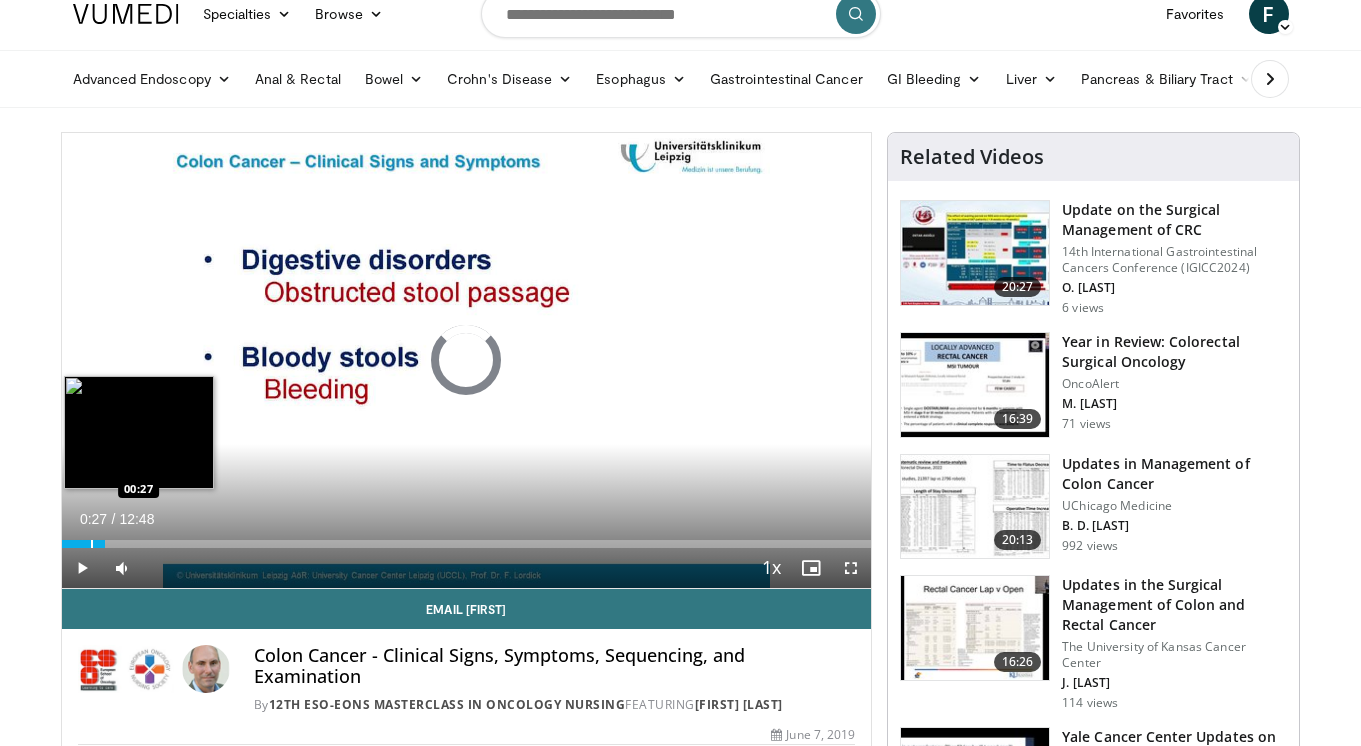 click at bounding box center [92, 544] 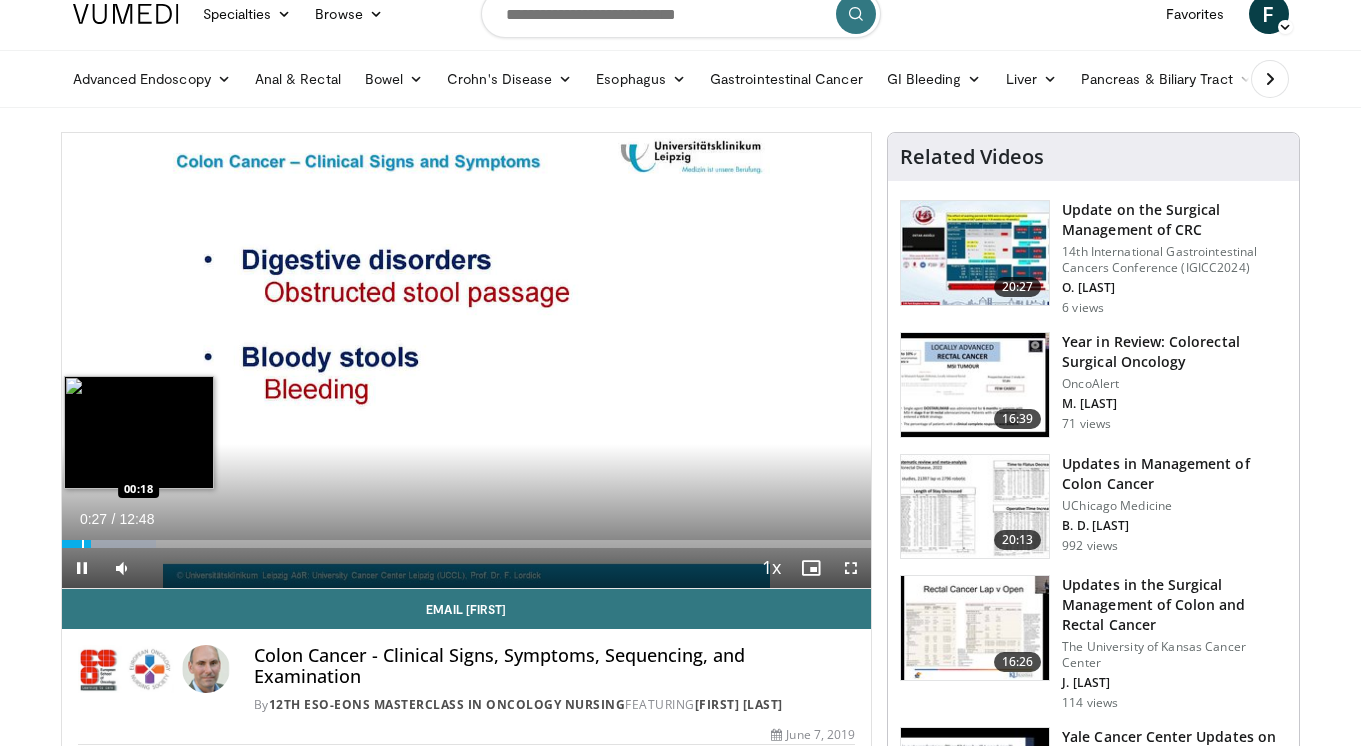 click at bounding box center [83, 544] 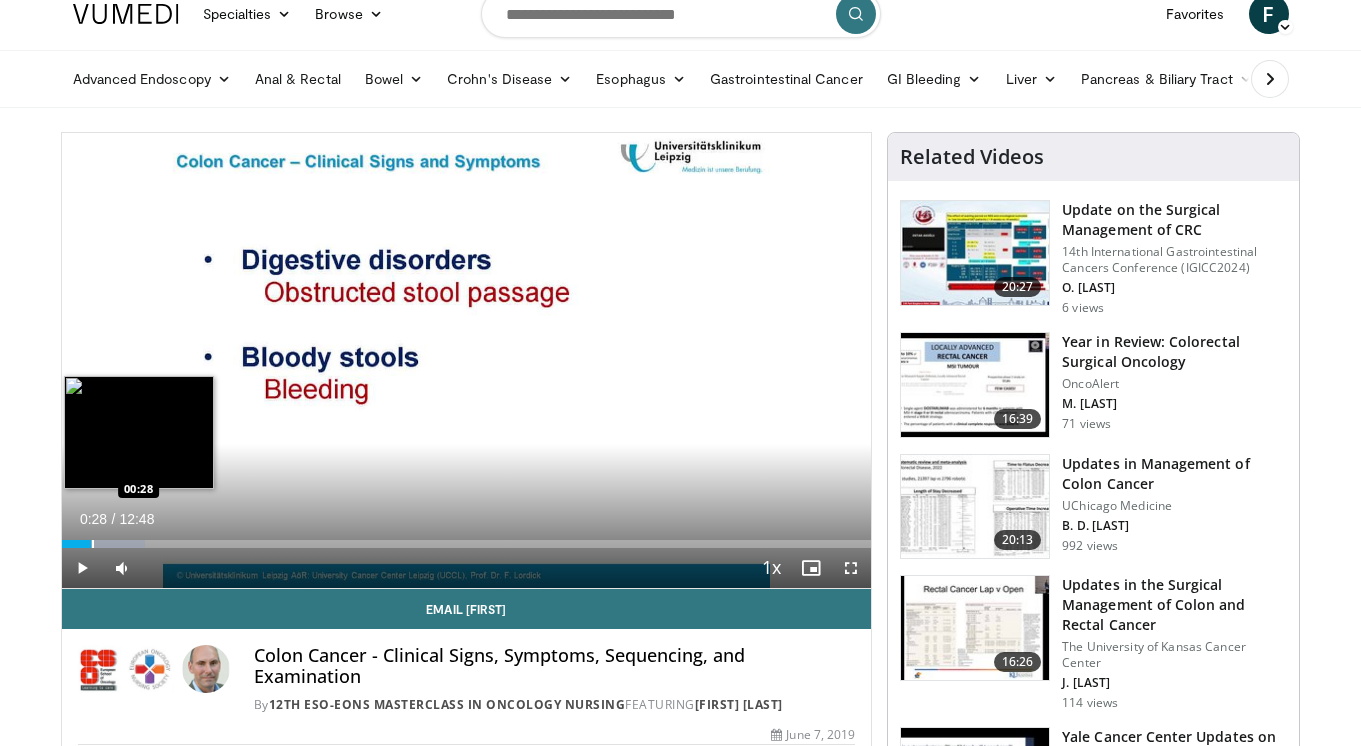 click at bounding box center [93, 544] 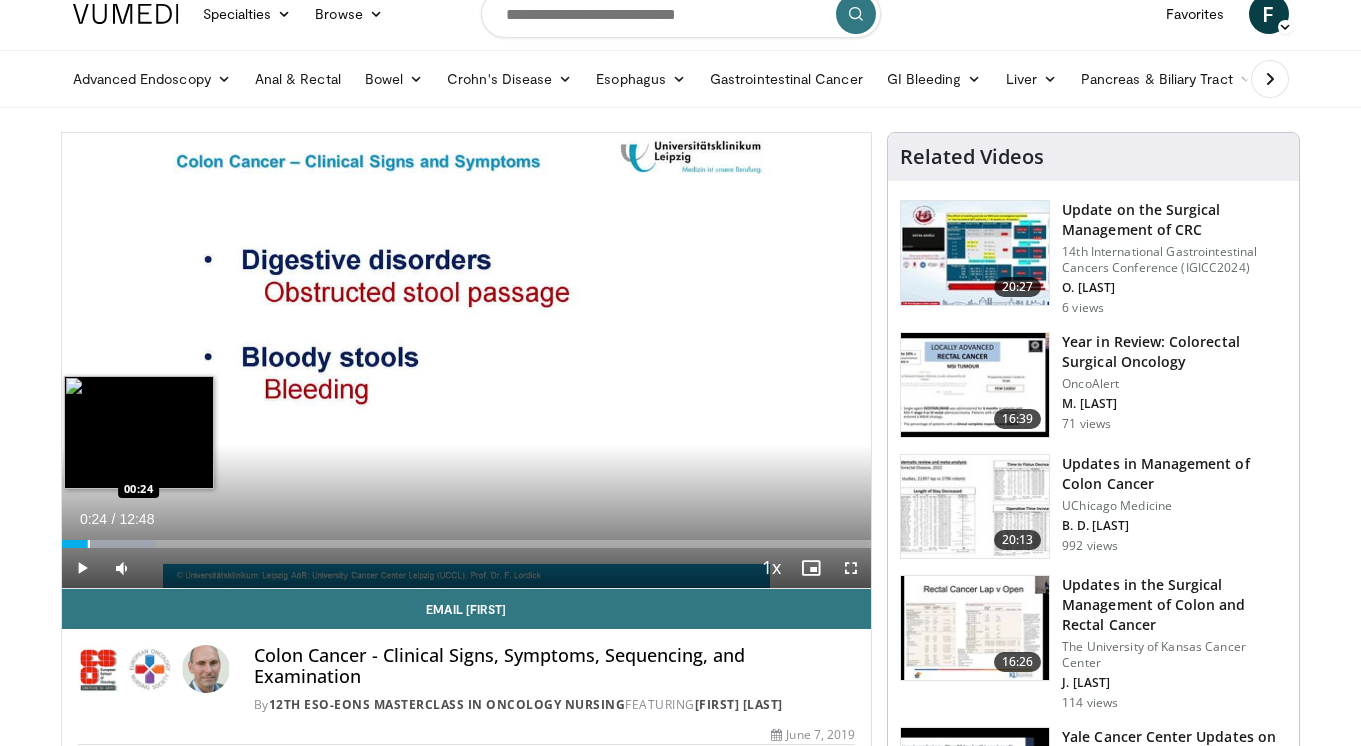 click at bounding box center [89, 544] 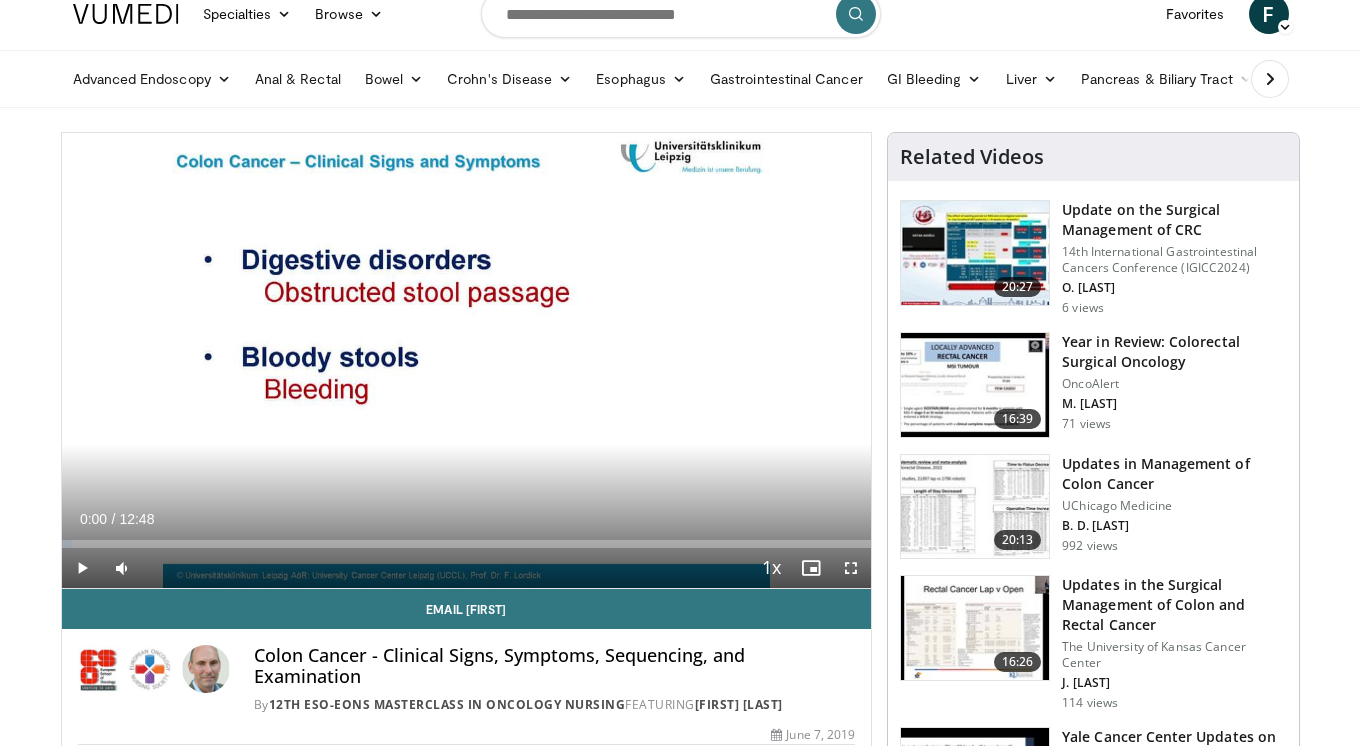 drag, startPoint x: 77, startPoint y: 540, endPoint x: 54, endPoint y: 543, distance: 23.194826 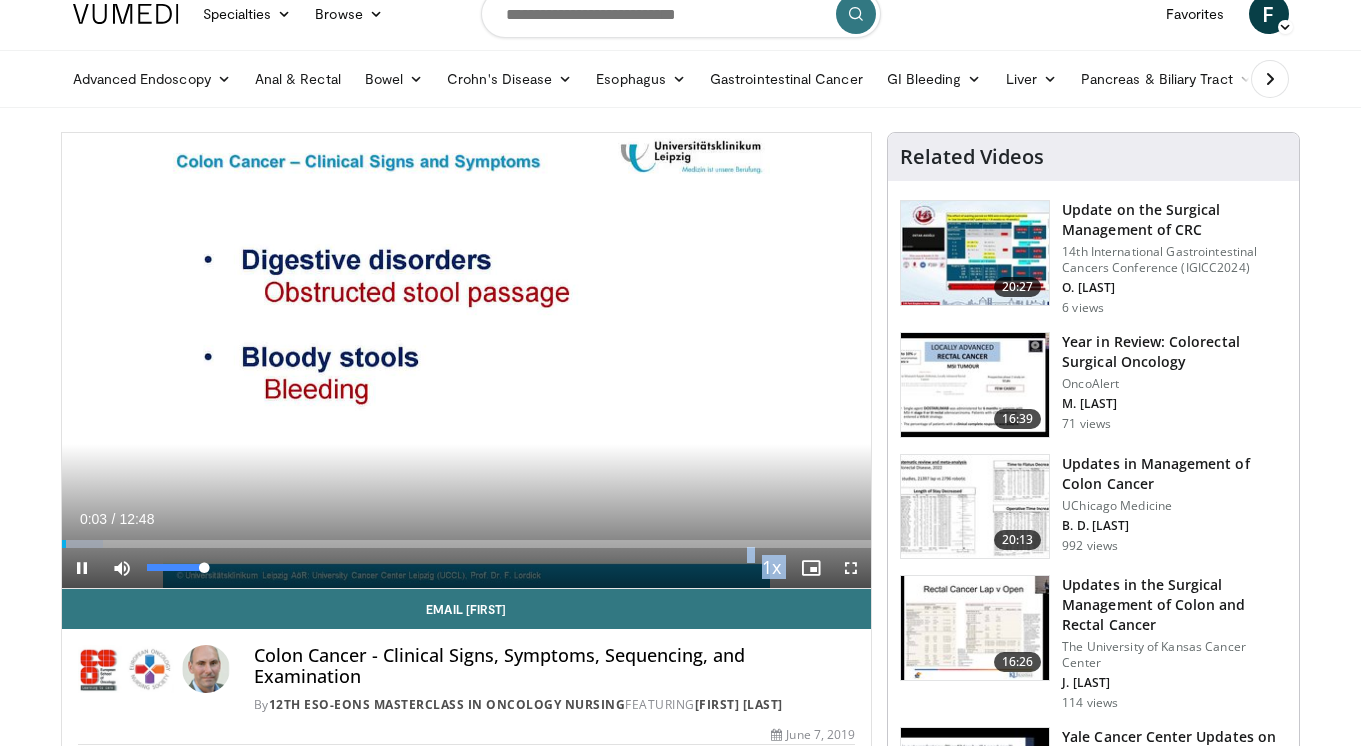 drag, startPoint x: 181, startPoint y: 567, endPoint x: 223, endPoint y: 569, distance: 42.047592 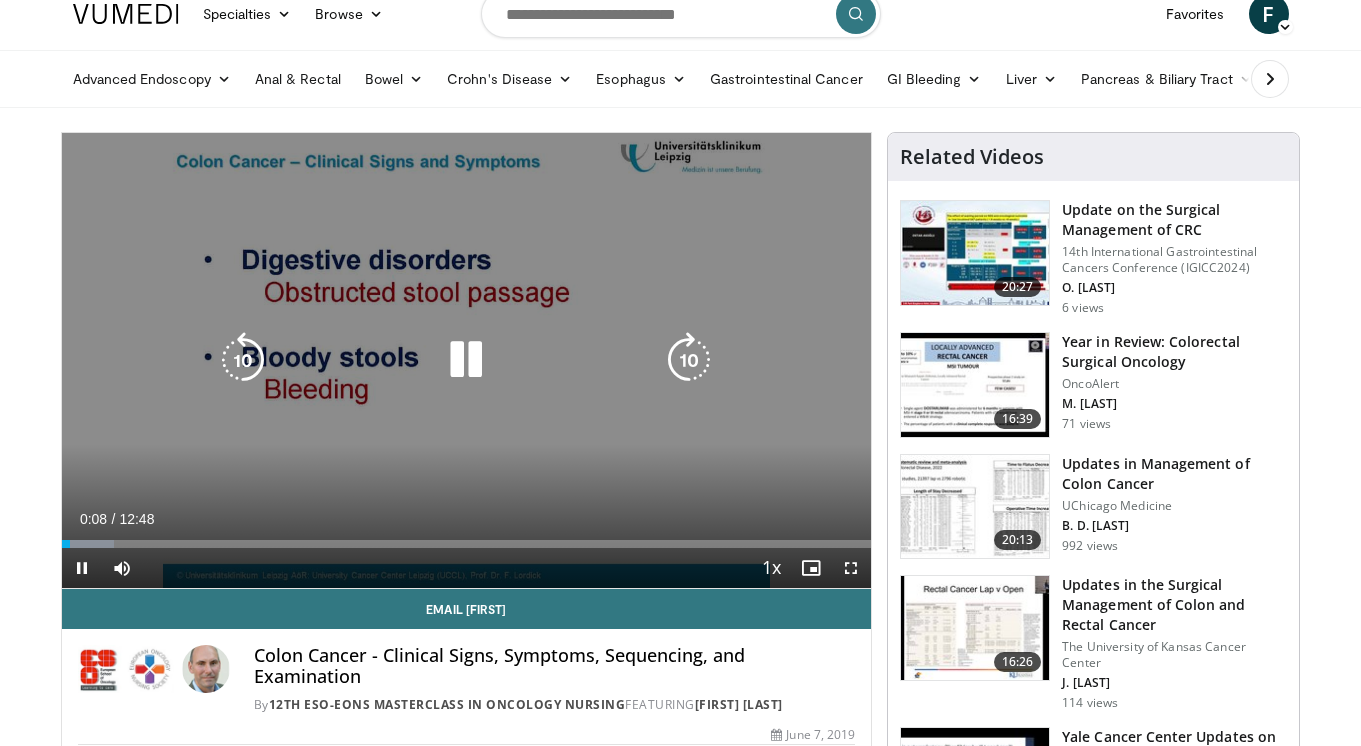click on "10 seconds
Tap to unmute" at bounding box center [467, 360] 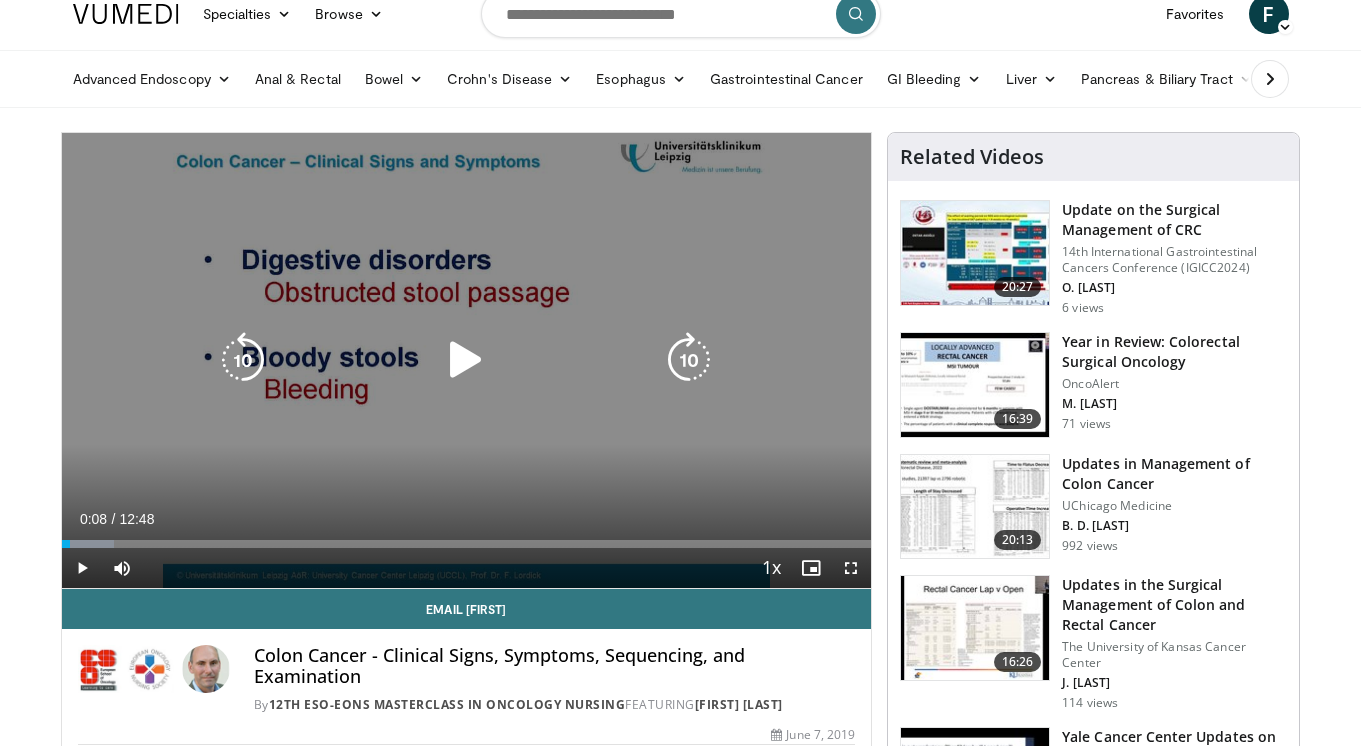 click on "10 seconds
Tap to unmute" at bounding box center [467, 360] 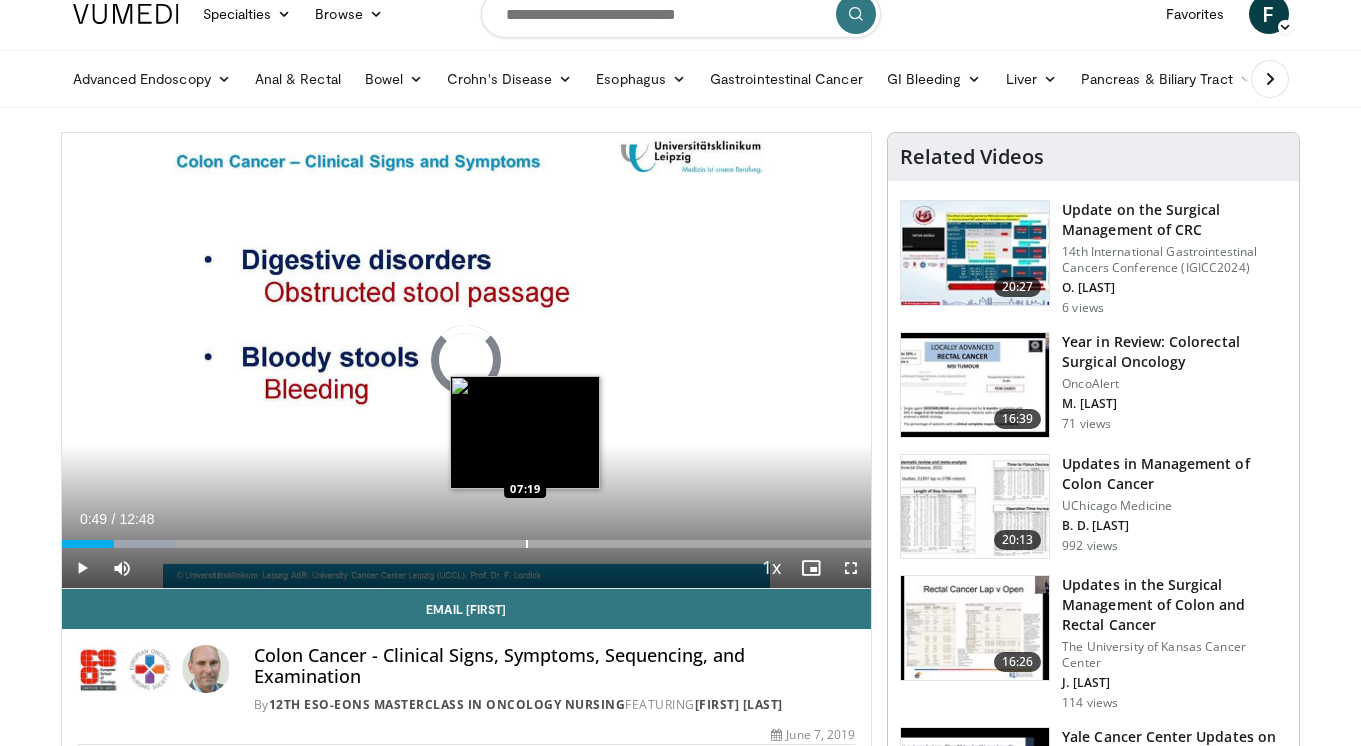 click at bounding box center [527, 544] 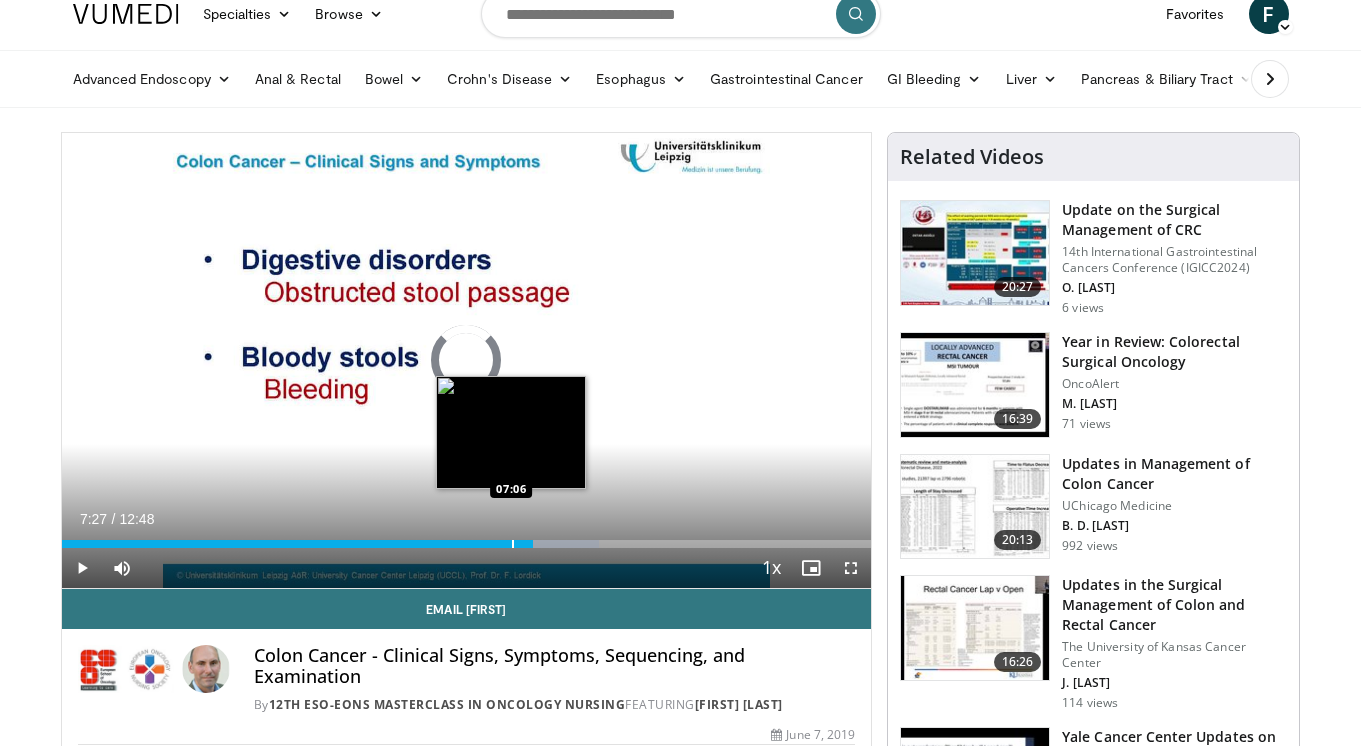 click at bounding box center [513, 544] 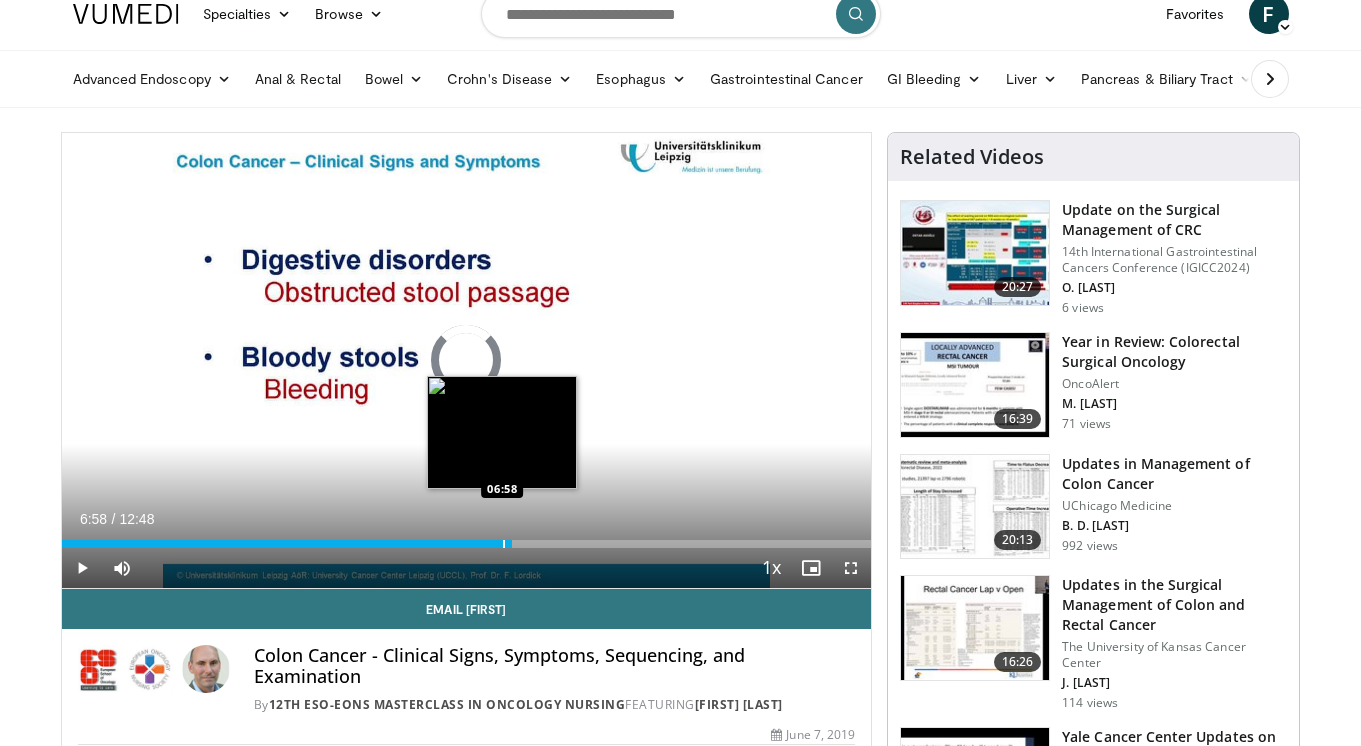 click at bounding box center [504, 544] 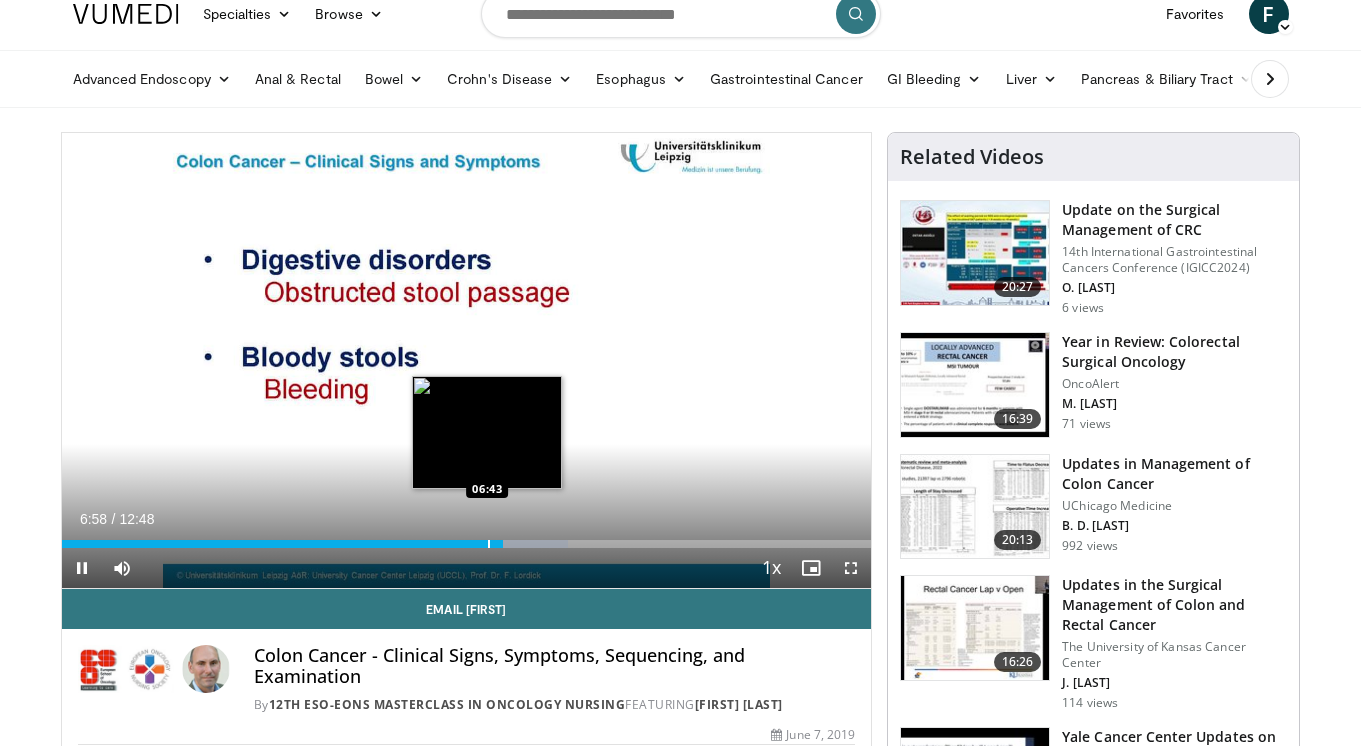 click at bounding box center (489, 544) 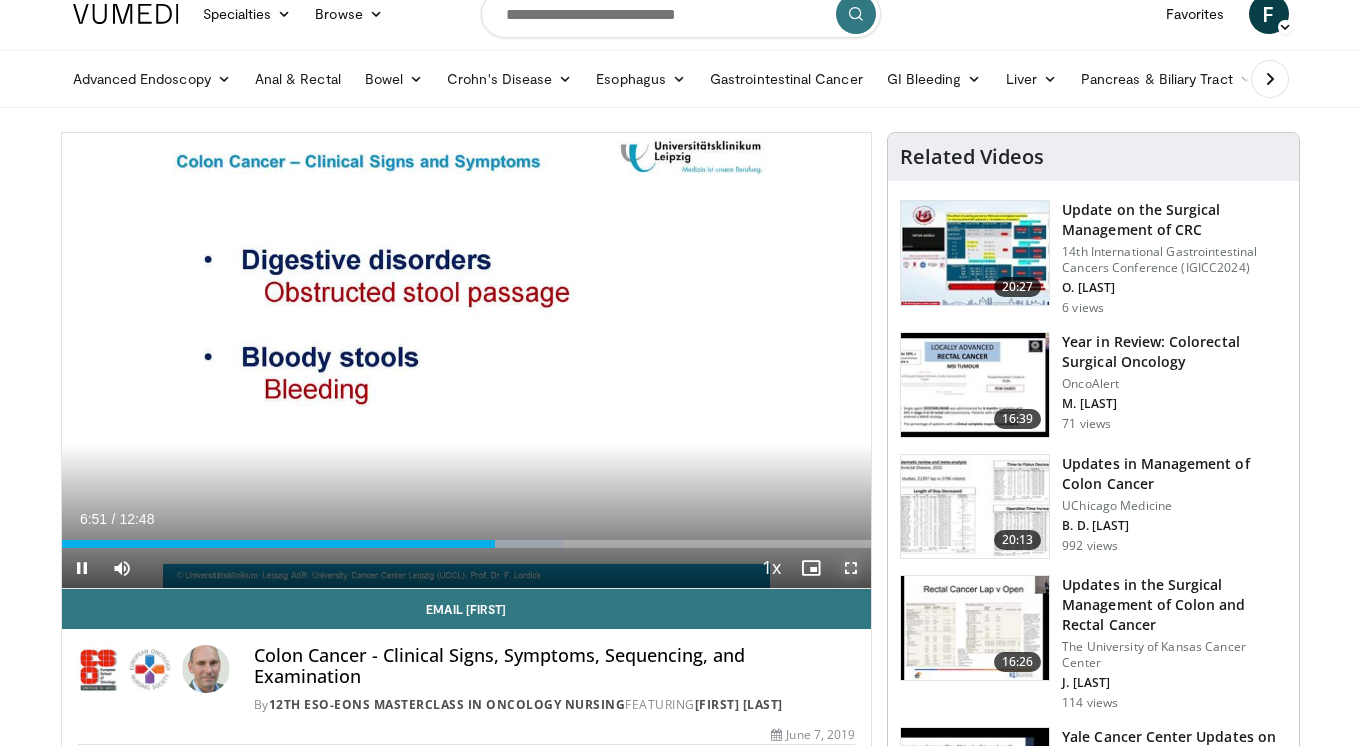 click at bounding box center [851, 568] 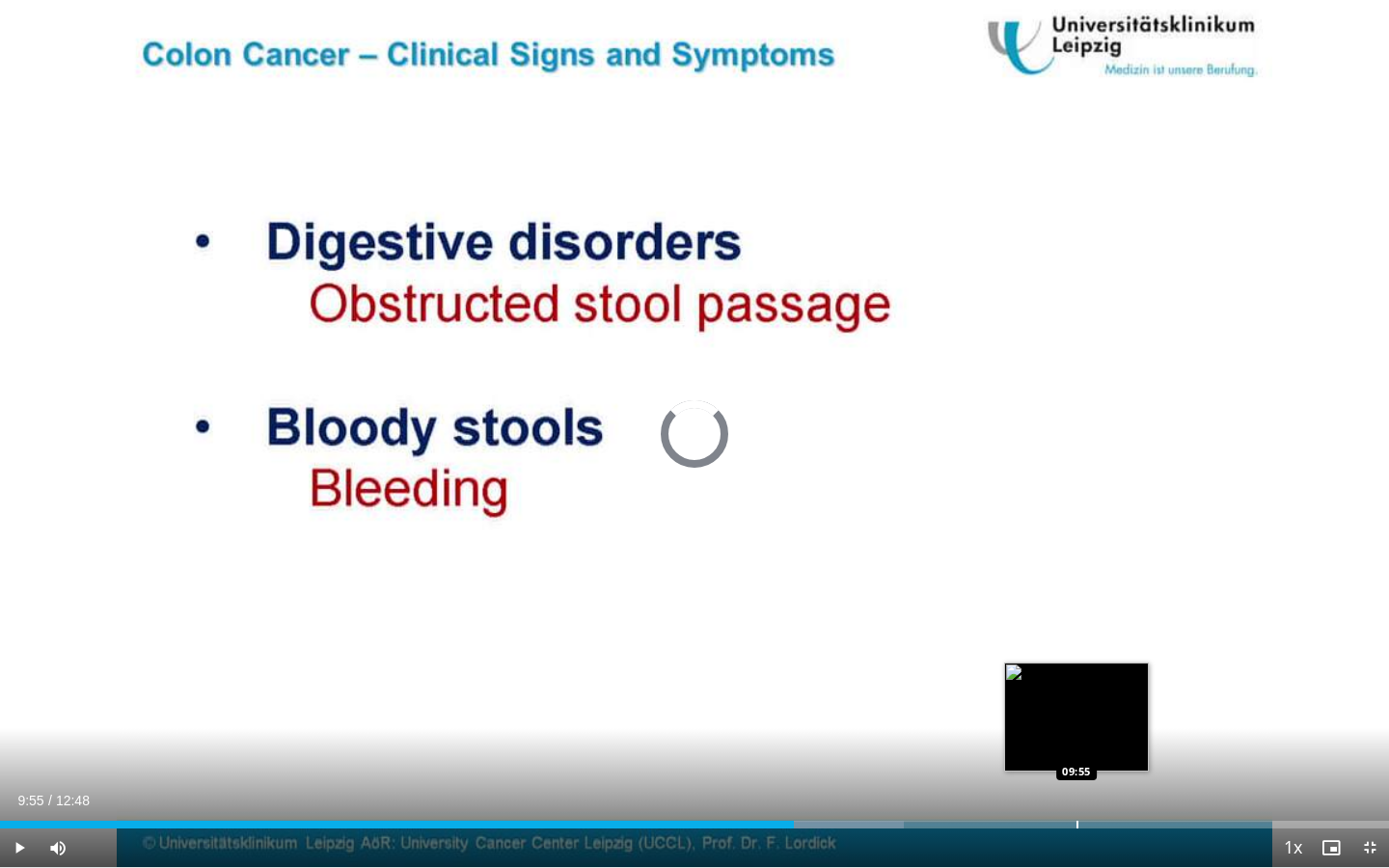 click at bounding box center [1077, 825] 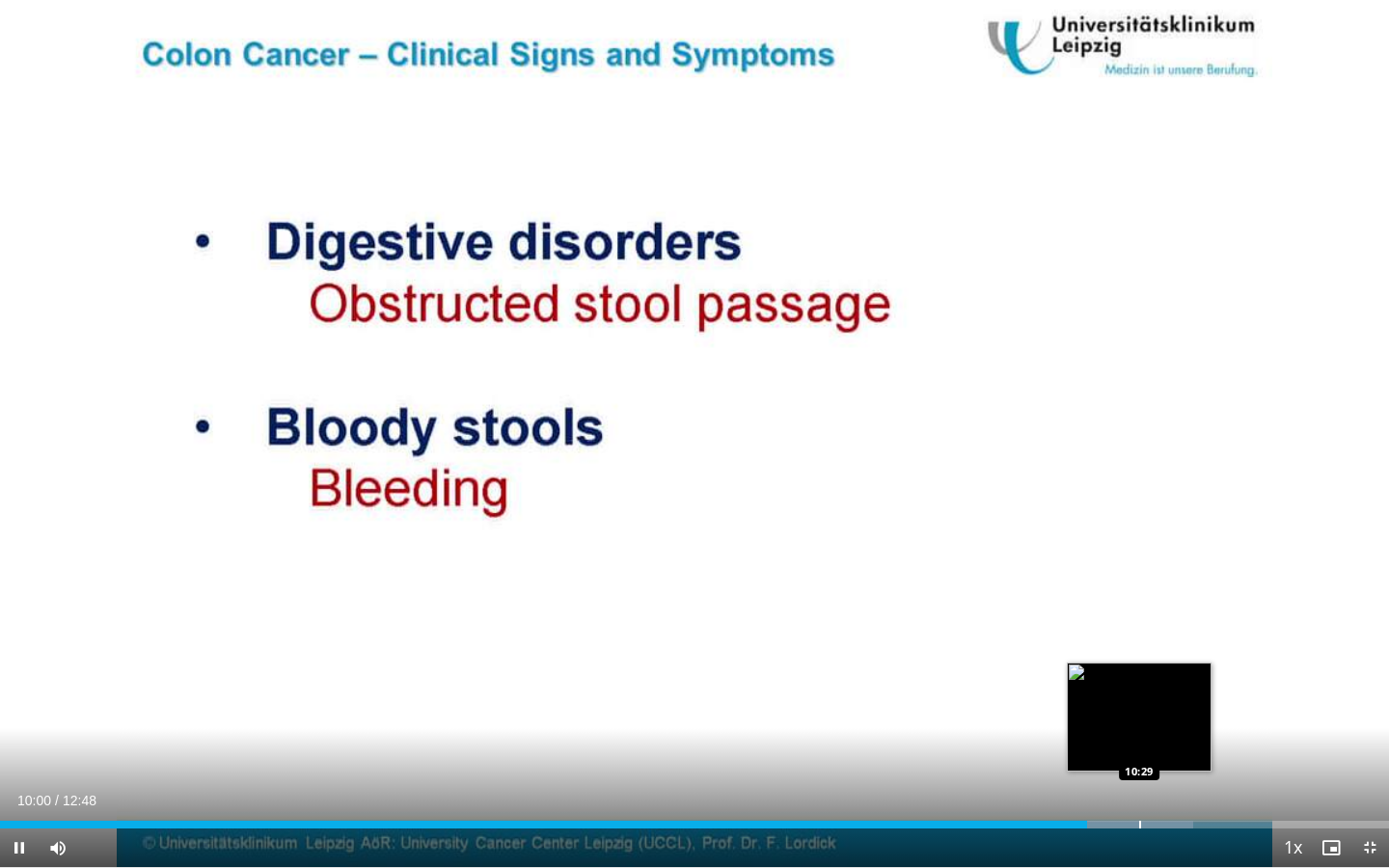 click at bounding box center (1140, 825) 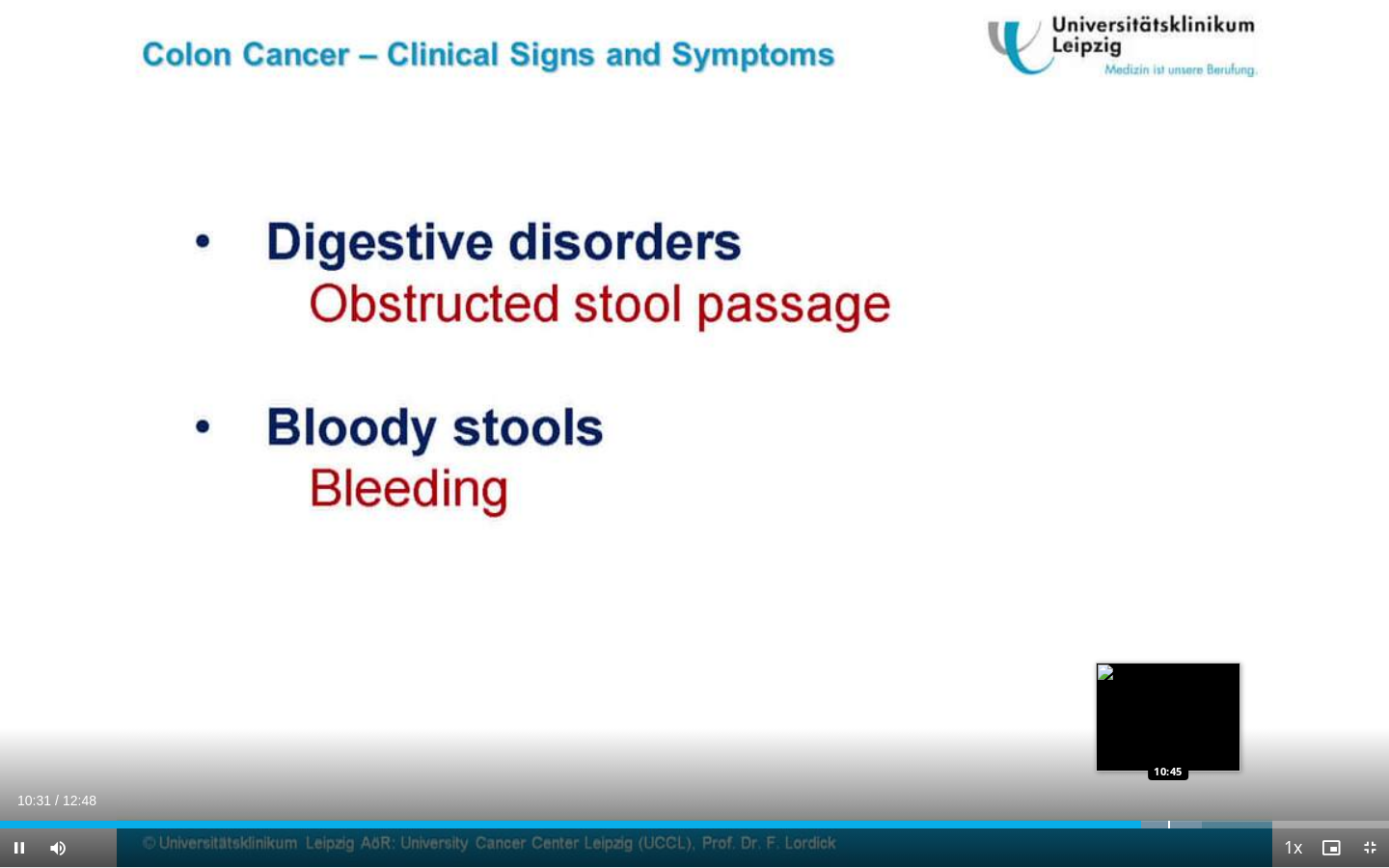 click at bounding box center [1169, 825] 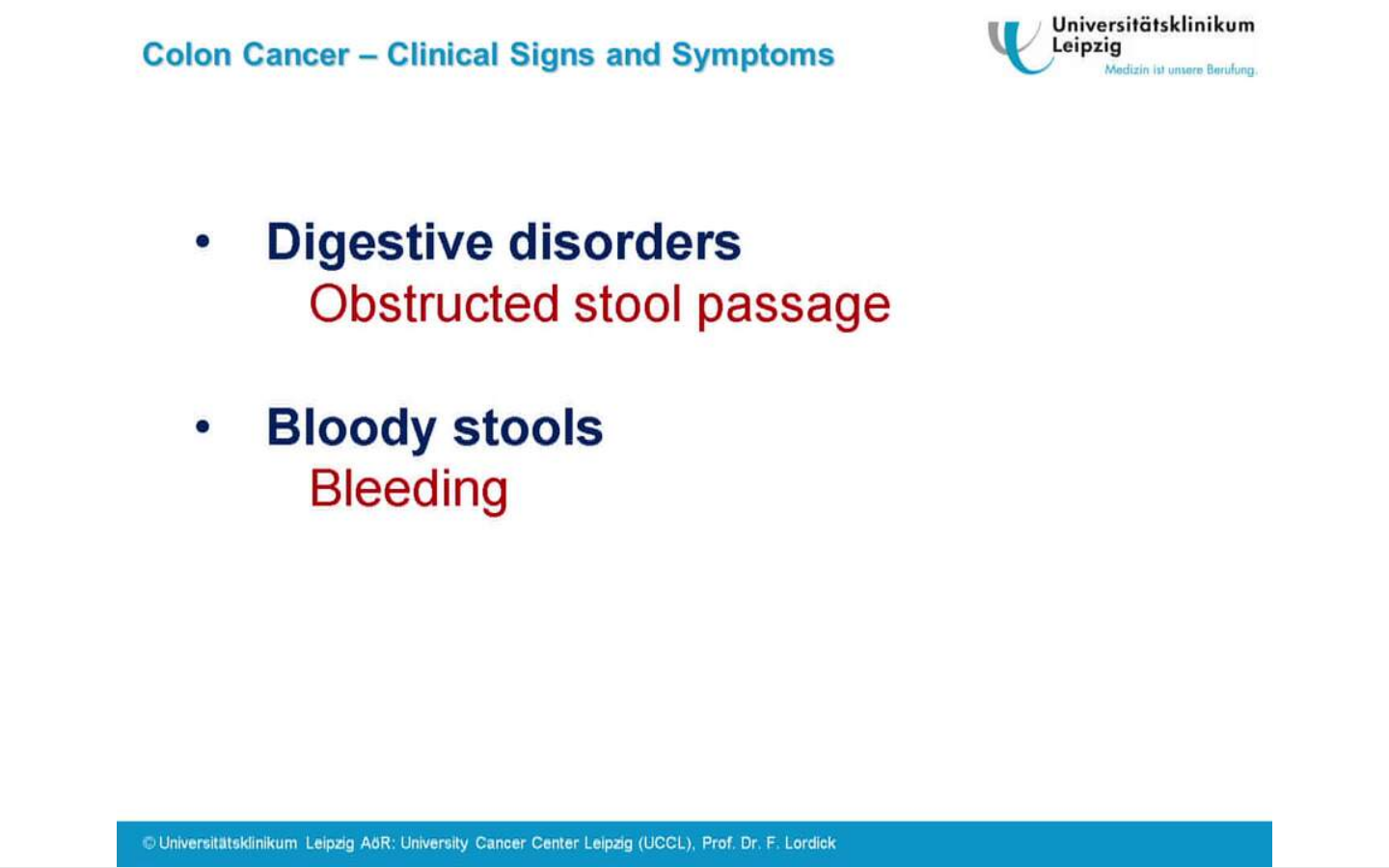click on "10 seconds
Tap to unmute" at bounding box center (694, 433) 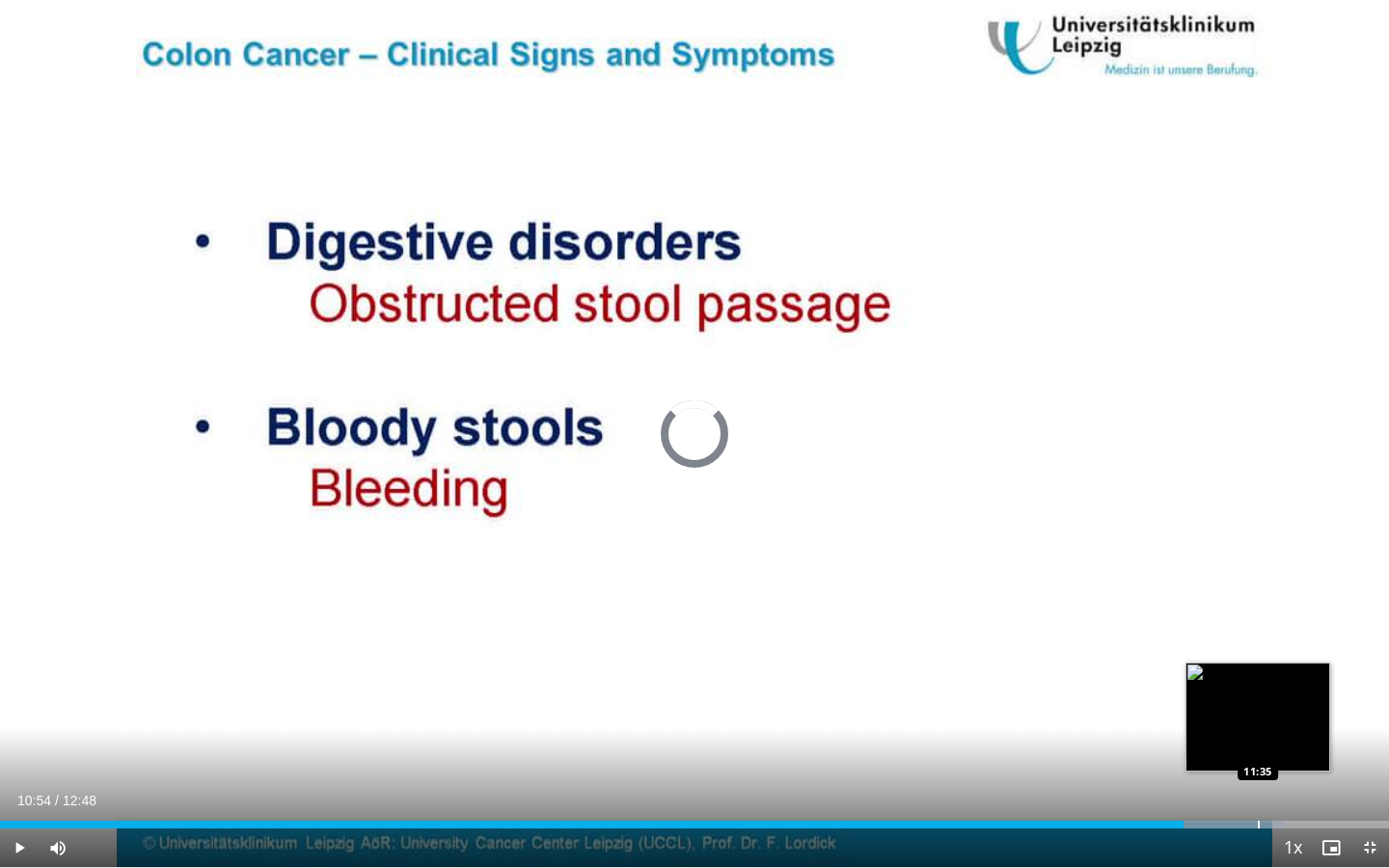 click at bounding box center [1259, 825] 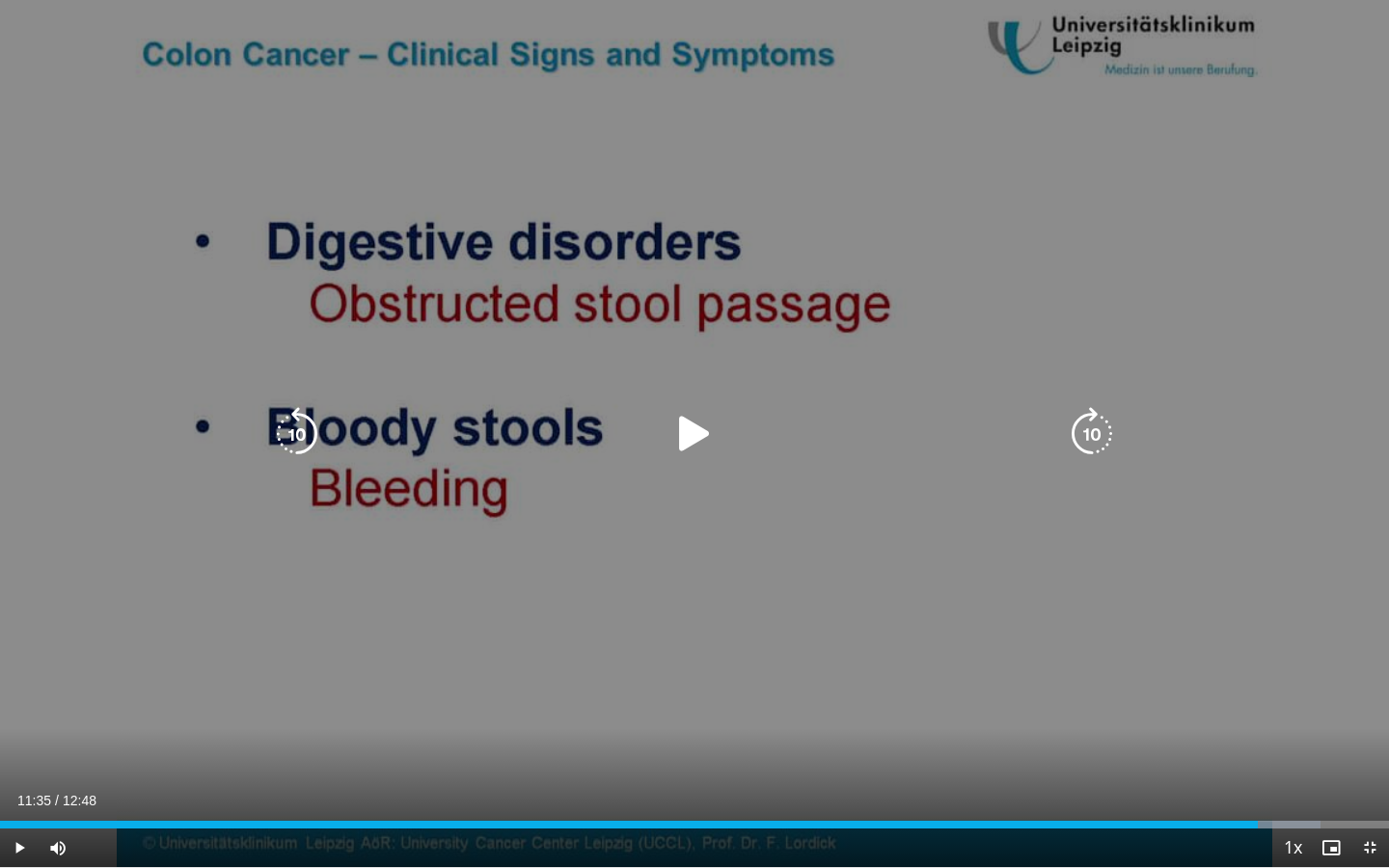 click on "10 seconds
Tap to unmute" at bounding box center [694, 433] 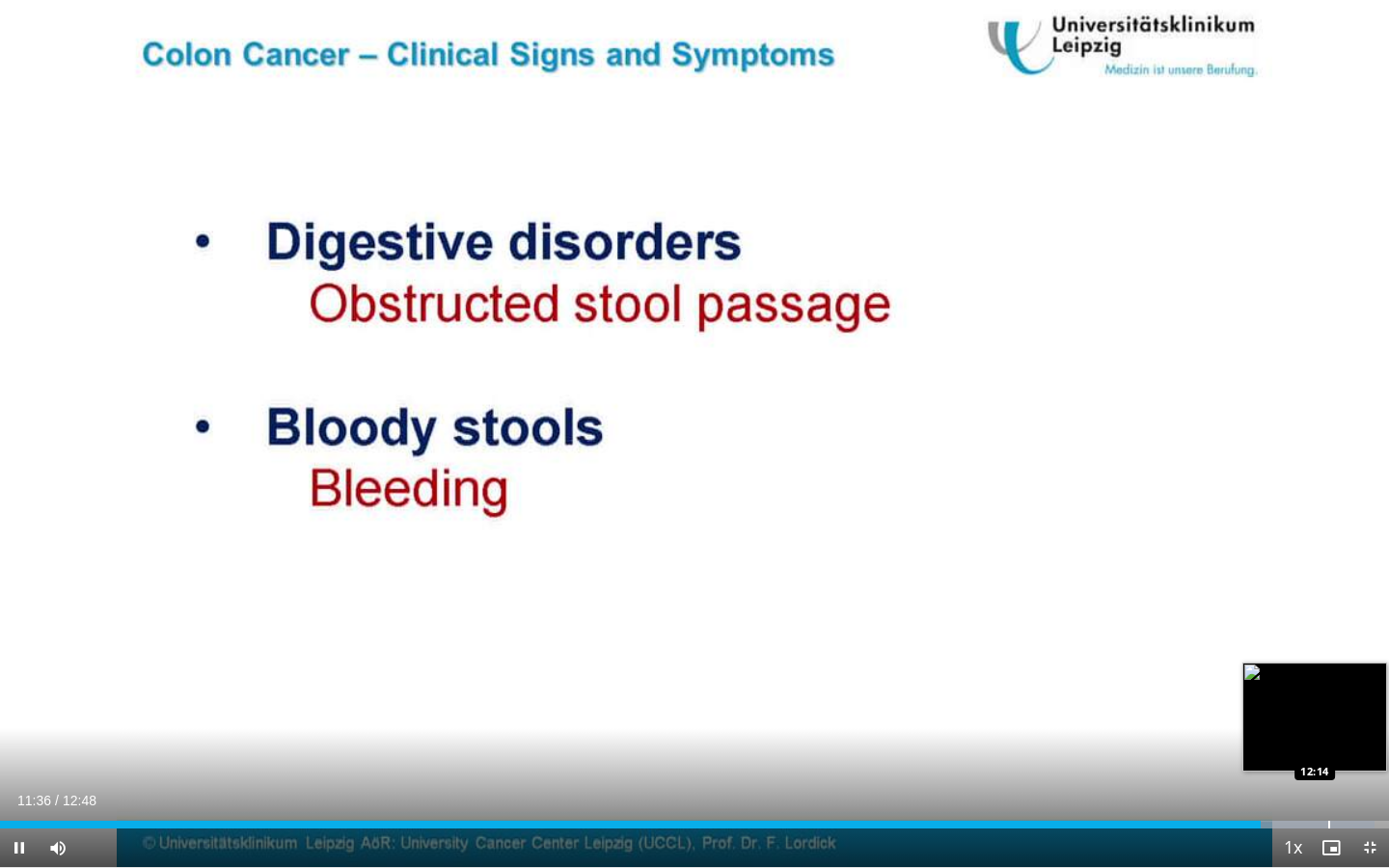 click on "Loaded :  98.95% 11:37 12:14" at bounding box center (694, 819) 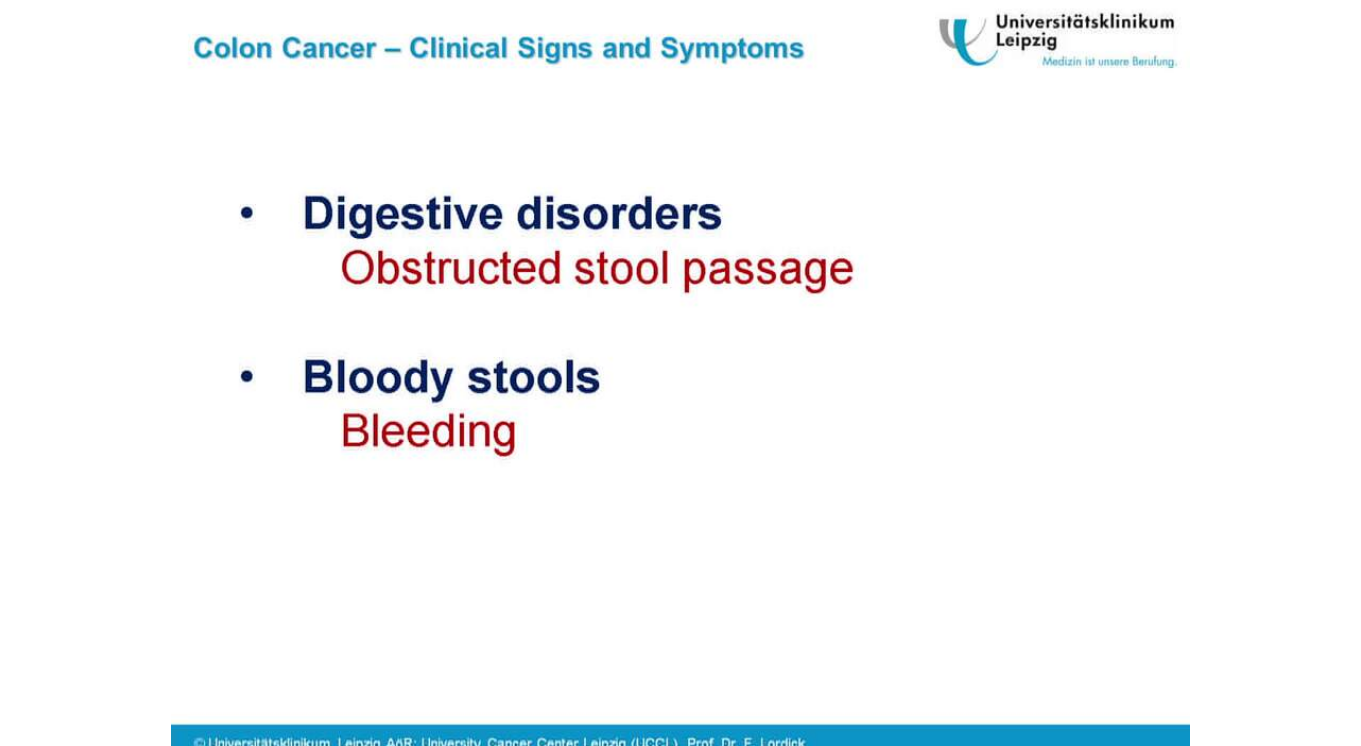 scroll, scrollTop: 0, scrollLeft: 0, axis: both 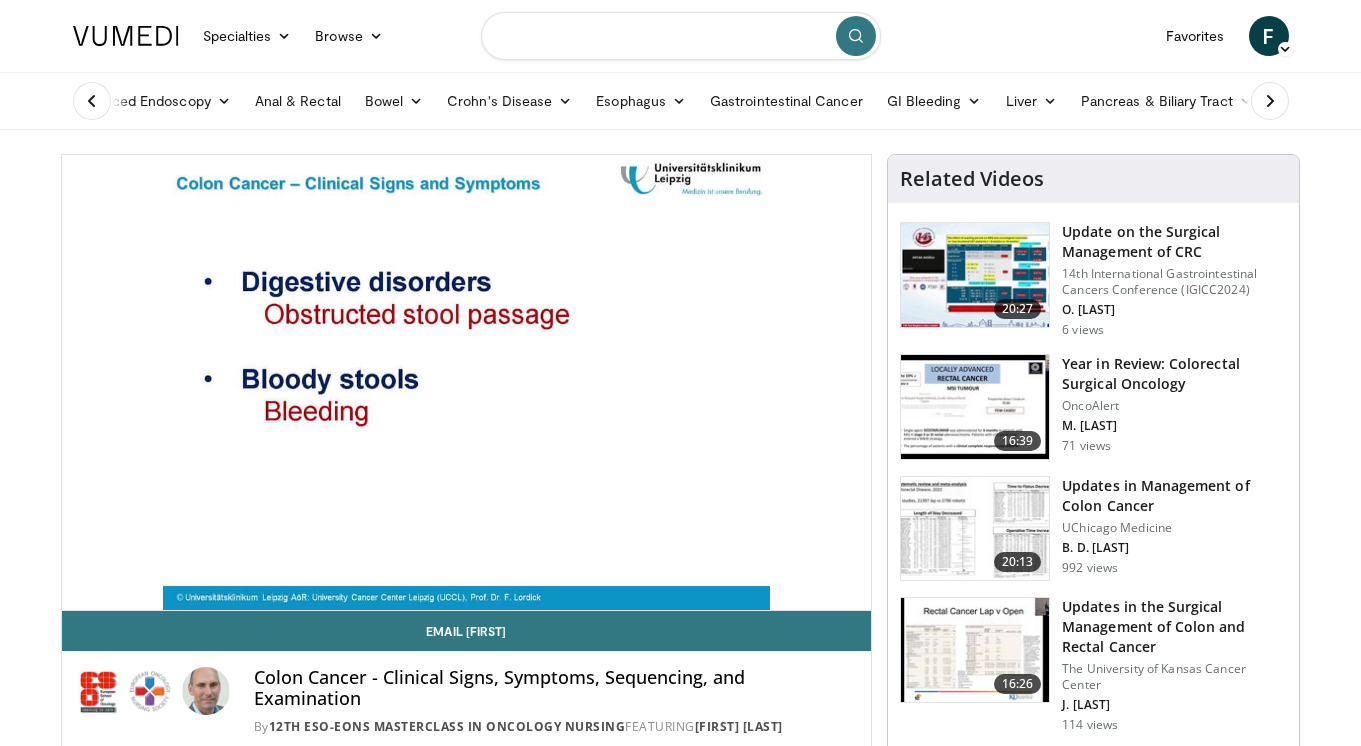 click at bounding box center (681, 36) 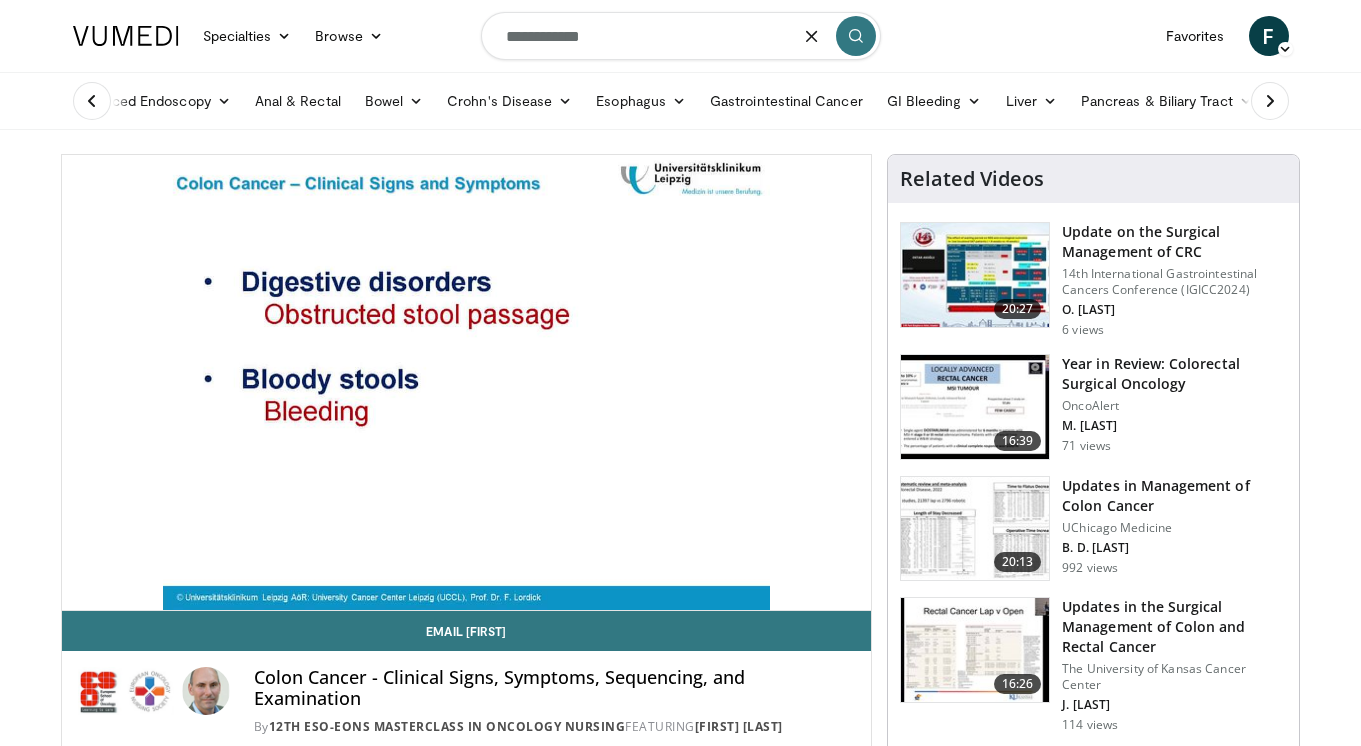 type on "**********" 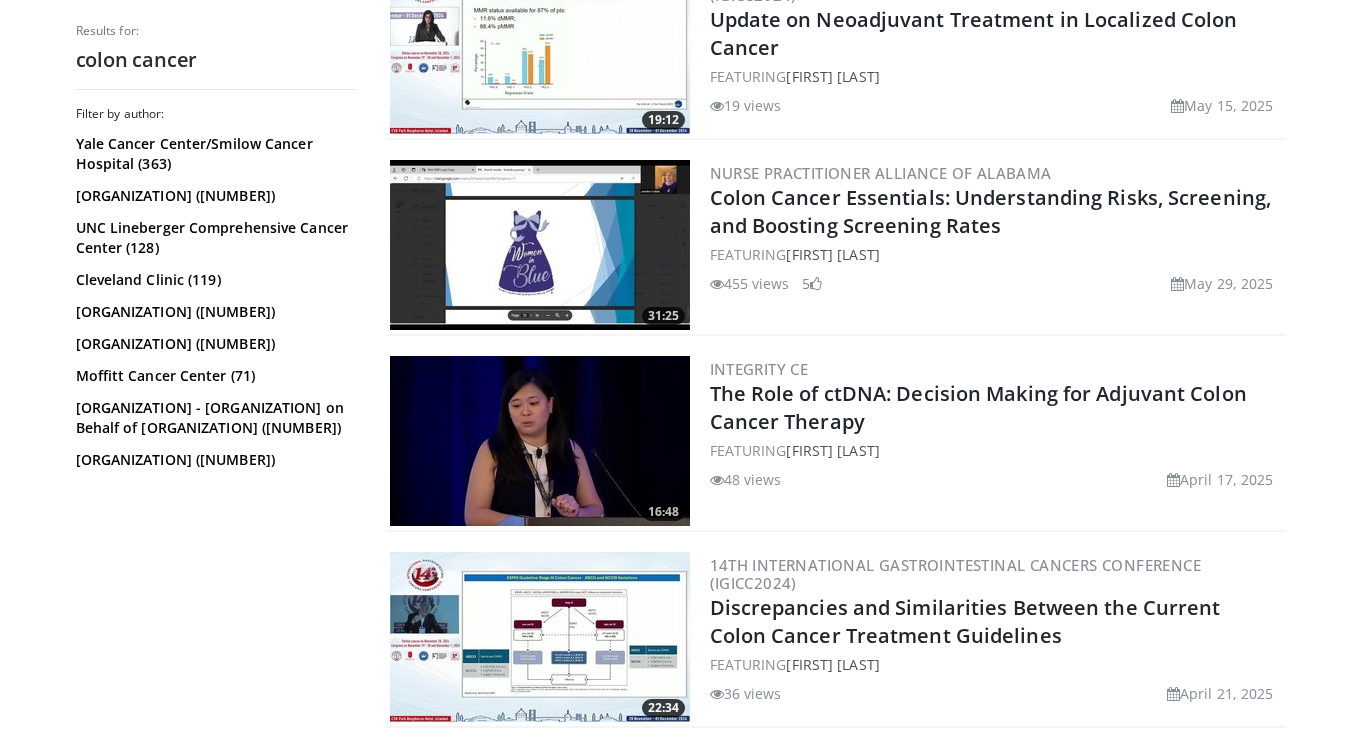 scroll, scrollTop: 0, scrollLeft: 0, axis: both 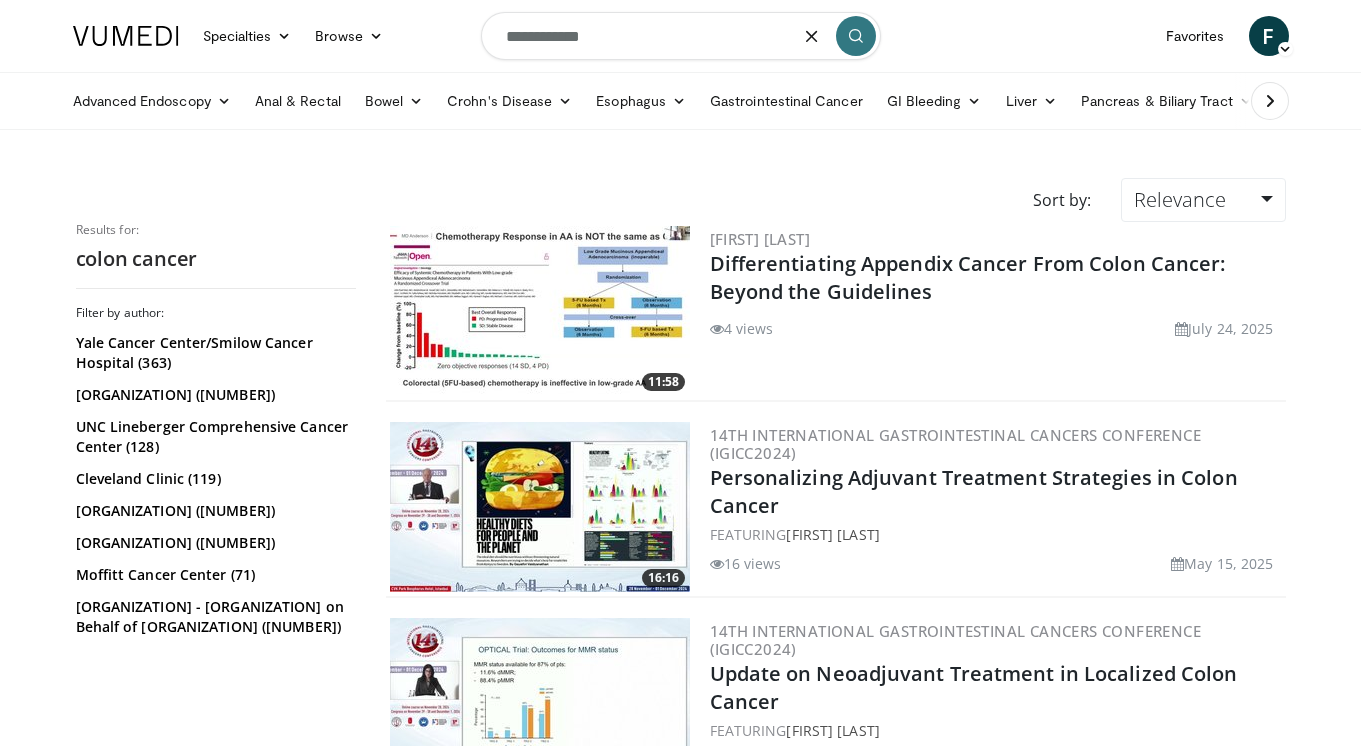 click on "**********" at bounding box center (681, 36) 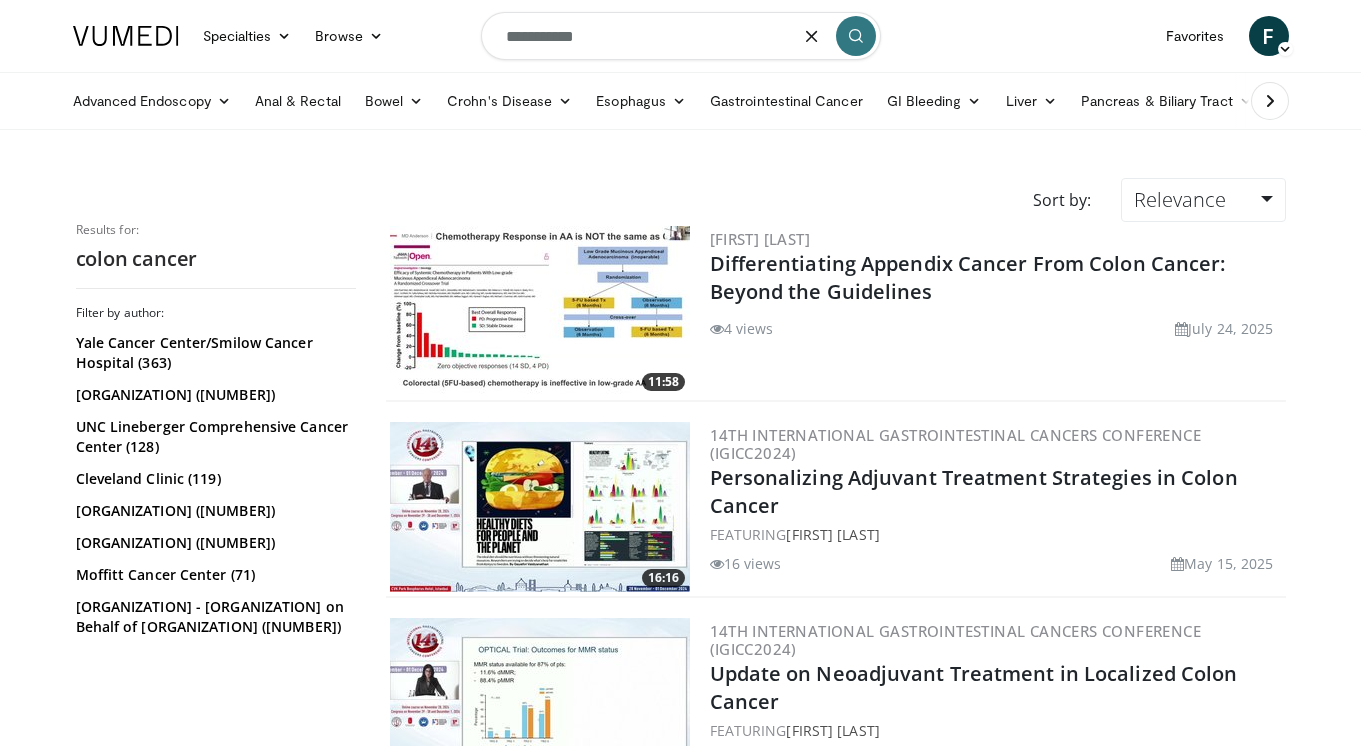 type on "**********" 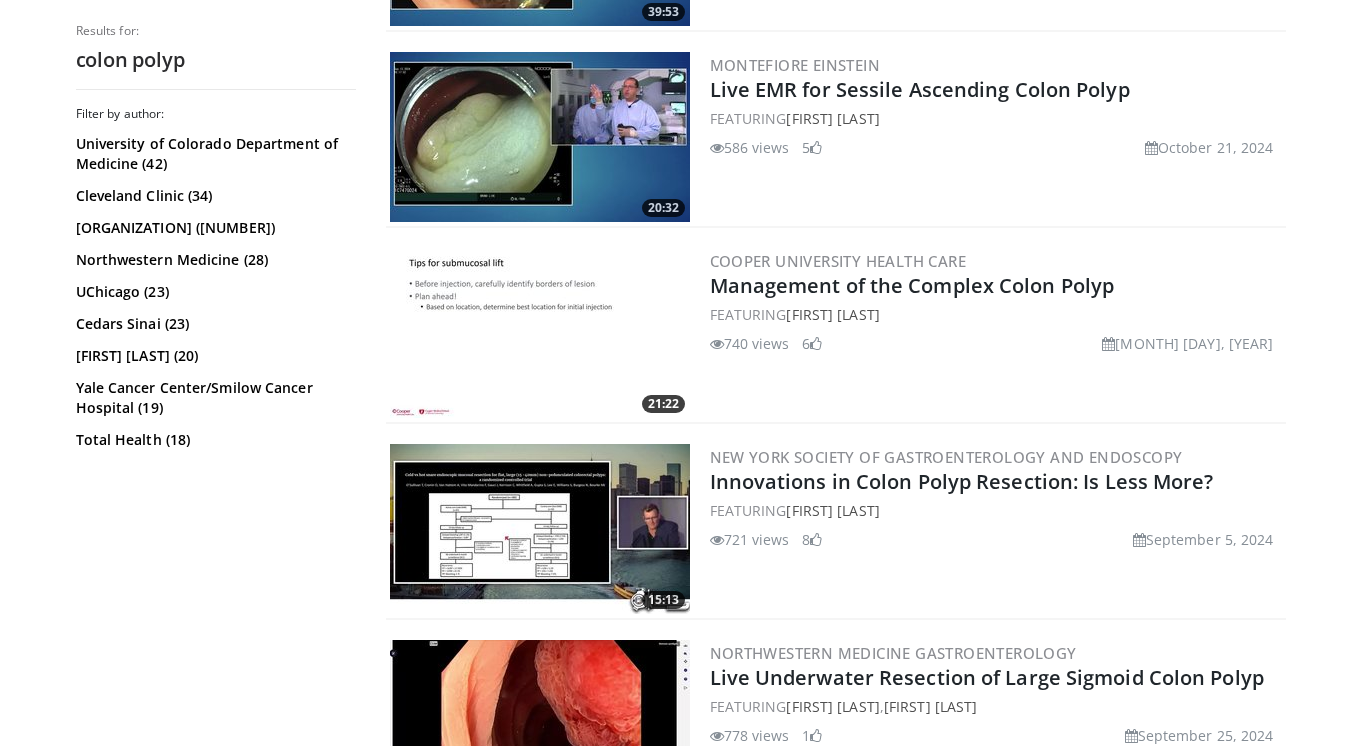 scroll, scrollTop: 936, scrollLeft: 0, axis: vertical 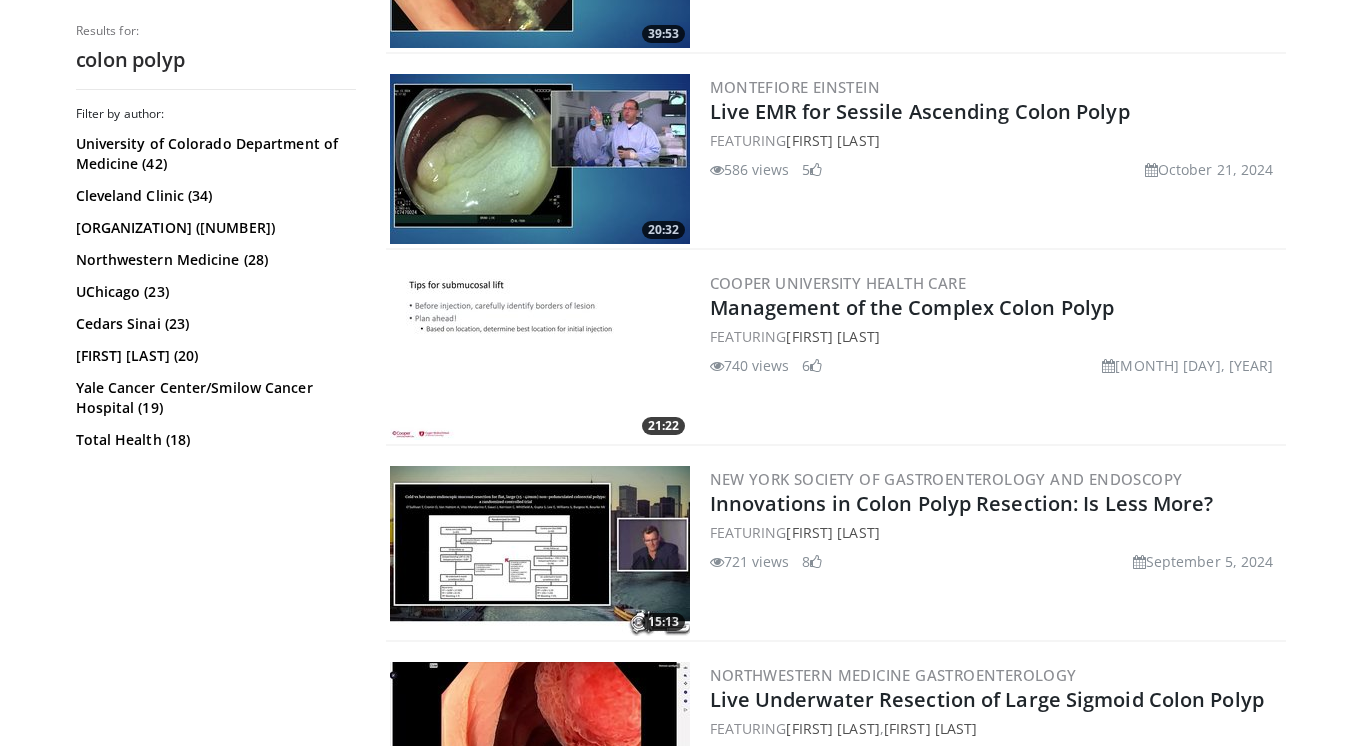 click at bounding box center (540, 355) 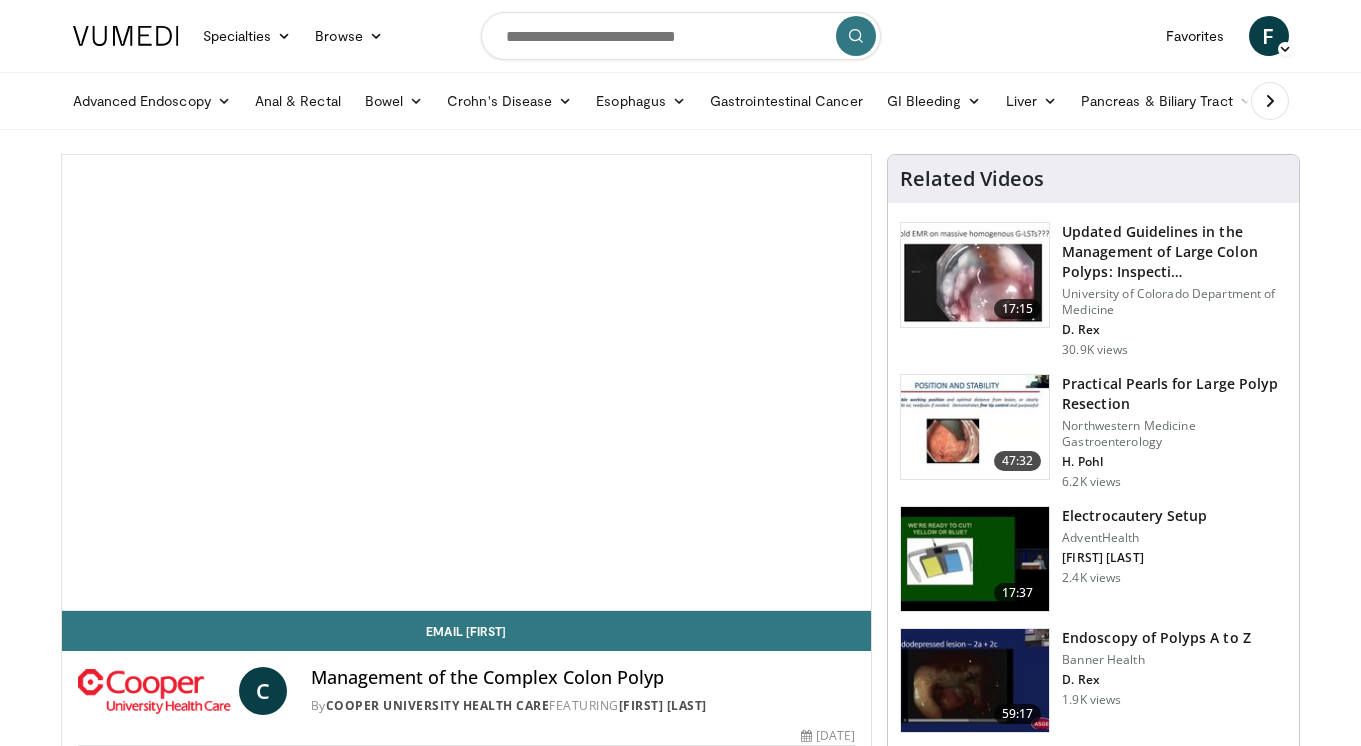 scroll, scrollTop: 0, scrollLeft: 0, axis: both 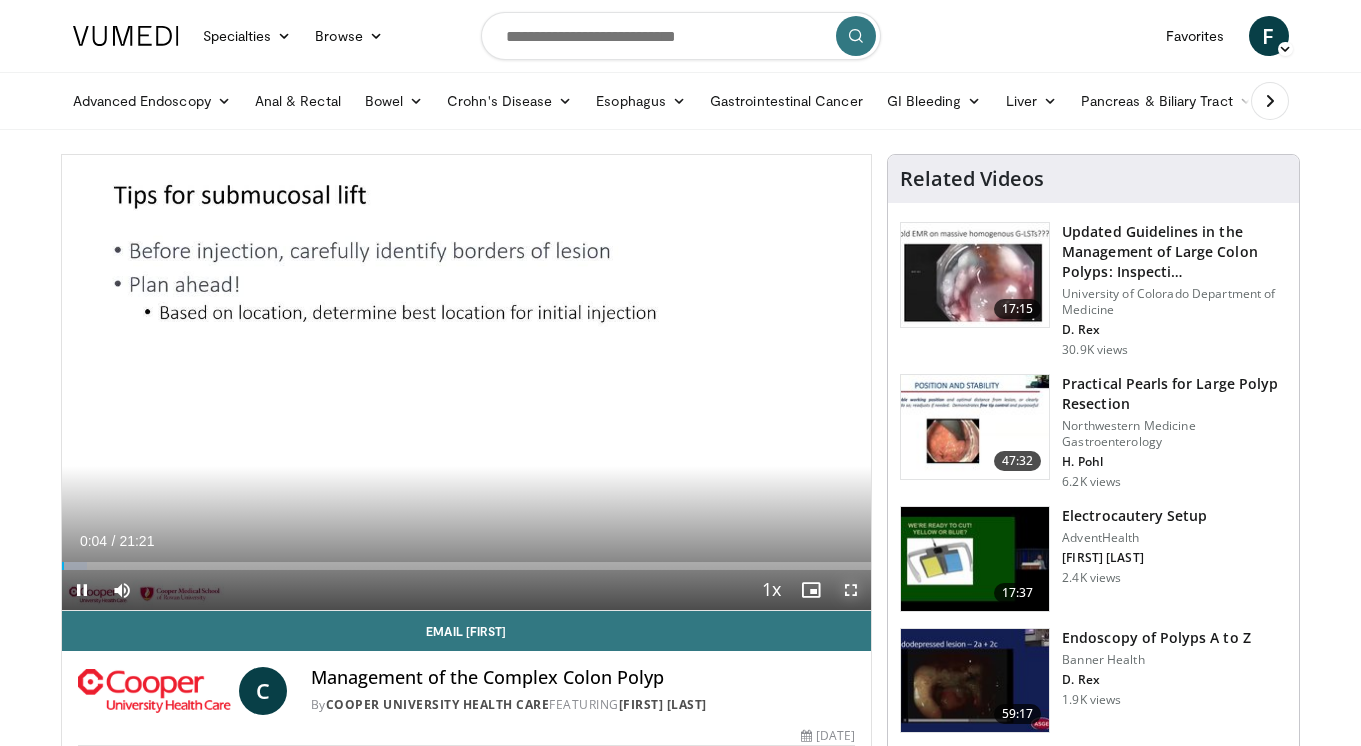 click at bounding box center [851, 590] 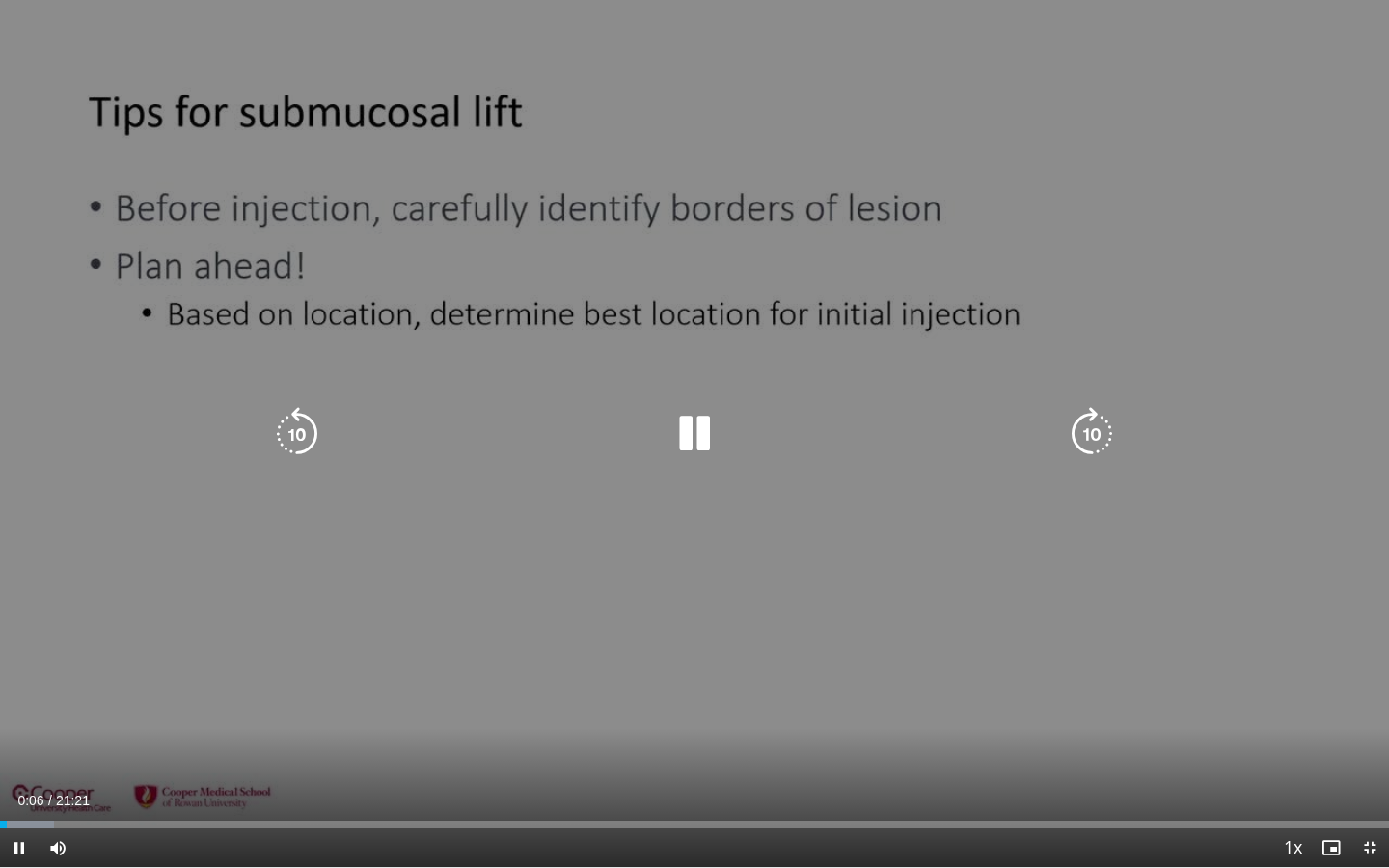 click on "10 seconds
Tap to unmute" at bounding box center (694, 433) 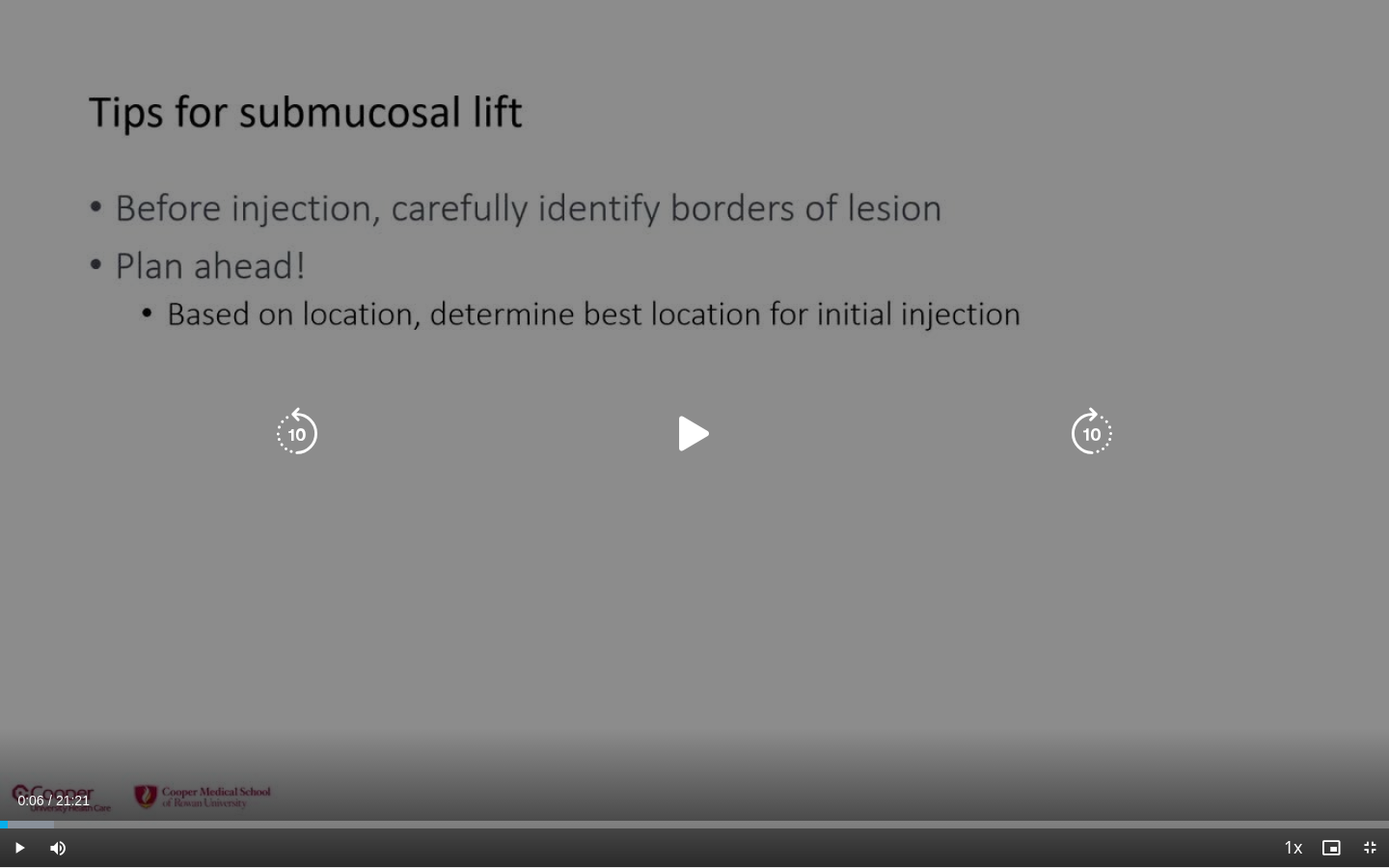 click on "10 seconds
Tap to unmute" at bounding box center (694, 433) 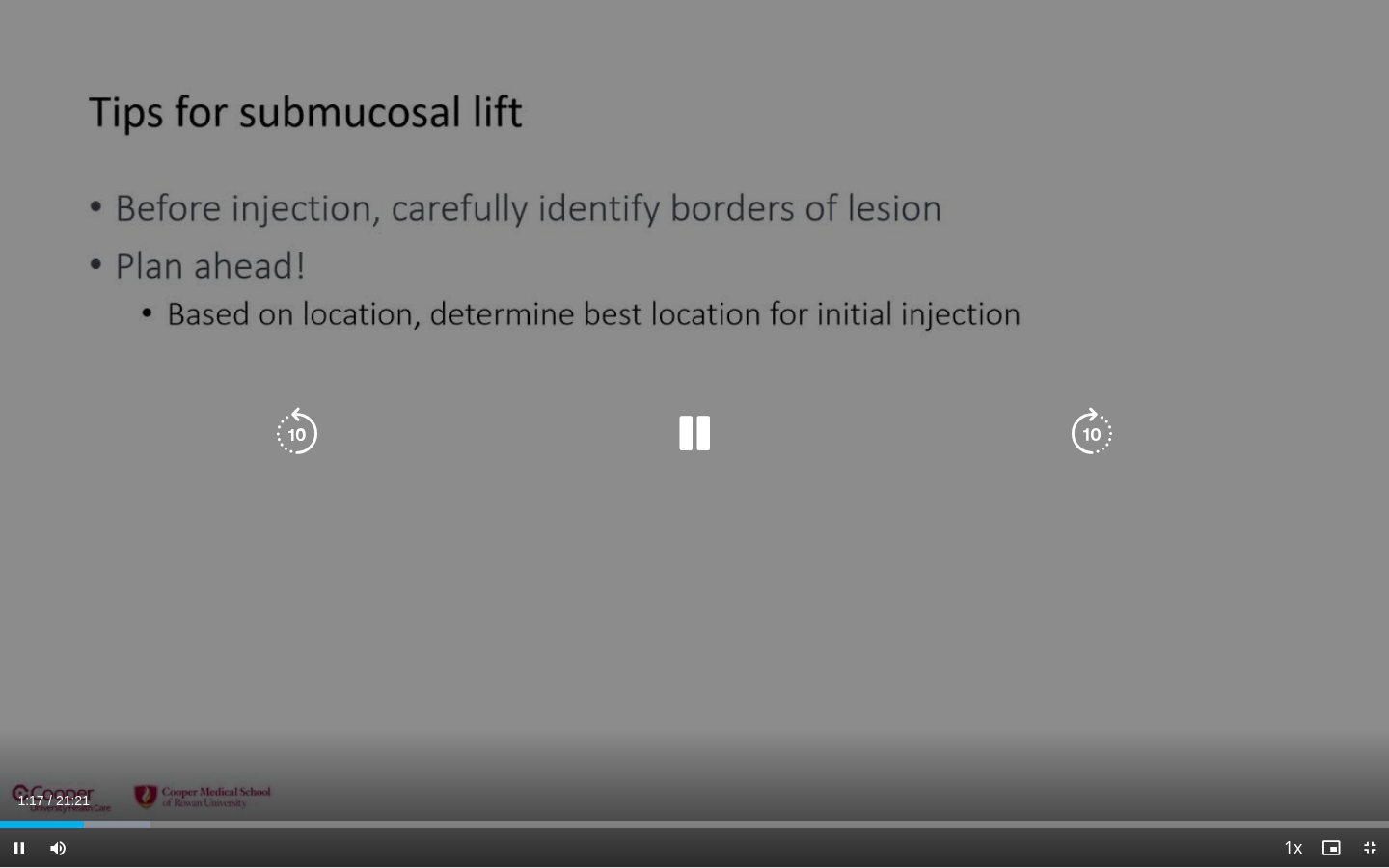 click on "10 seconds
Tap to unmute" at bounding box center (694, 433) 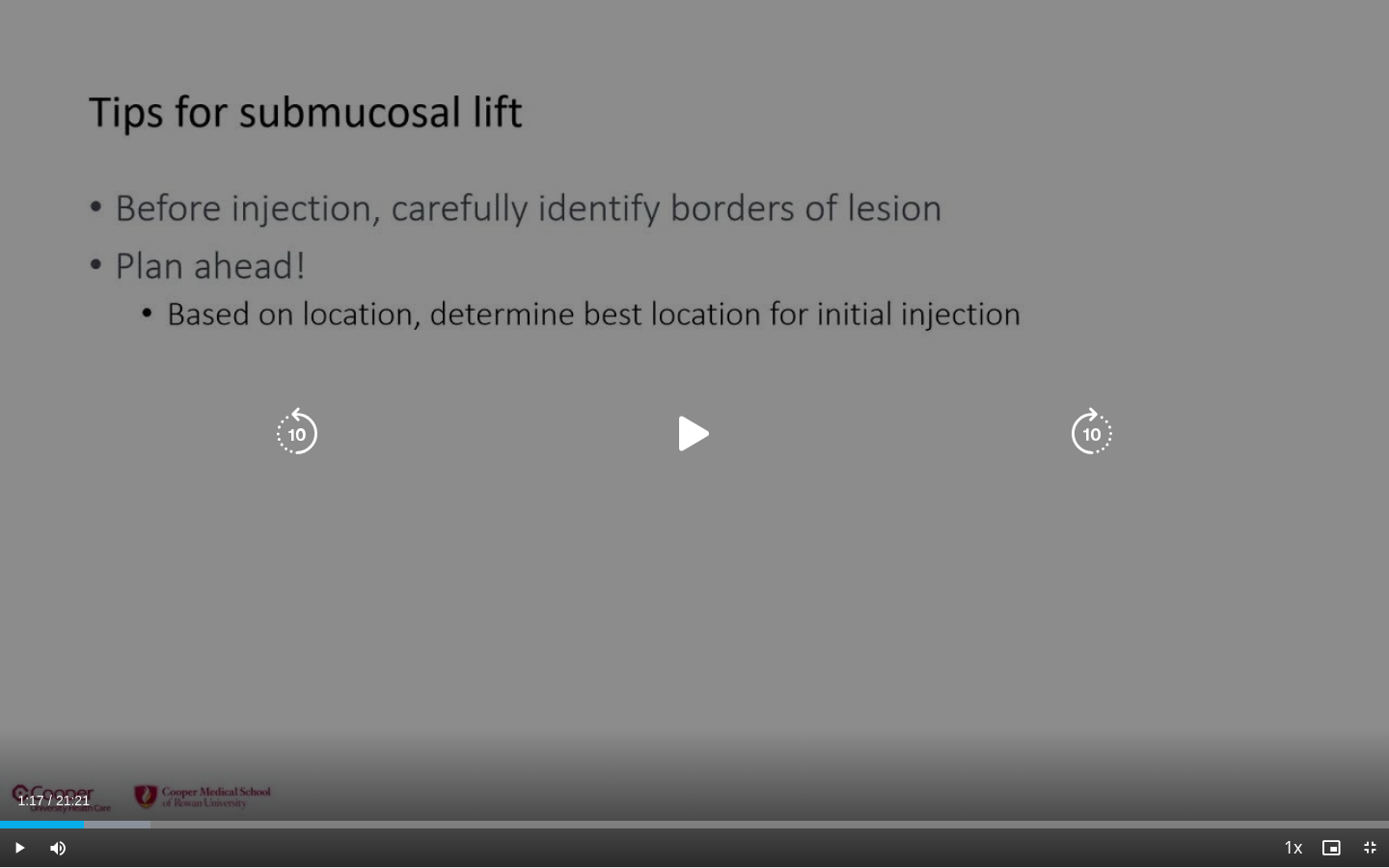 click on "10 seconds
Tap to unmute" at bounding box center [694, 433] 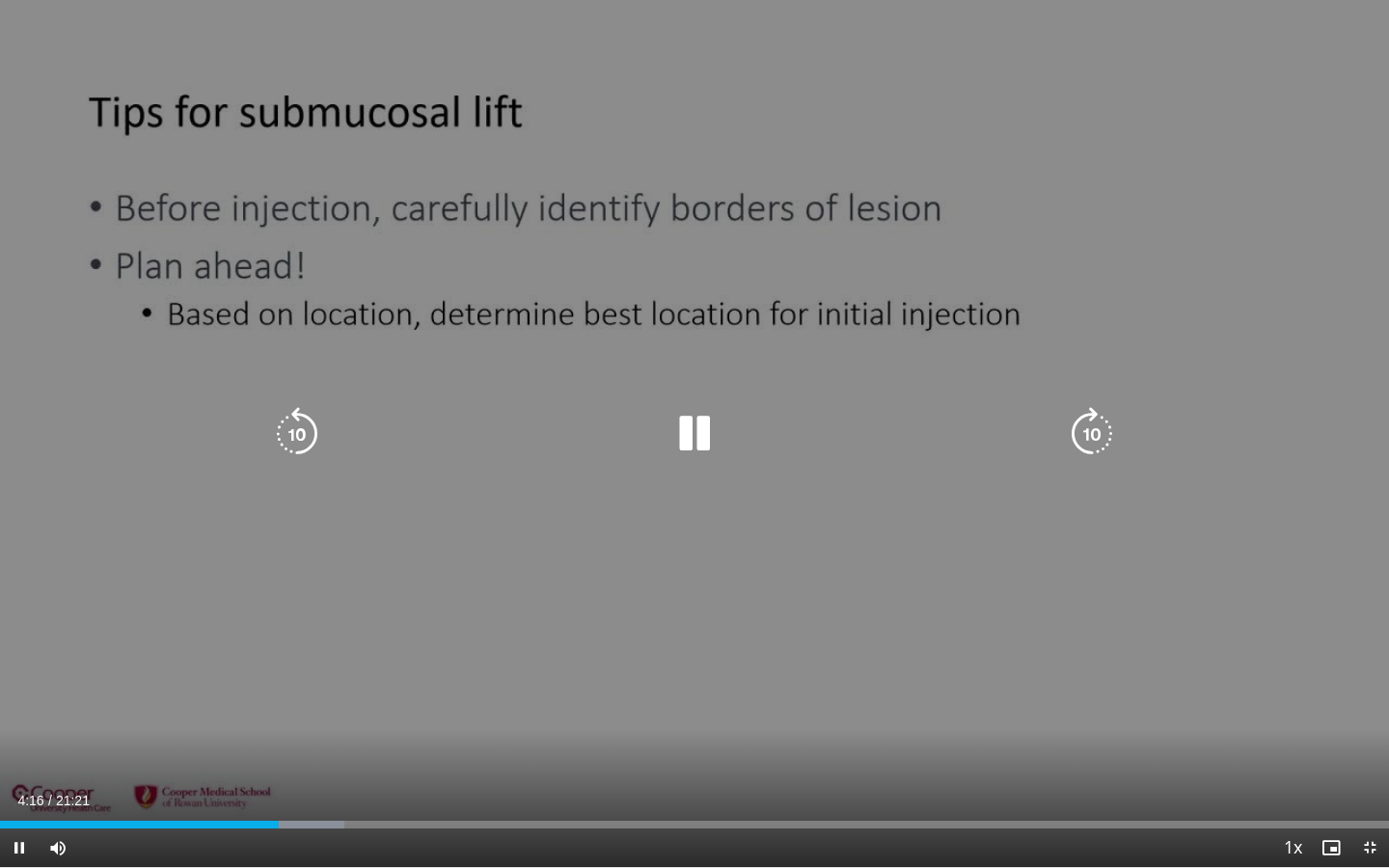 click on "10 seconds
Tap to unmute" at bounding box center (694, 433) 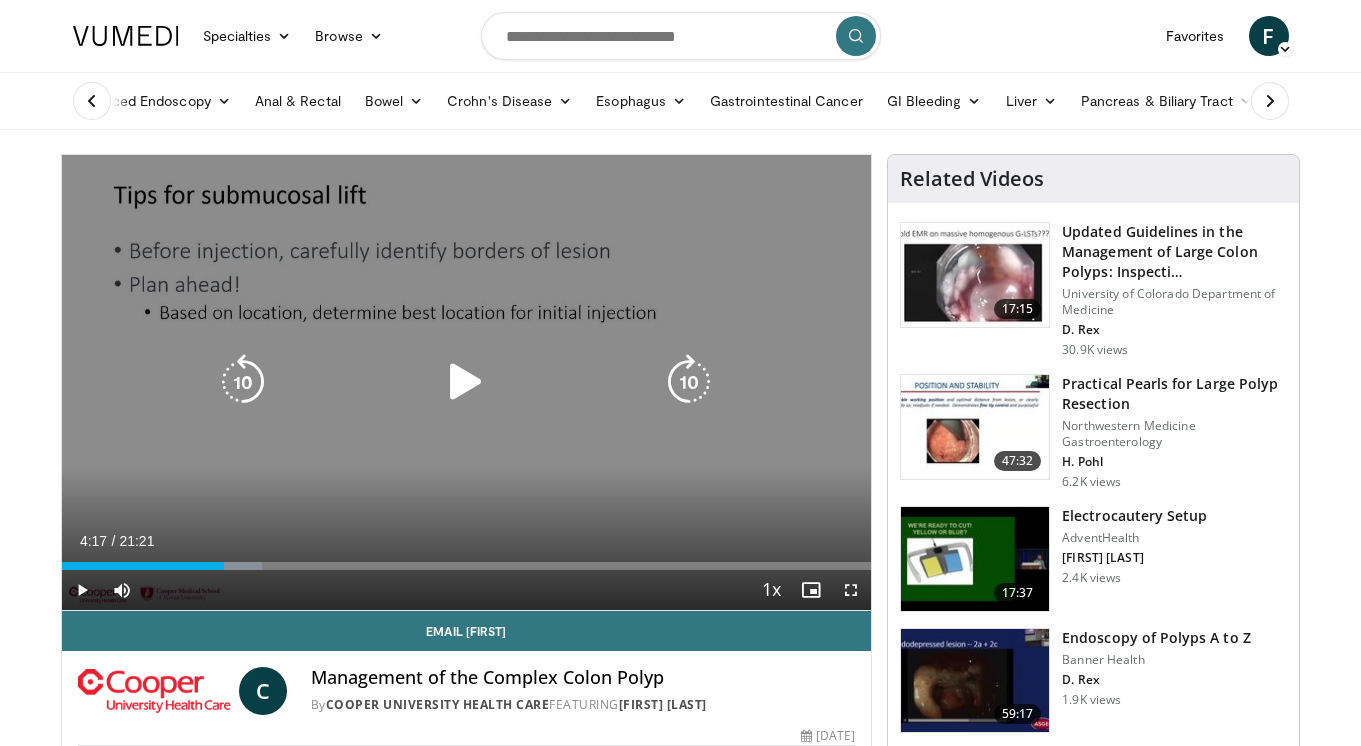 click at bounding box center [466, 382] 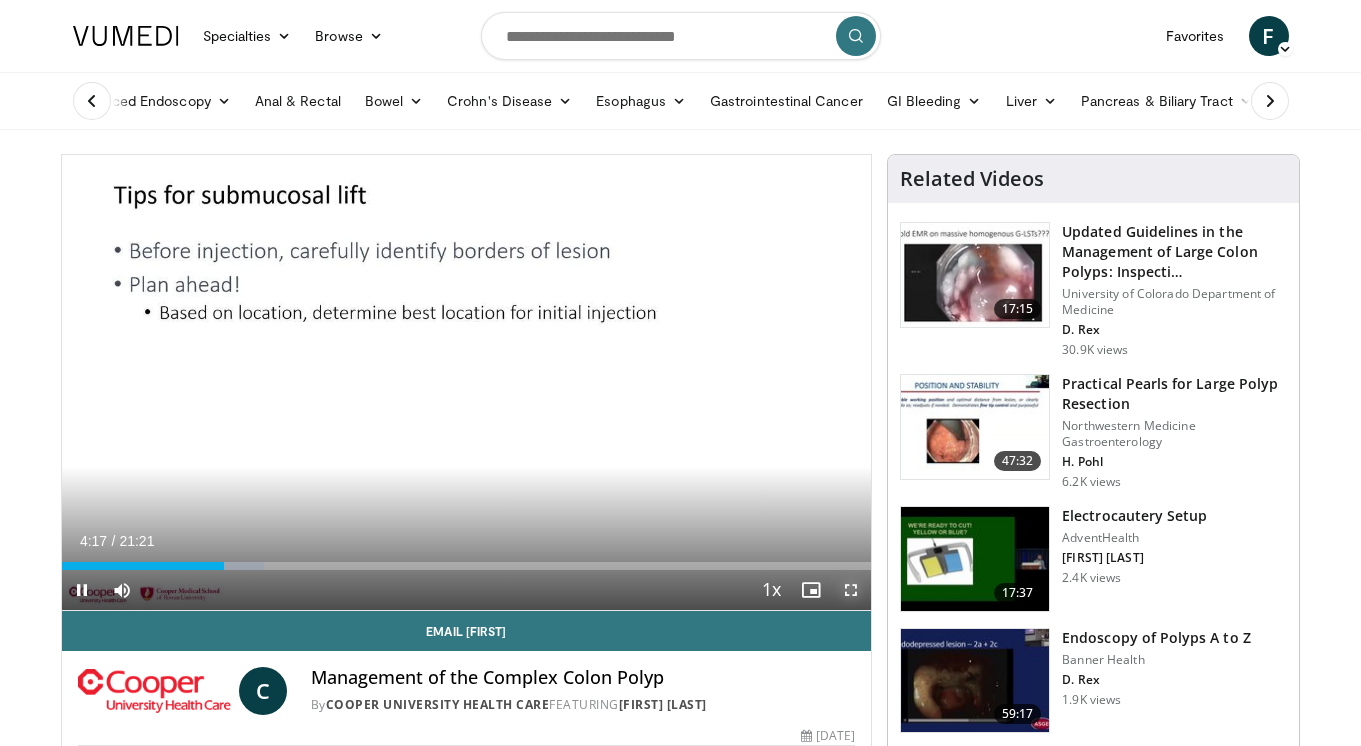 click at bounding box center (851, 590) 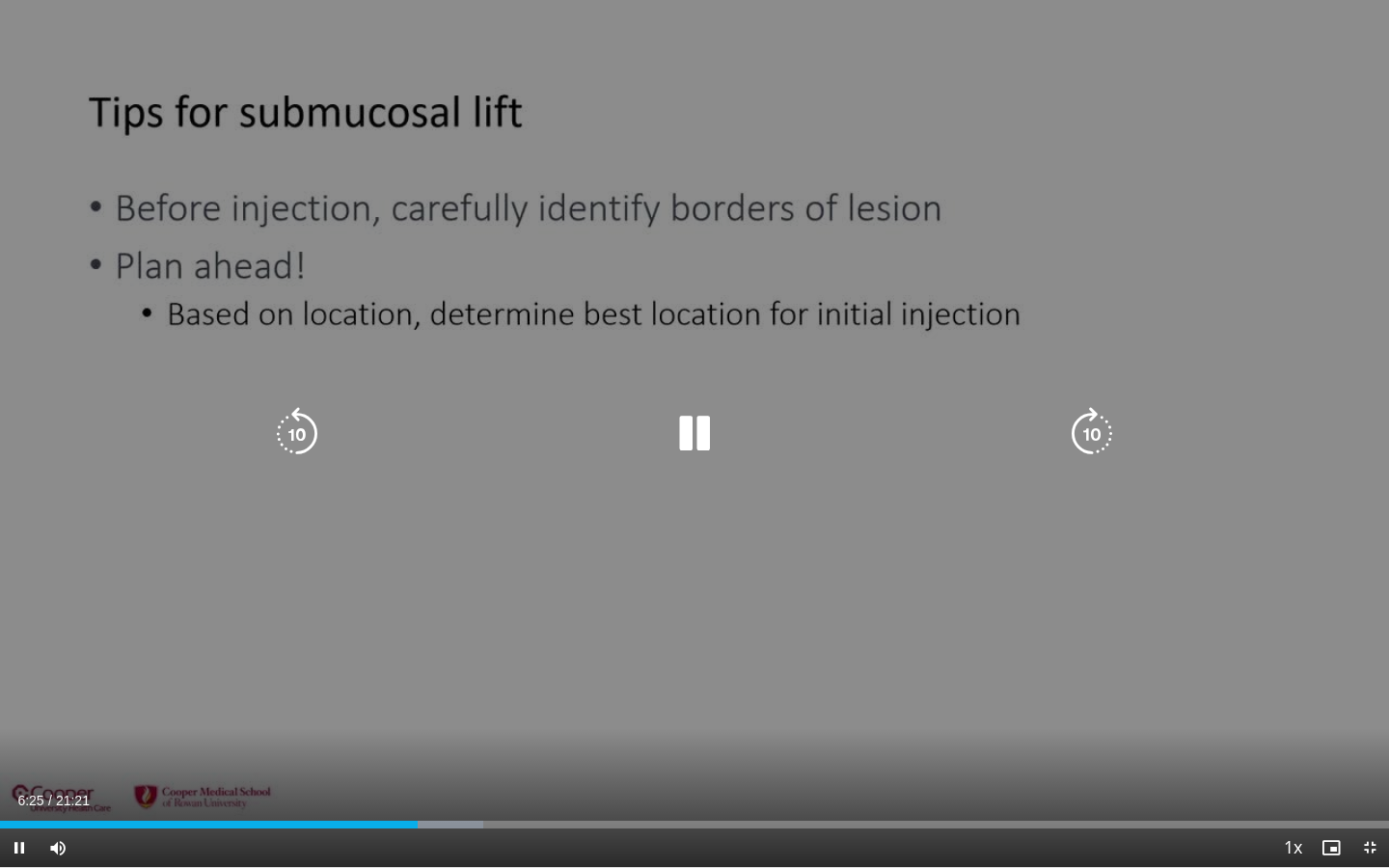 click on "10 seconds
Tap to unmute" at bounding box center (694, 433) 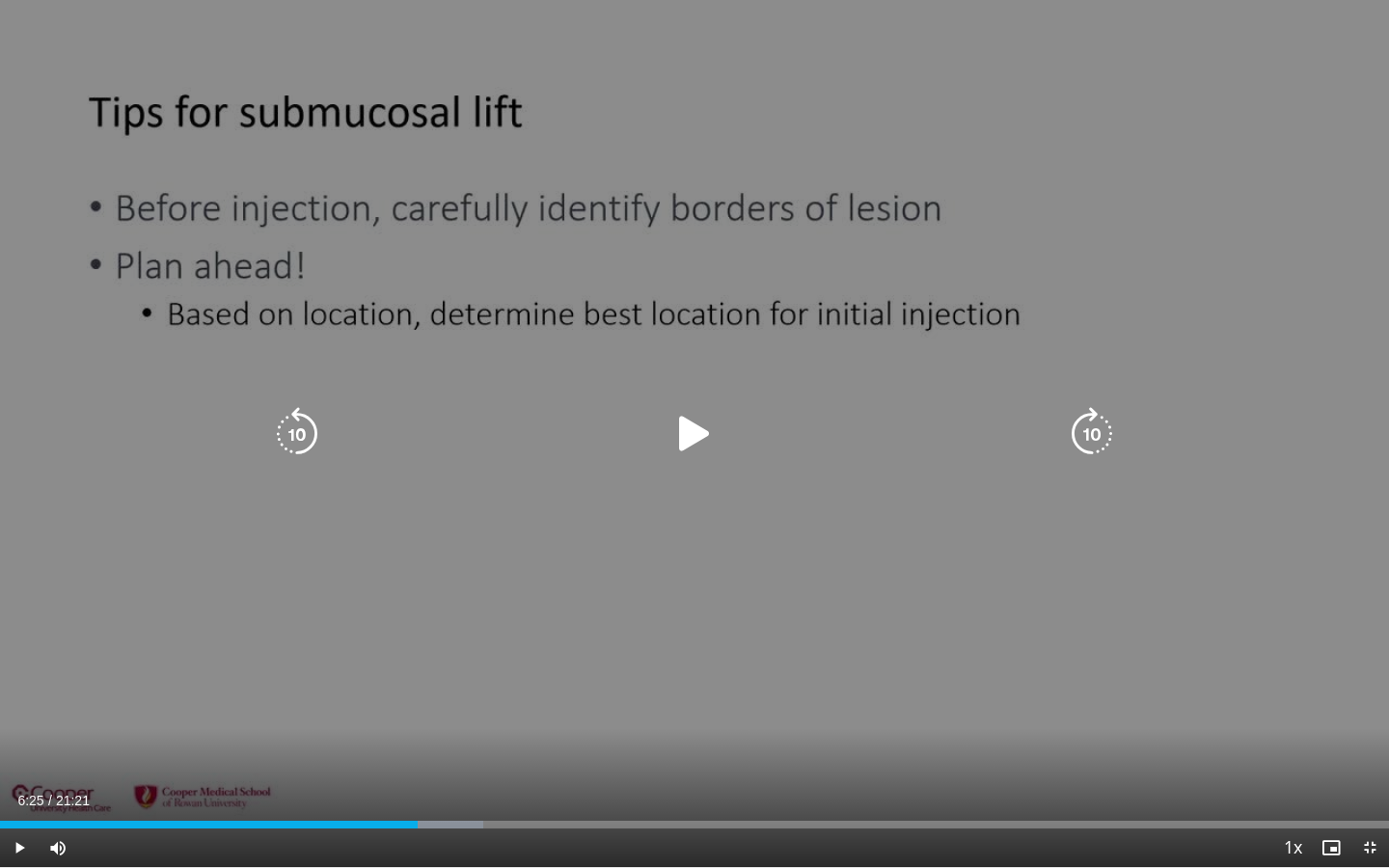 click on "10 seconds
Tap to unmute" at bounding box center (694, 433) 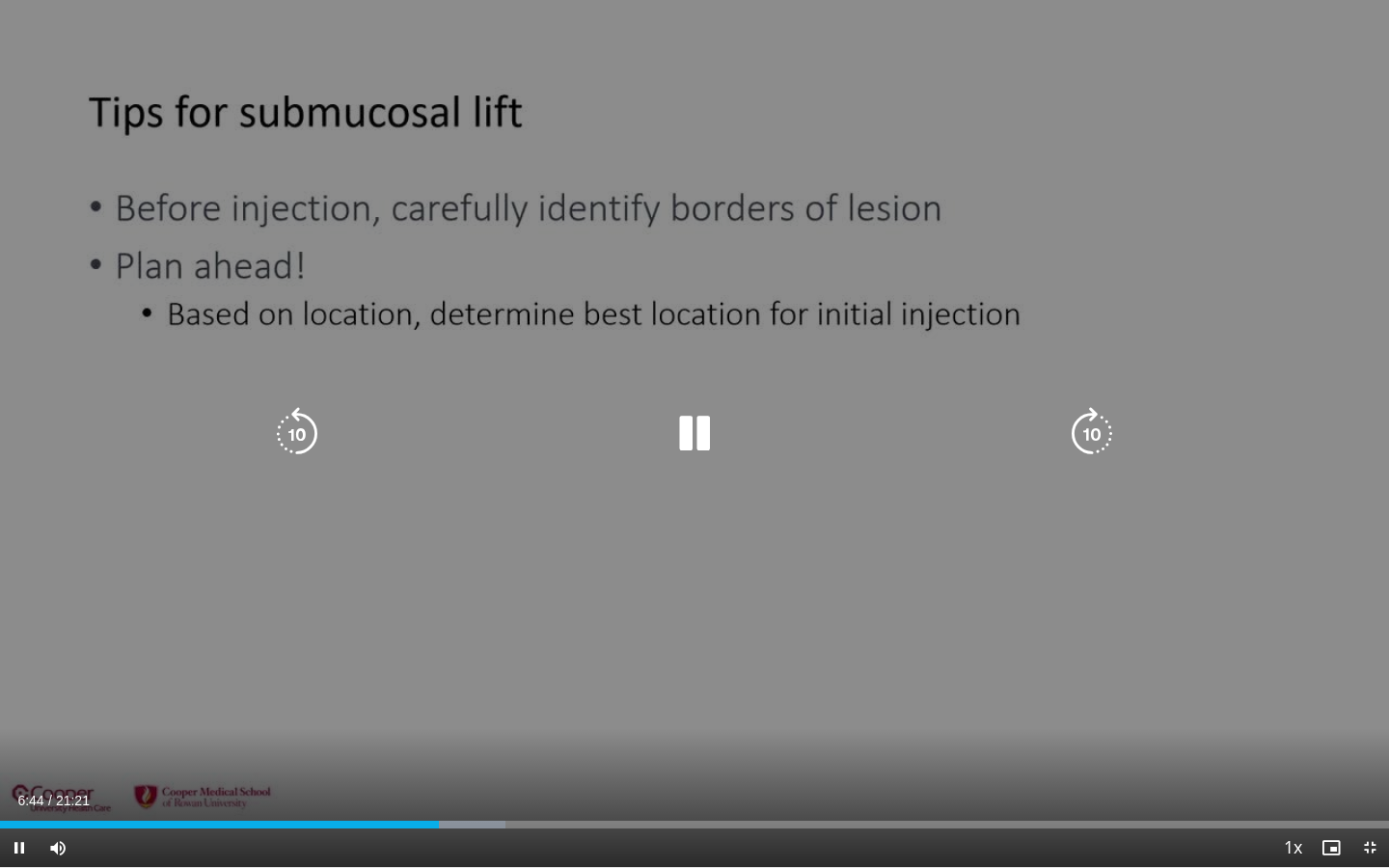 click on "10 seconds
Tap to unmute" at bounding box center (694, 433) 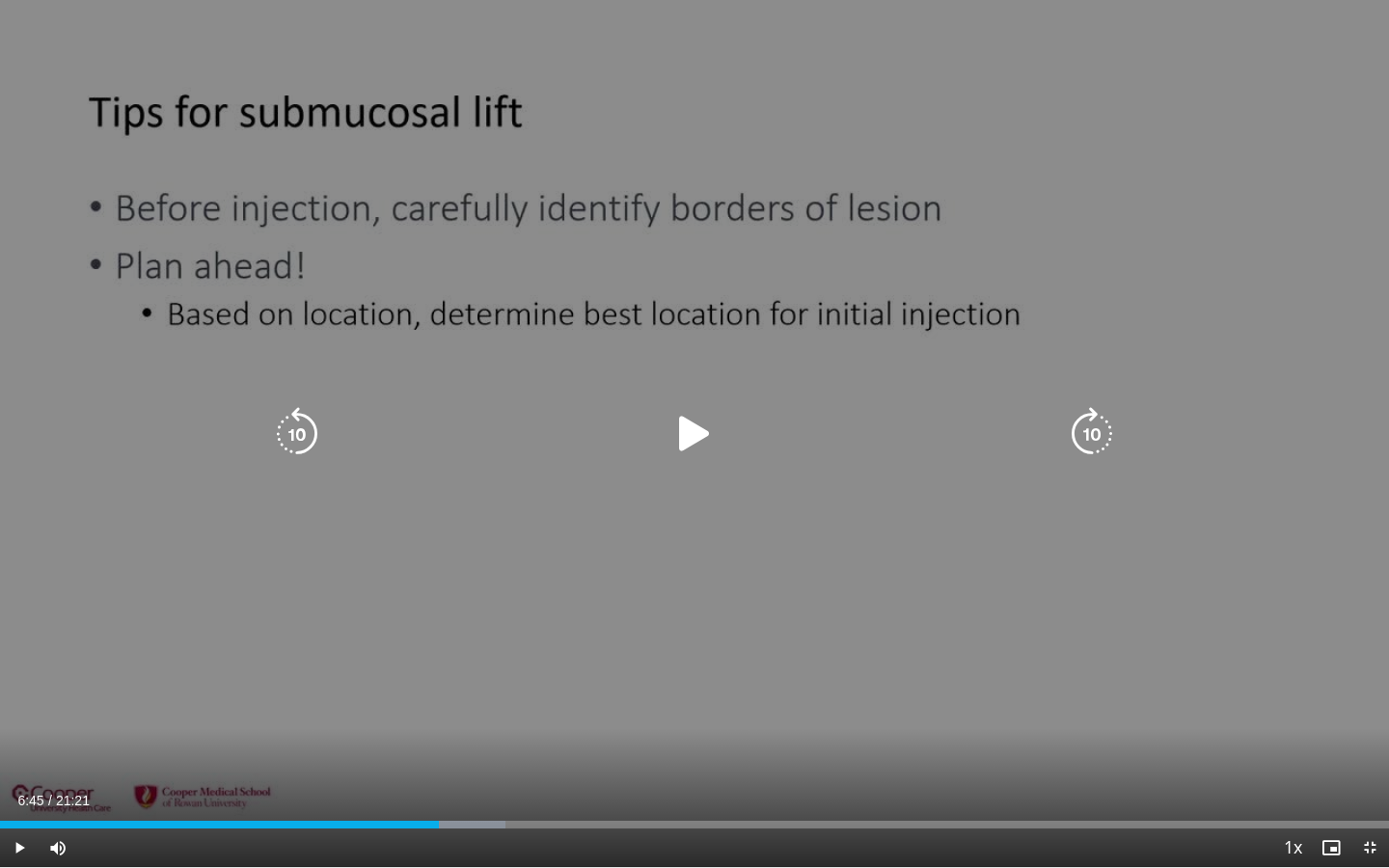 click on "10 seconds
Tap to unmute" at bounding box center (694, 433) 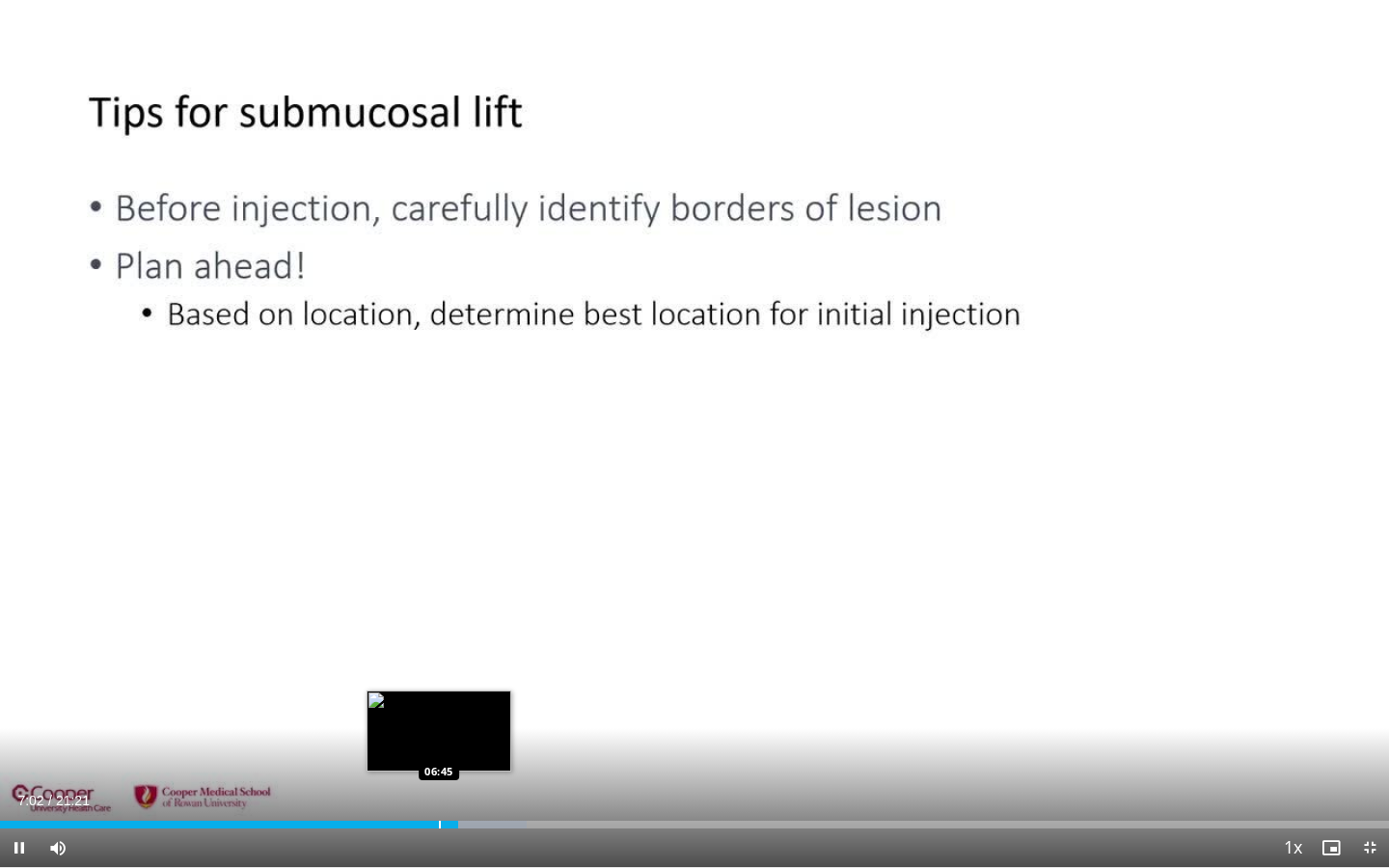 click on "Loaded :  37.91% 07:03 06:45" at bounding box center [694, 819] 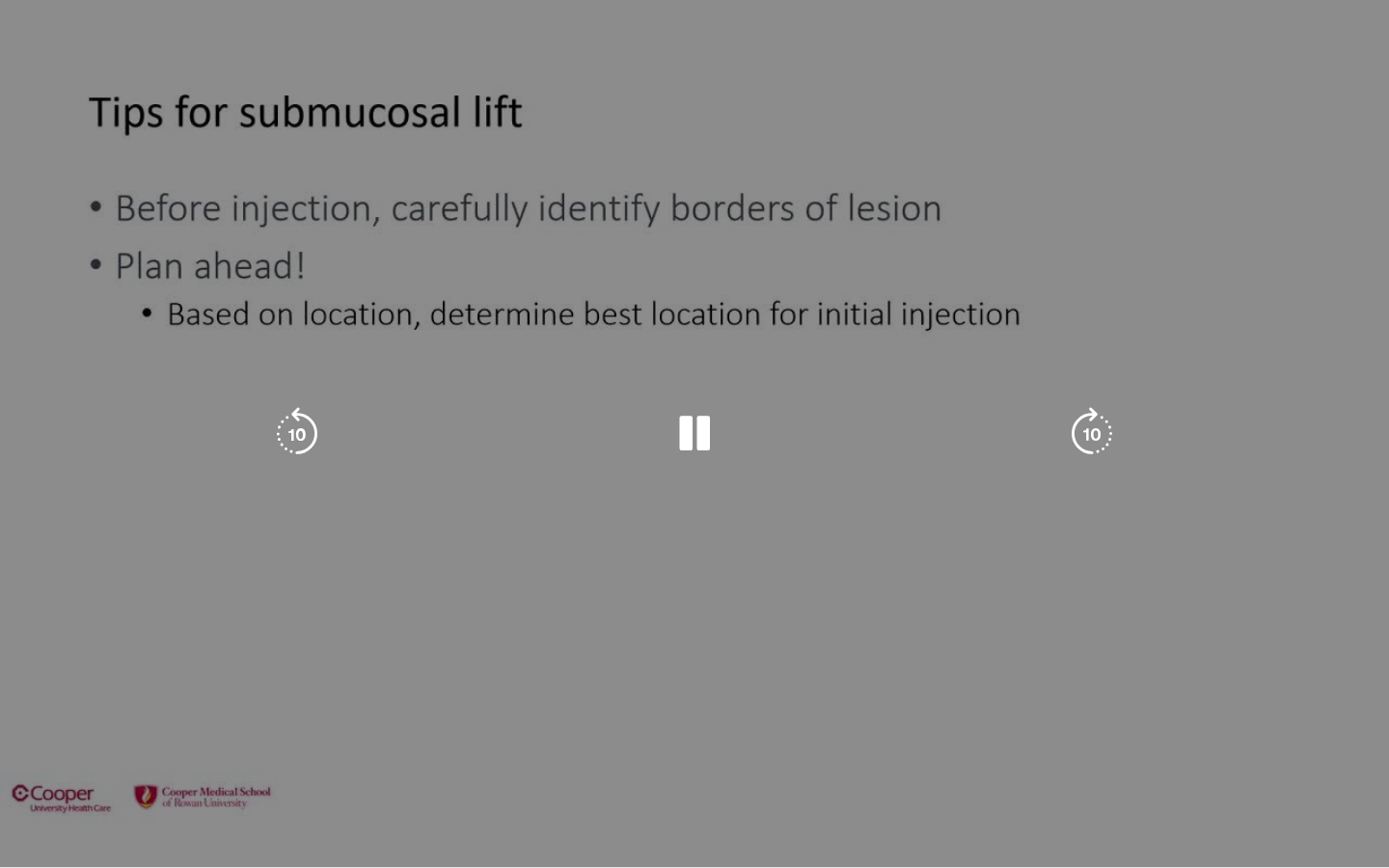 click on "Loaded :  37.91% 06:40 06:39" at bounding box center (694, 857) 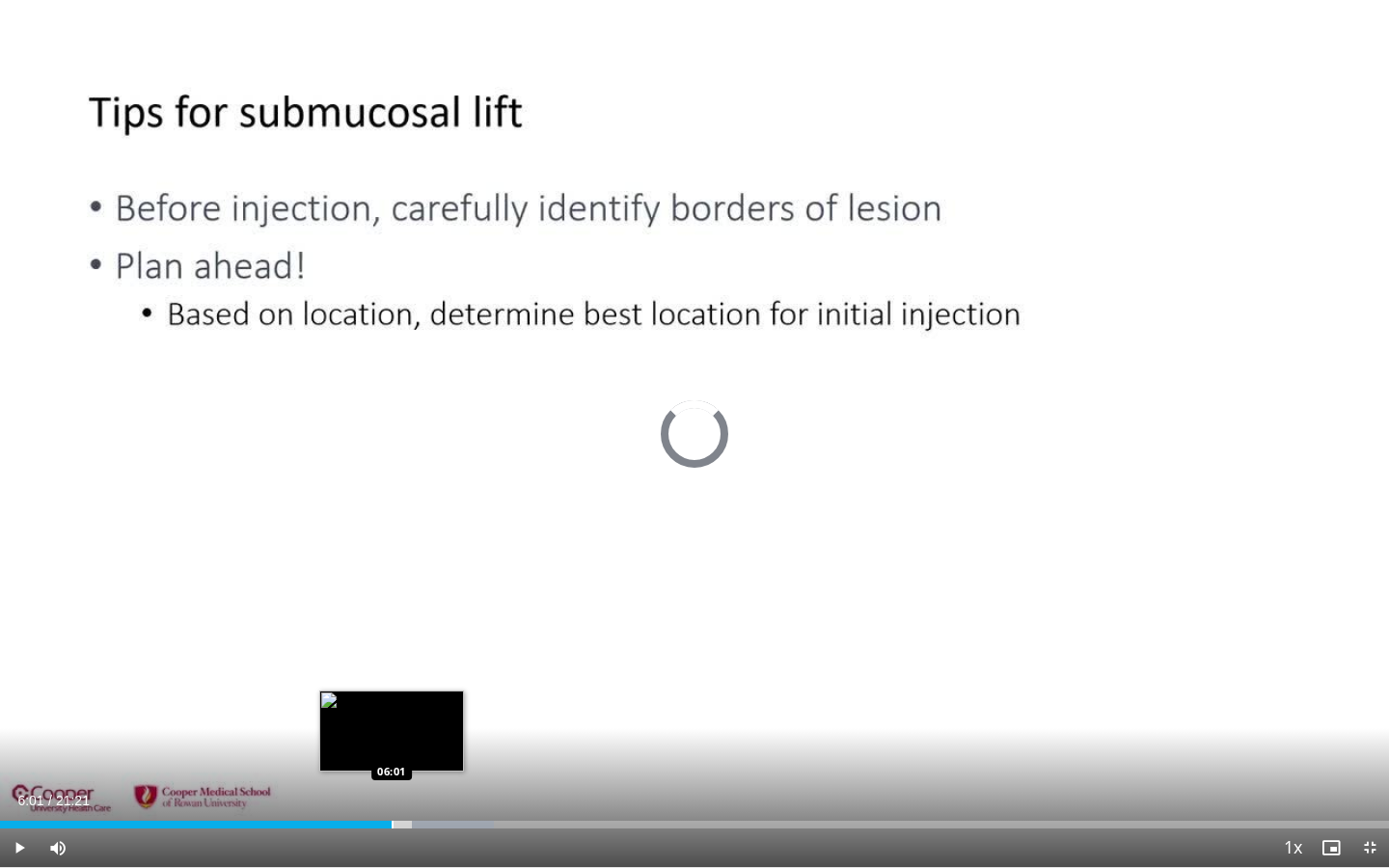 click on "Loaded :  35.59% 06:01 06:01" at bounding box center (694, 819) 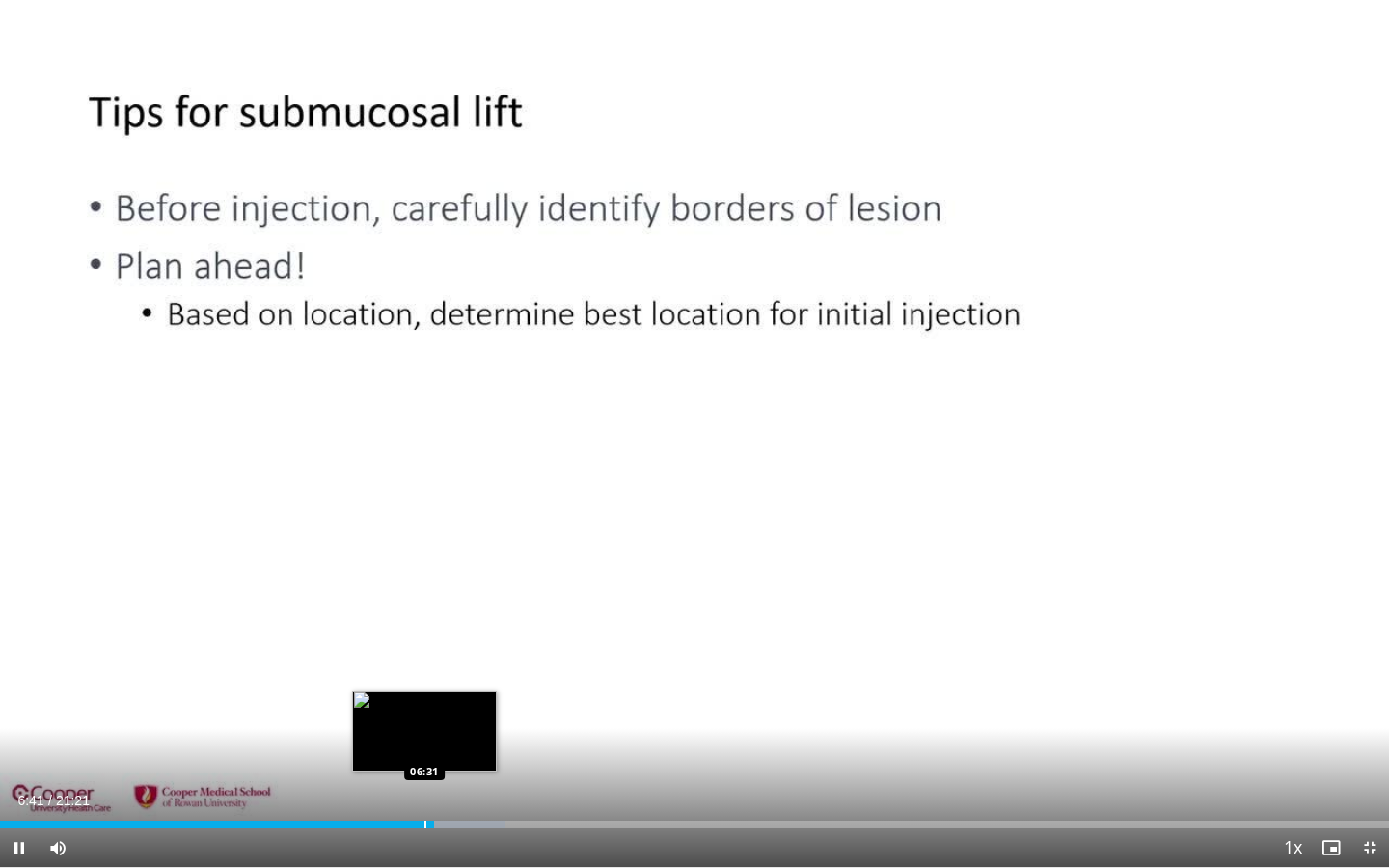 click on "Loaded :  36.37% 06:41 06:31" at bounding box center (694, 825) 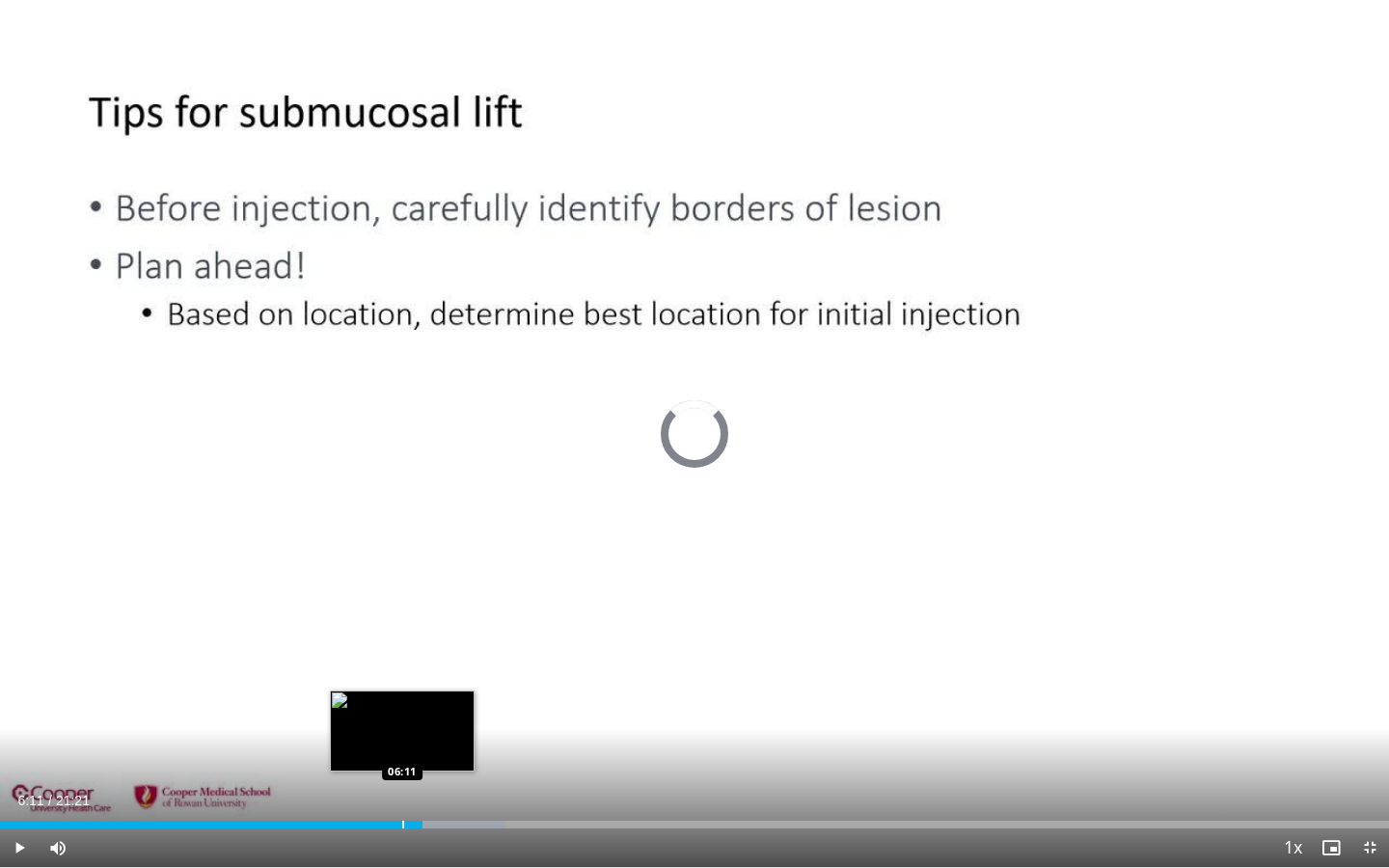 click at bounding box center (403, 825) 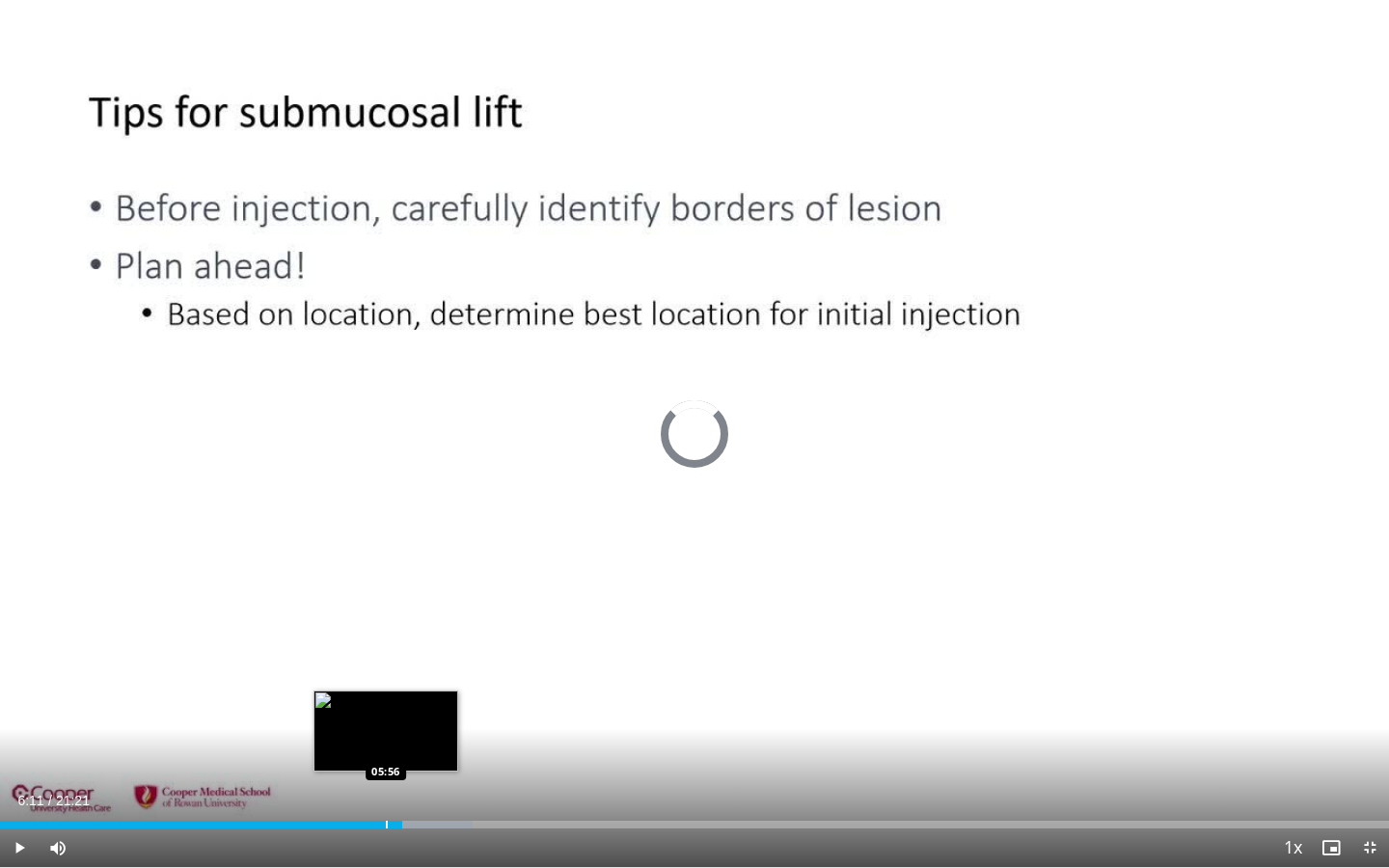 click at bounding box center (387, 825) 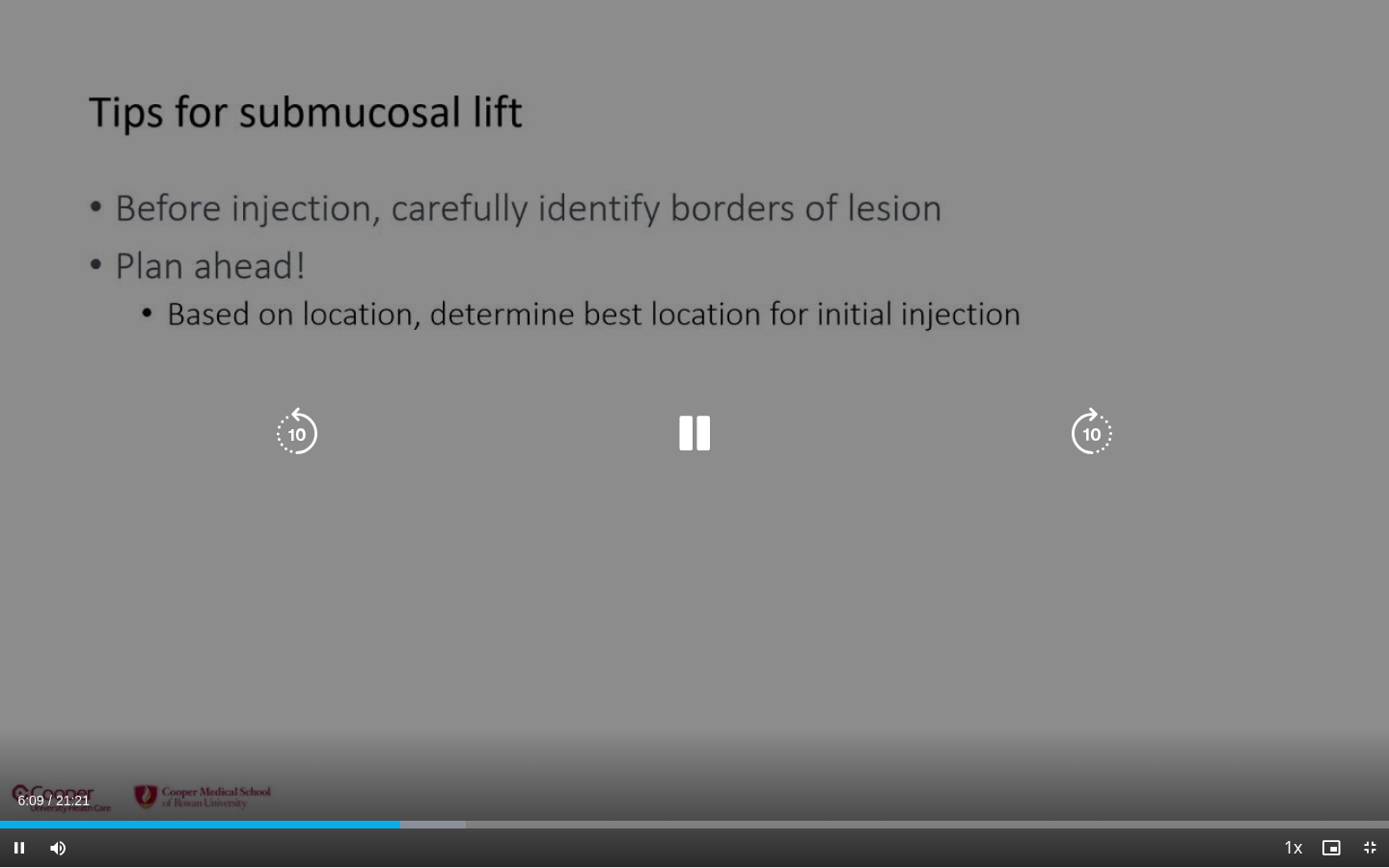 click on "10 seconds
Tap to unmute" at bounding box center [694, 433] 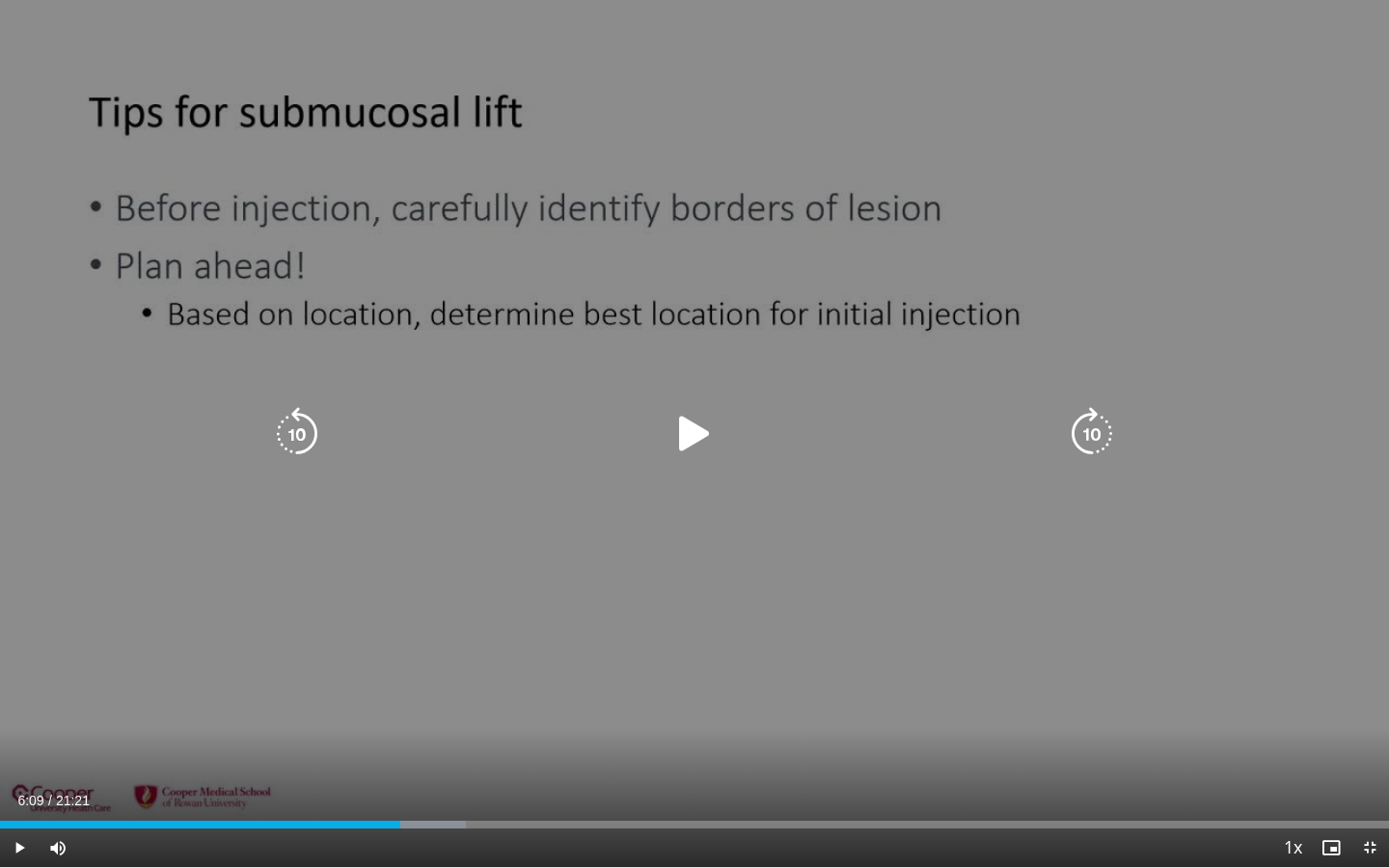 click on "10 seconds
Tap to unmute" at bounding box center [694, 433] 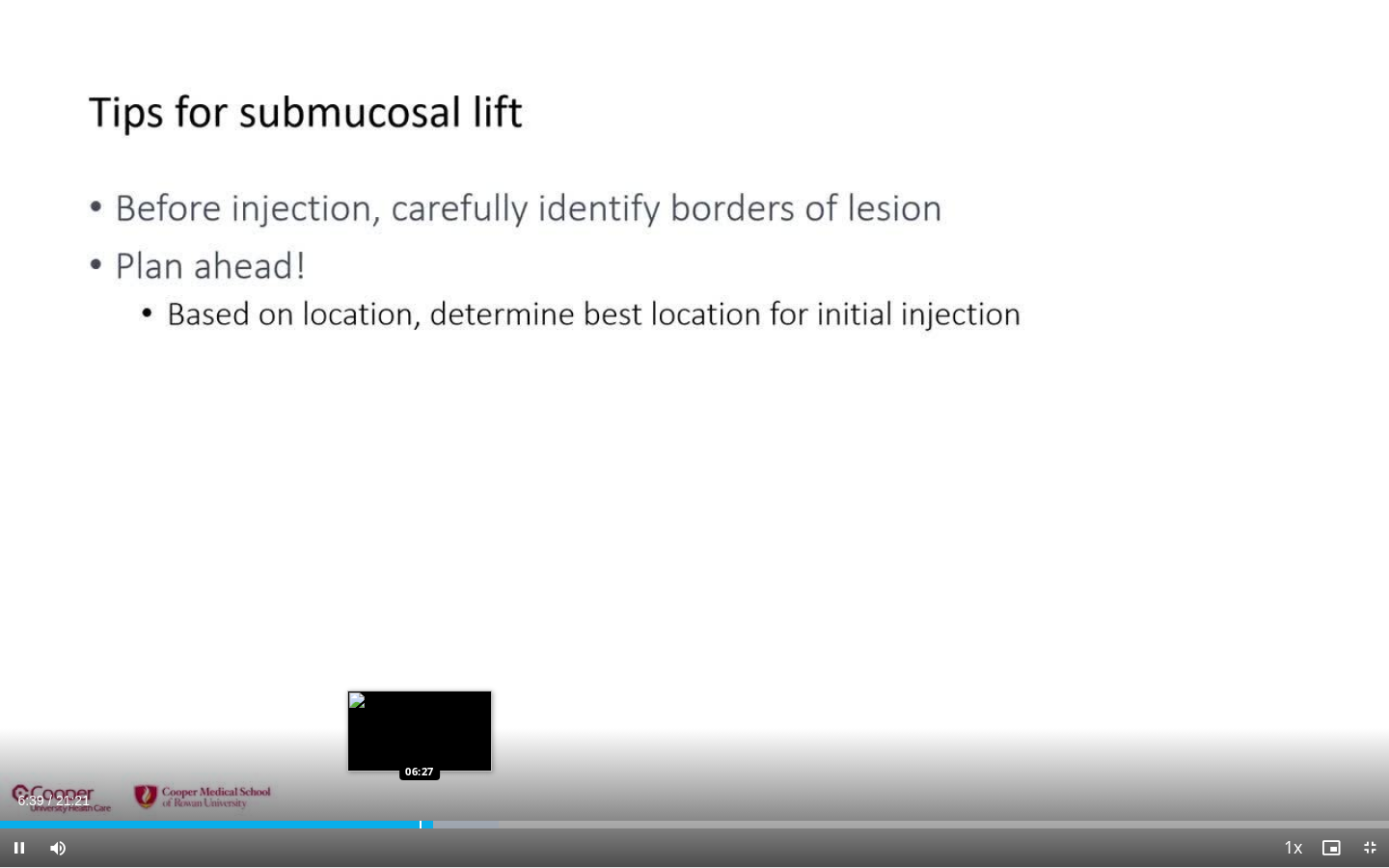 click on "Loaded :  35.88% 06:39 06:27" at bounding box center (694, 825) 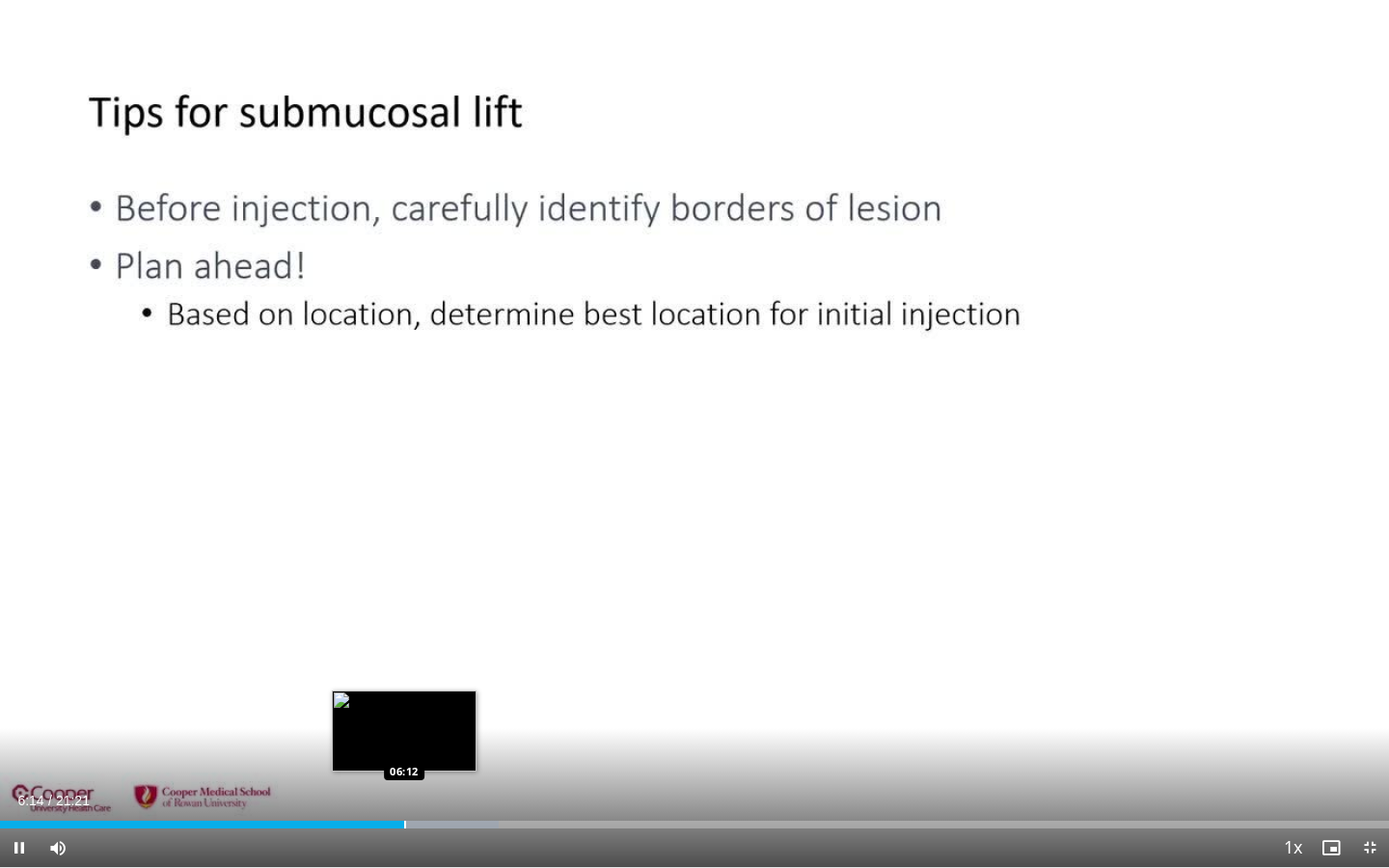 click at bounding box center [405, 825] 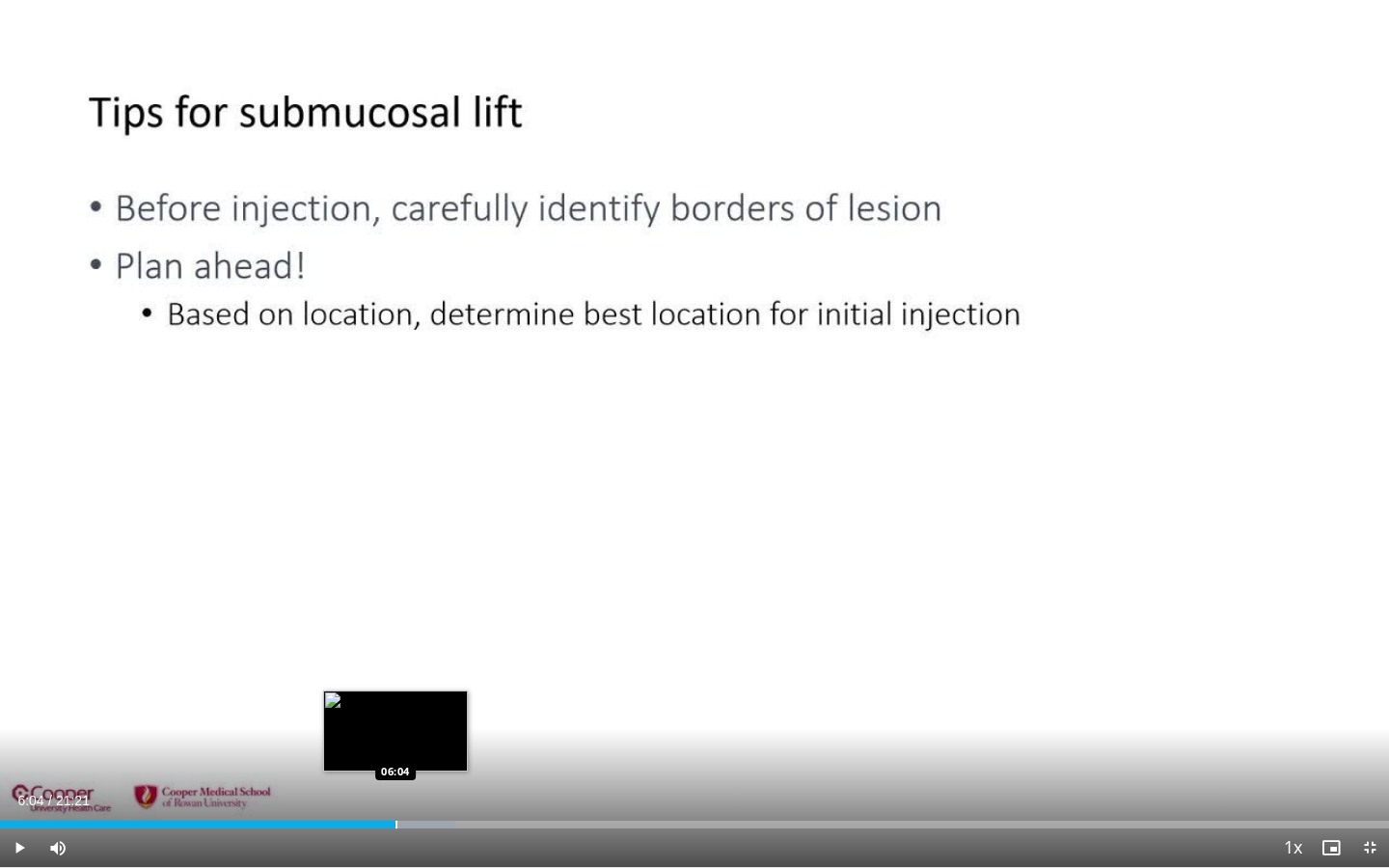 click on "Loaded :  32.76% 06:04 06:04" at bounding box center [694, 819] 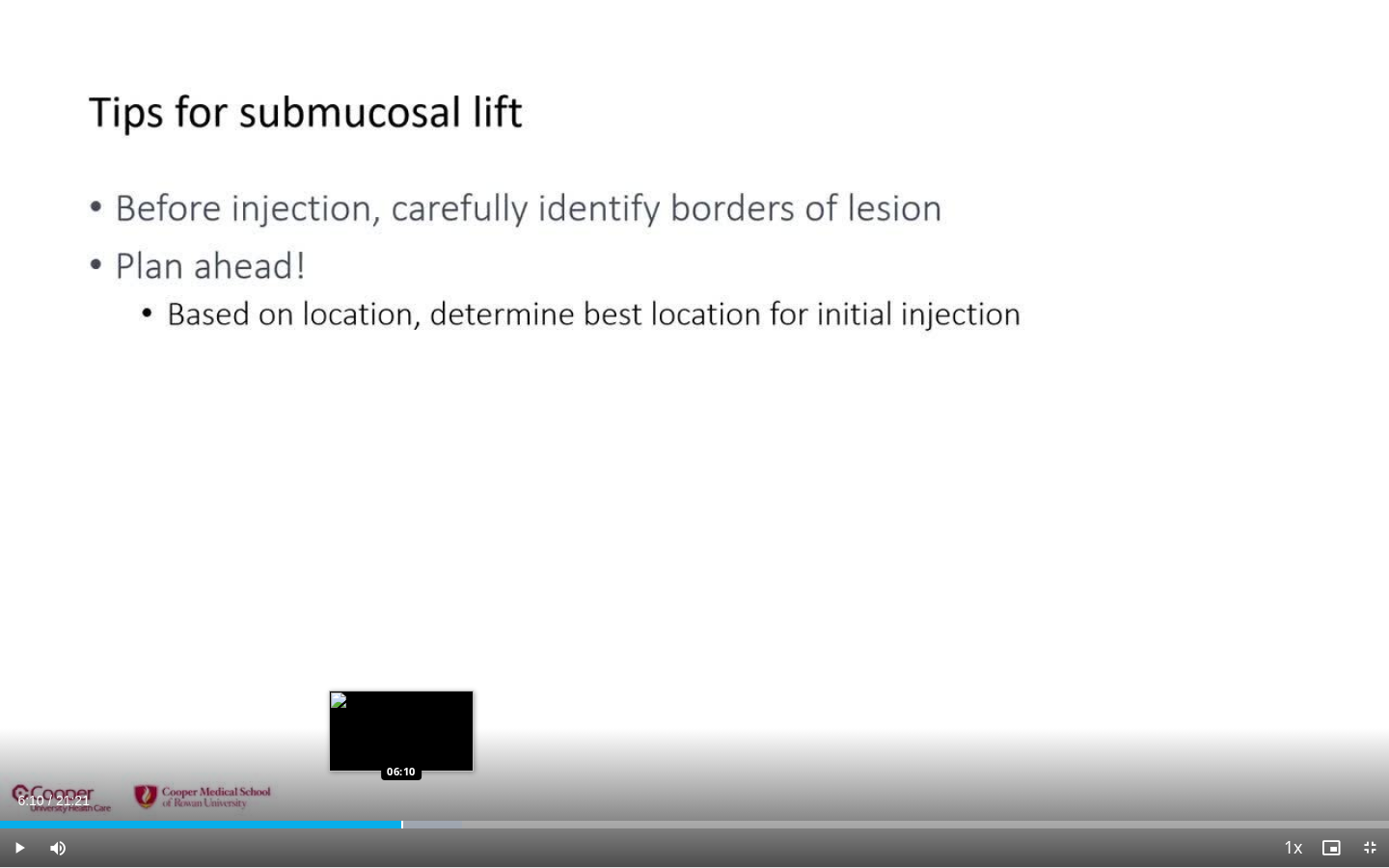 click on "Loaded :  33.27% 06:10 06:10" at bounding box center [694, 819] 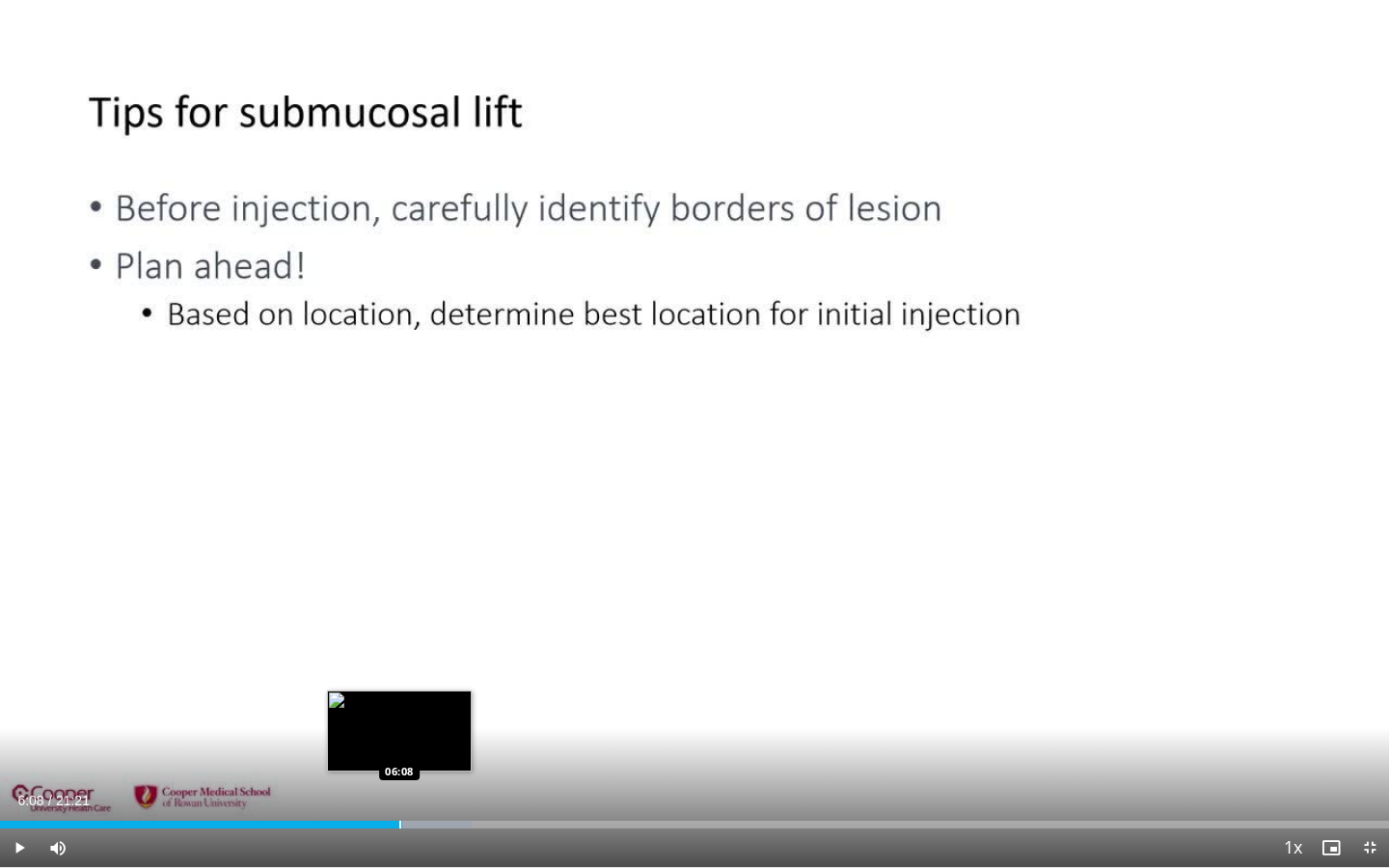 click on "Loaded :  34.04% 06:11 06:08" at bounding box center [694, 819] 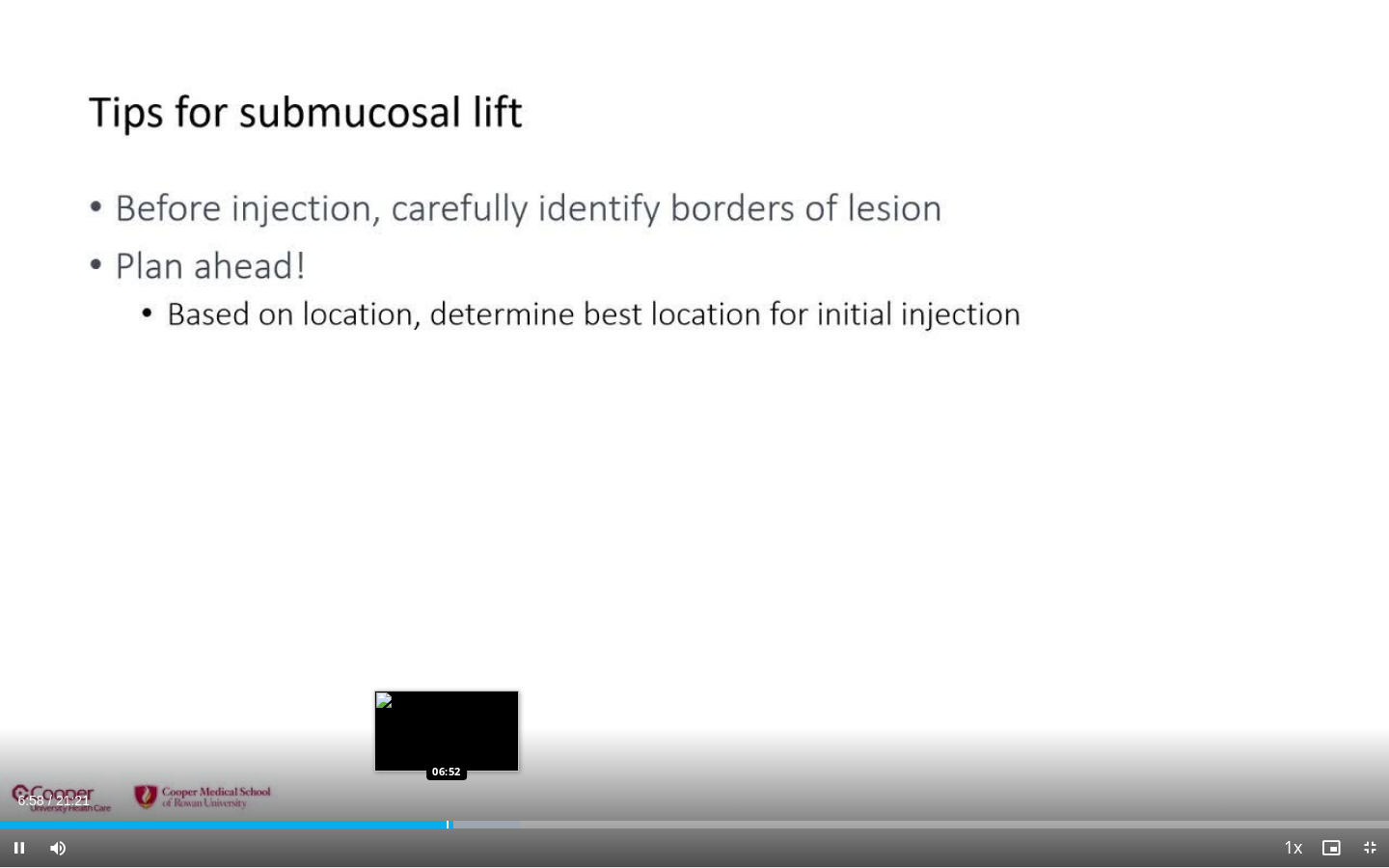 click at bounding box center (448, 825) 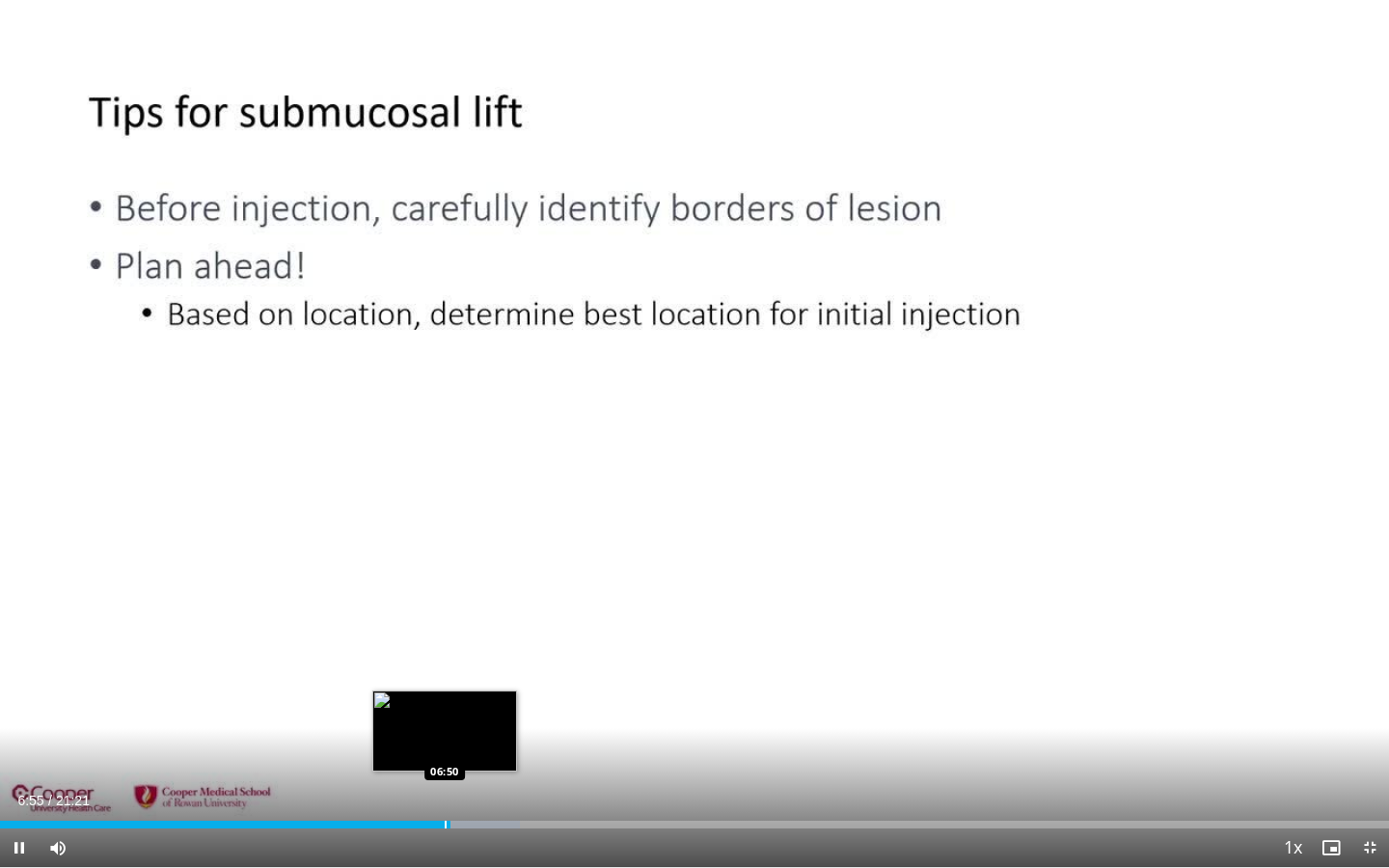 click at bounding box center (446, 825) 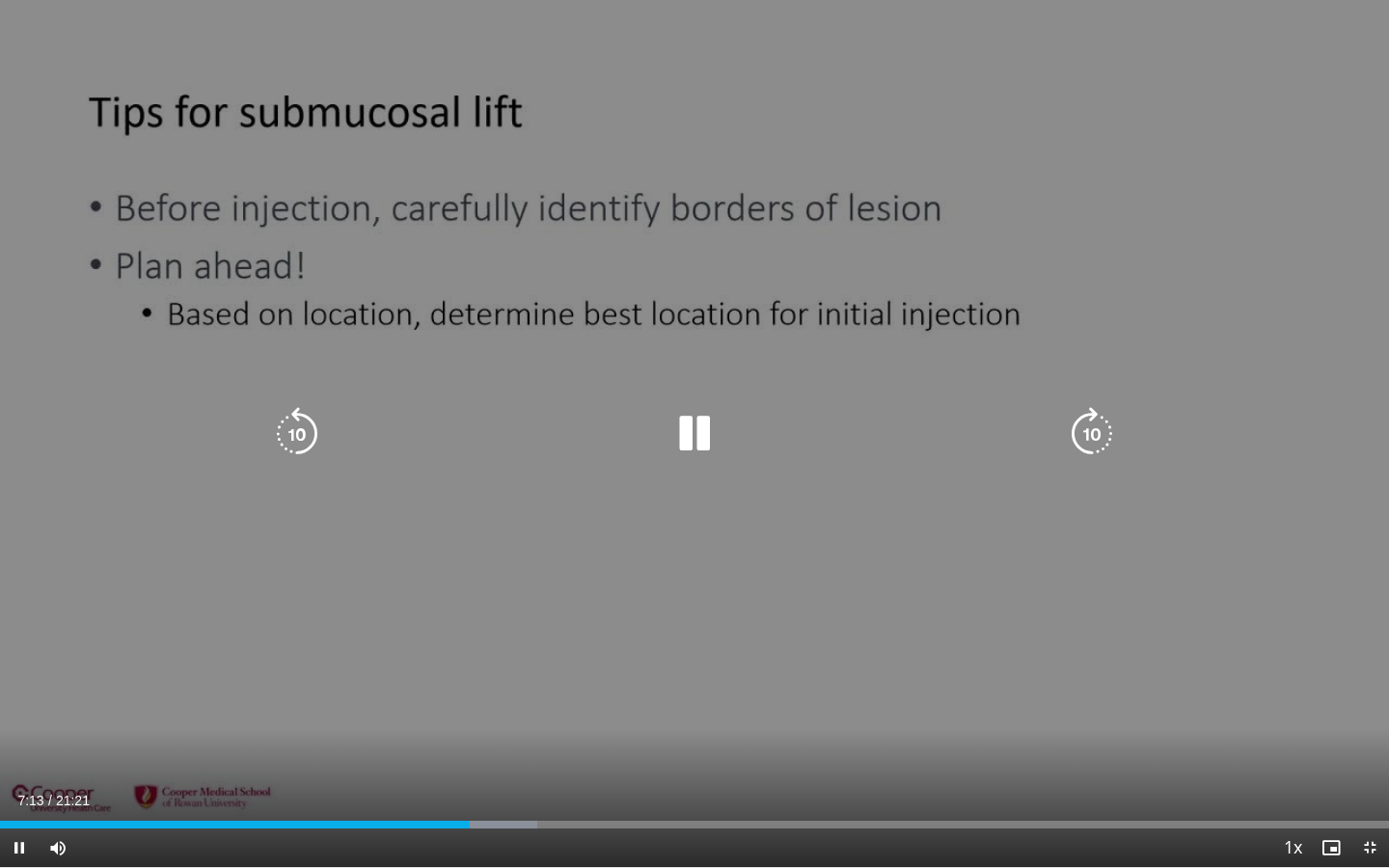 click on "10 seconds
Tap to unmute" at bounding box center (694, 433) 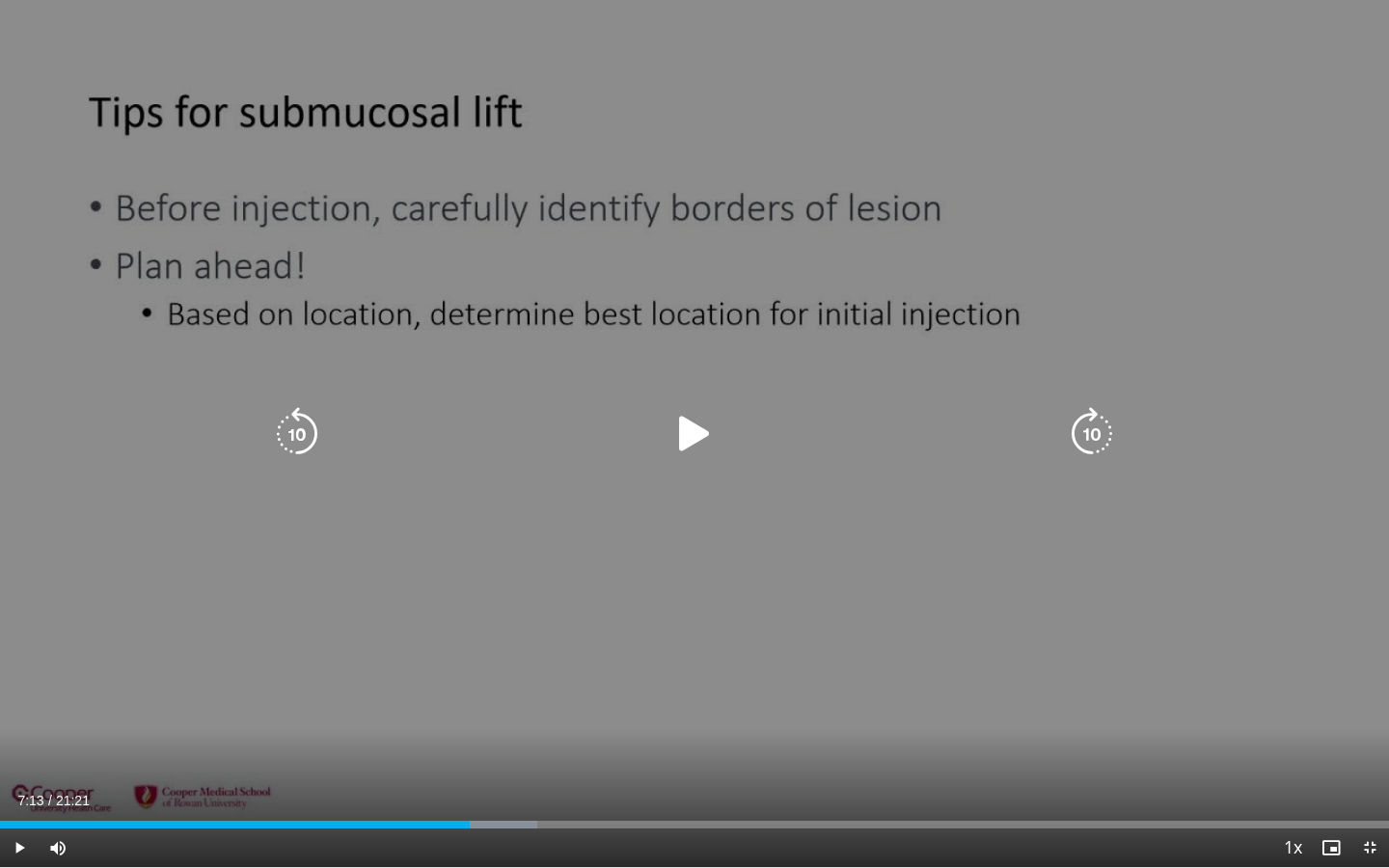 click on "10 seconds
Tap to unmute" at bounding box center [694, 433] 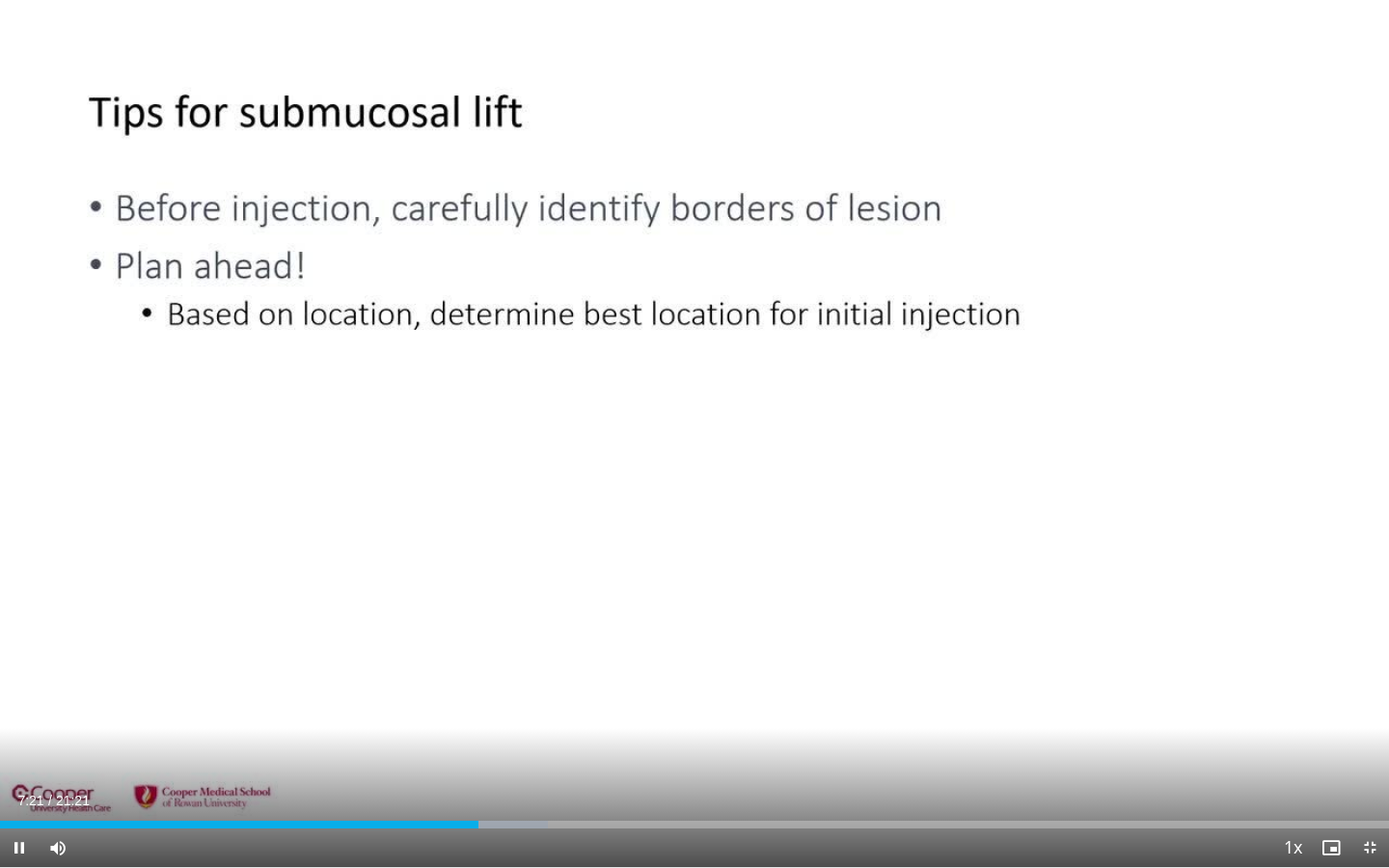 click on "Current Time  7:21 / Duration  21:21 Pause Skip Backward Skip Forward Mute 100% Loaded :  39.46% 07:21 06:58 Stream Type  LIVE Seek to live, currently behind live LIVE   1x Playback Rate 0.5x 0.75x 1x , selected 1.25x 1.5x 1.75x 2x Chapters Chapters Descriptions descriptions off , selected Captions captions settings , opens captions settings dialog captions off , selected Audio Track en (Main) , selected Exit Fullscreen Enable picture-in-picture mode" at bounding box center (694, 848) 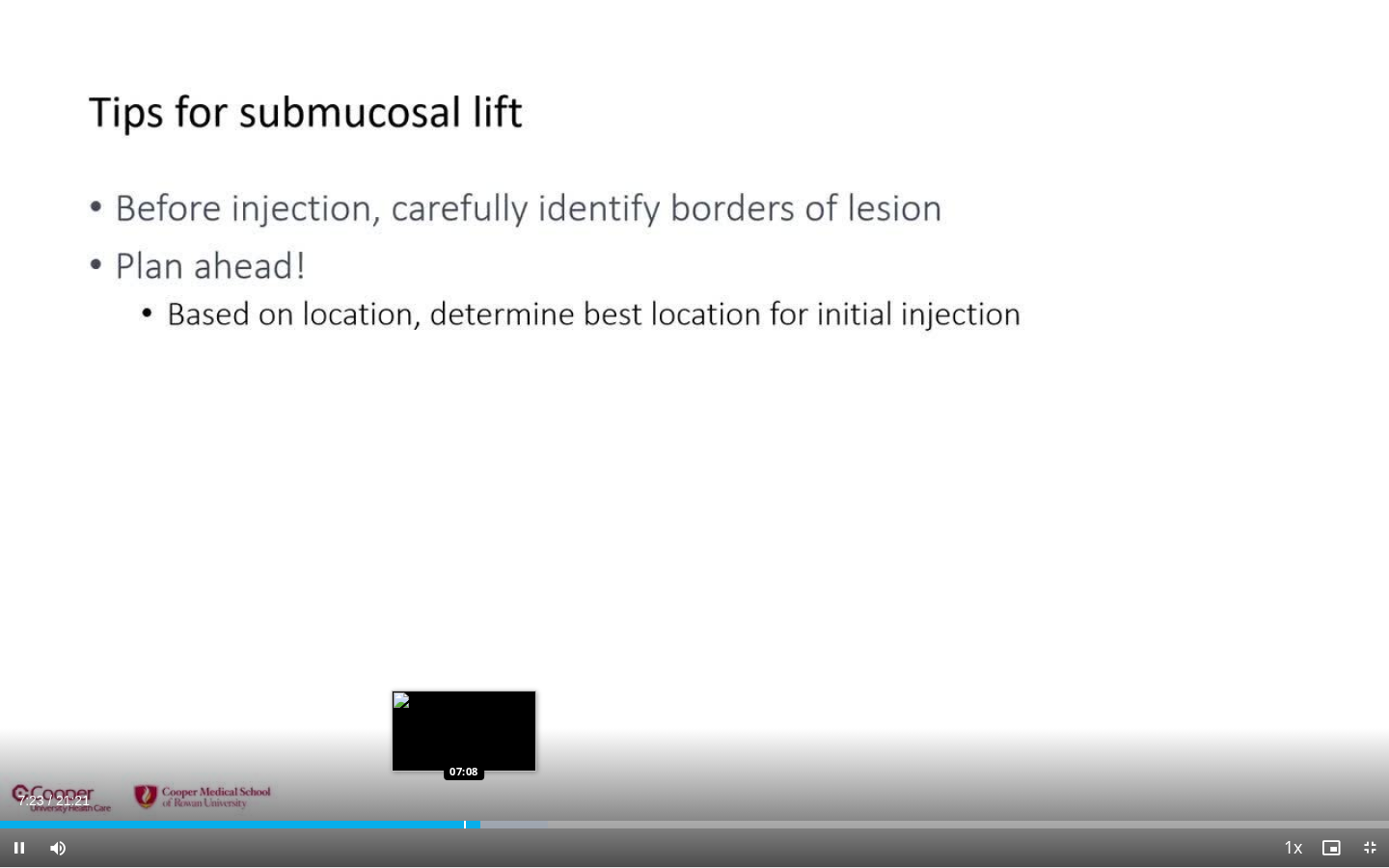 click at bounding box center (465, 825) 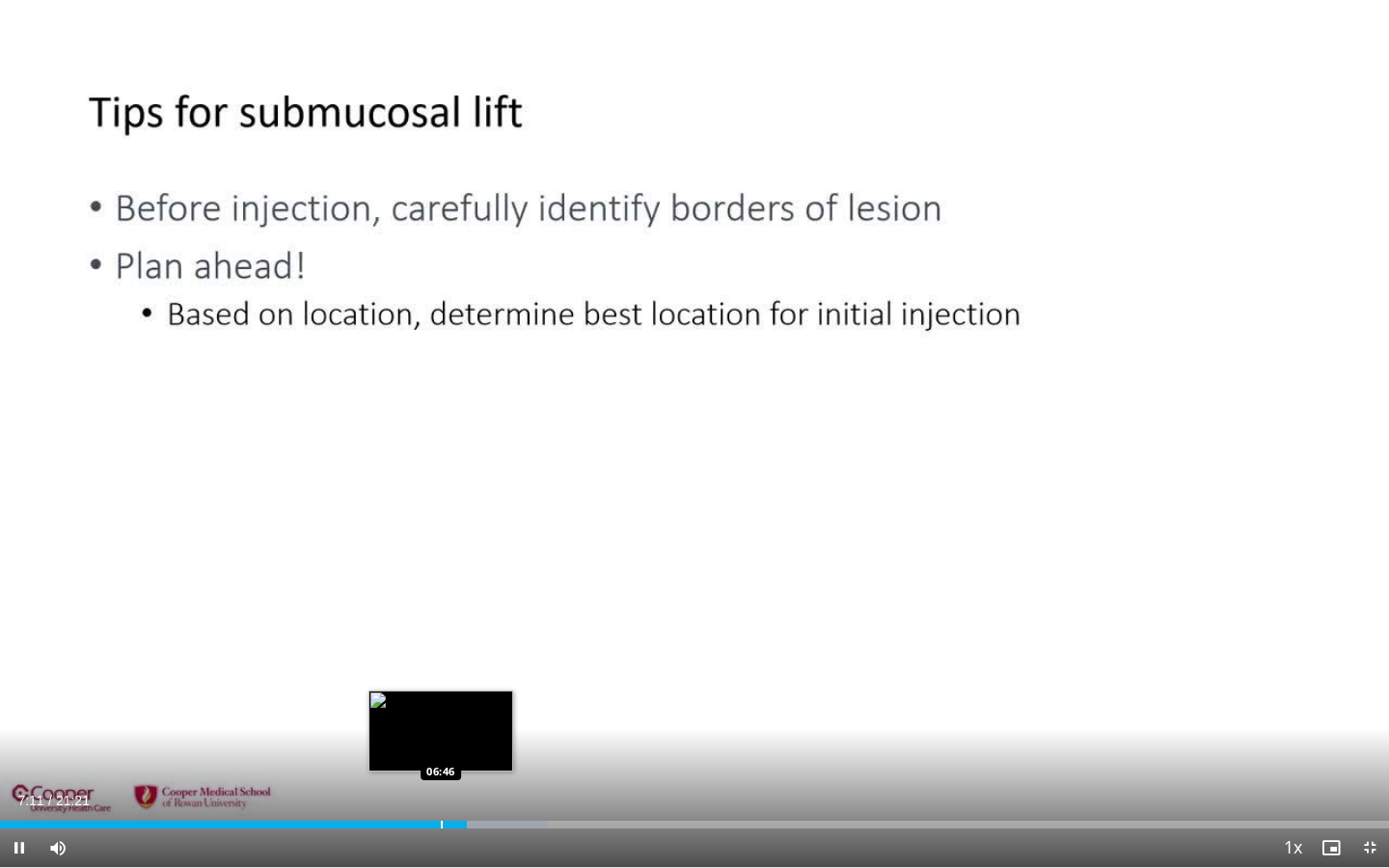 click at bounding box center [442, 825] 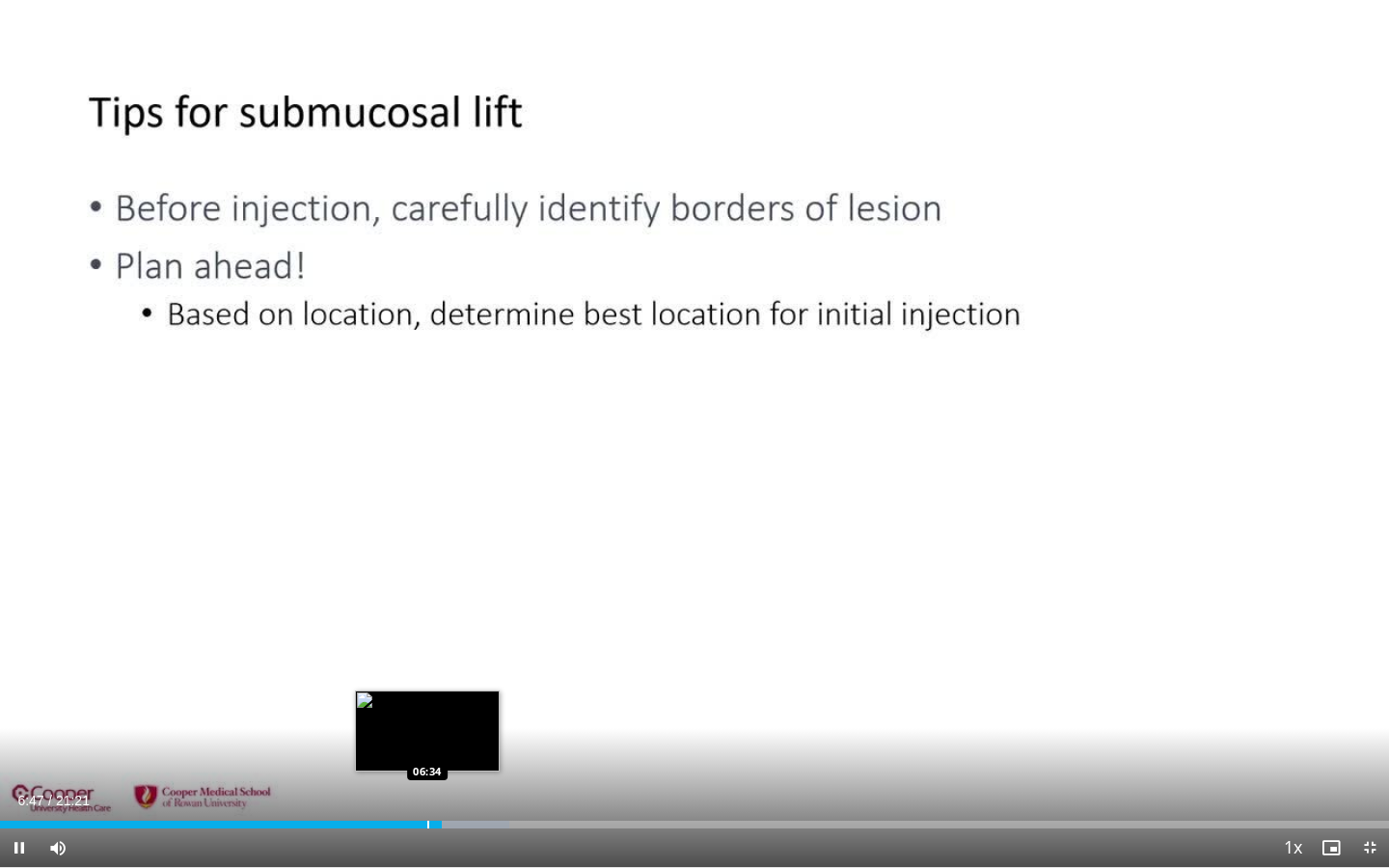 click at bounding box center (428, 825) 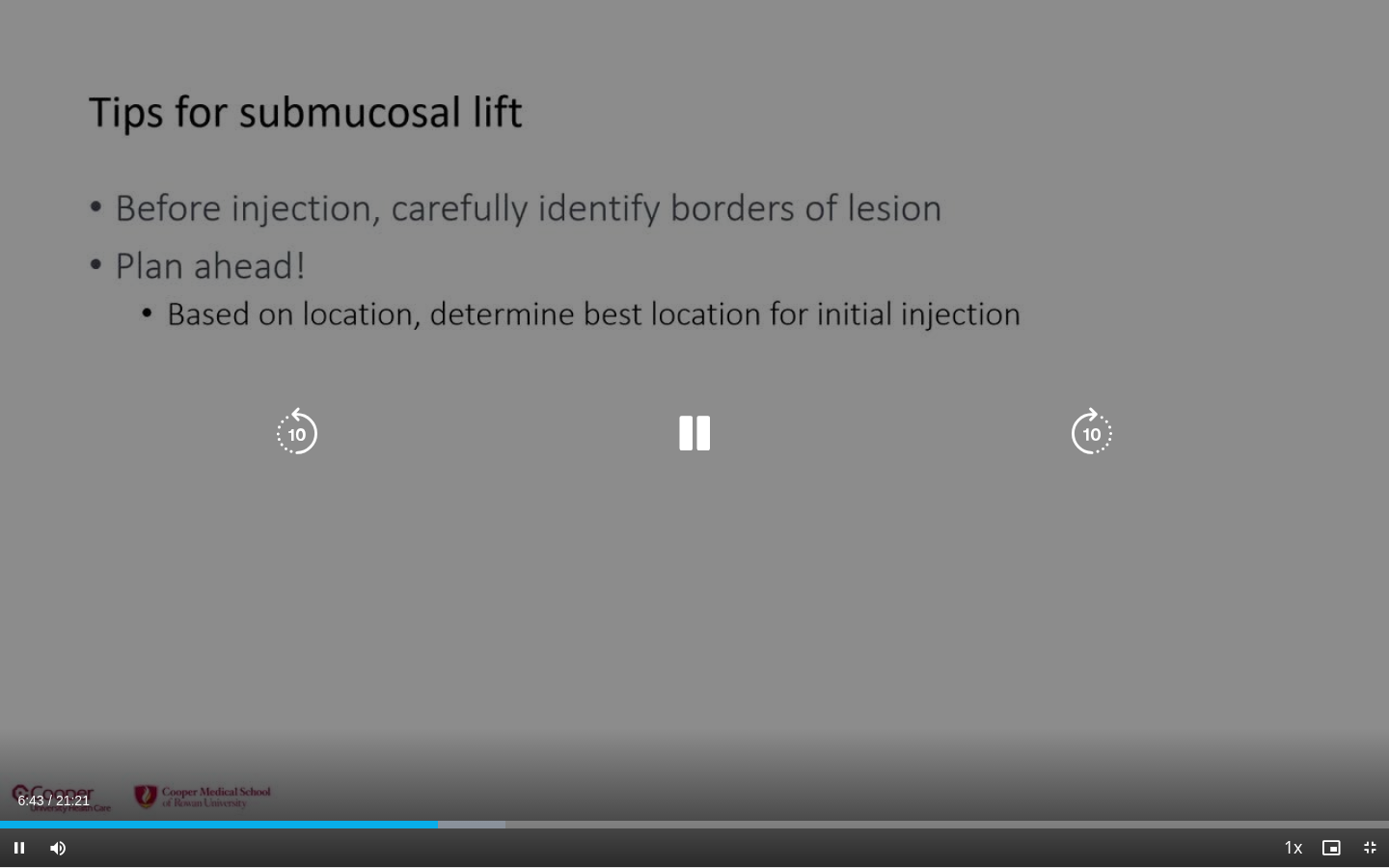 click at bounding box center (694, 434) 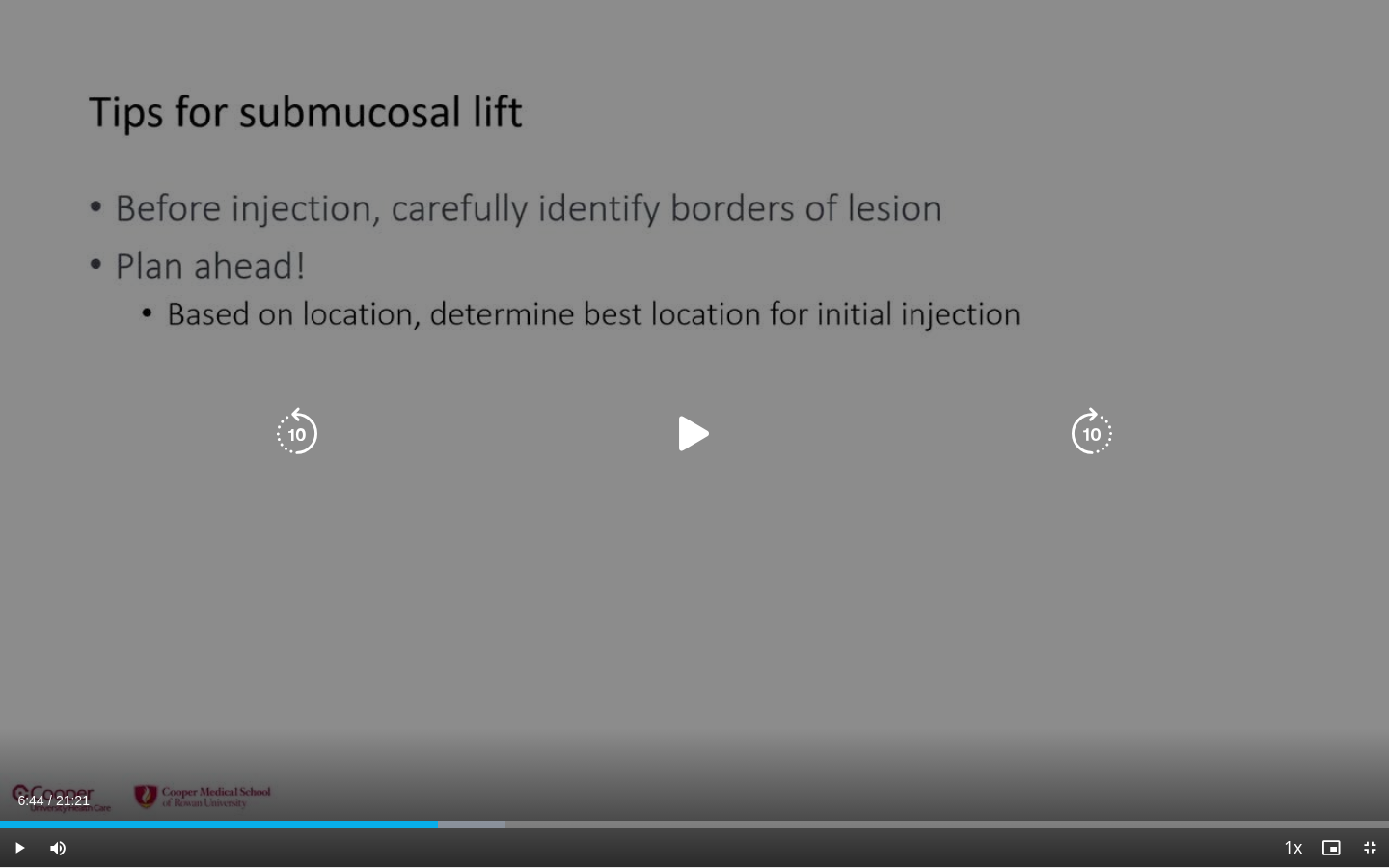click on "10 seconds
Tap to unmute" at bounding box center (694, 433) 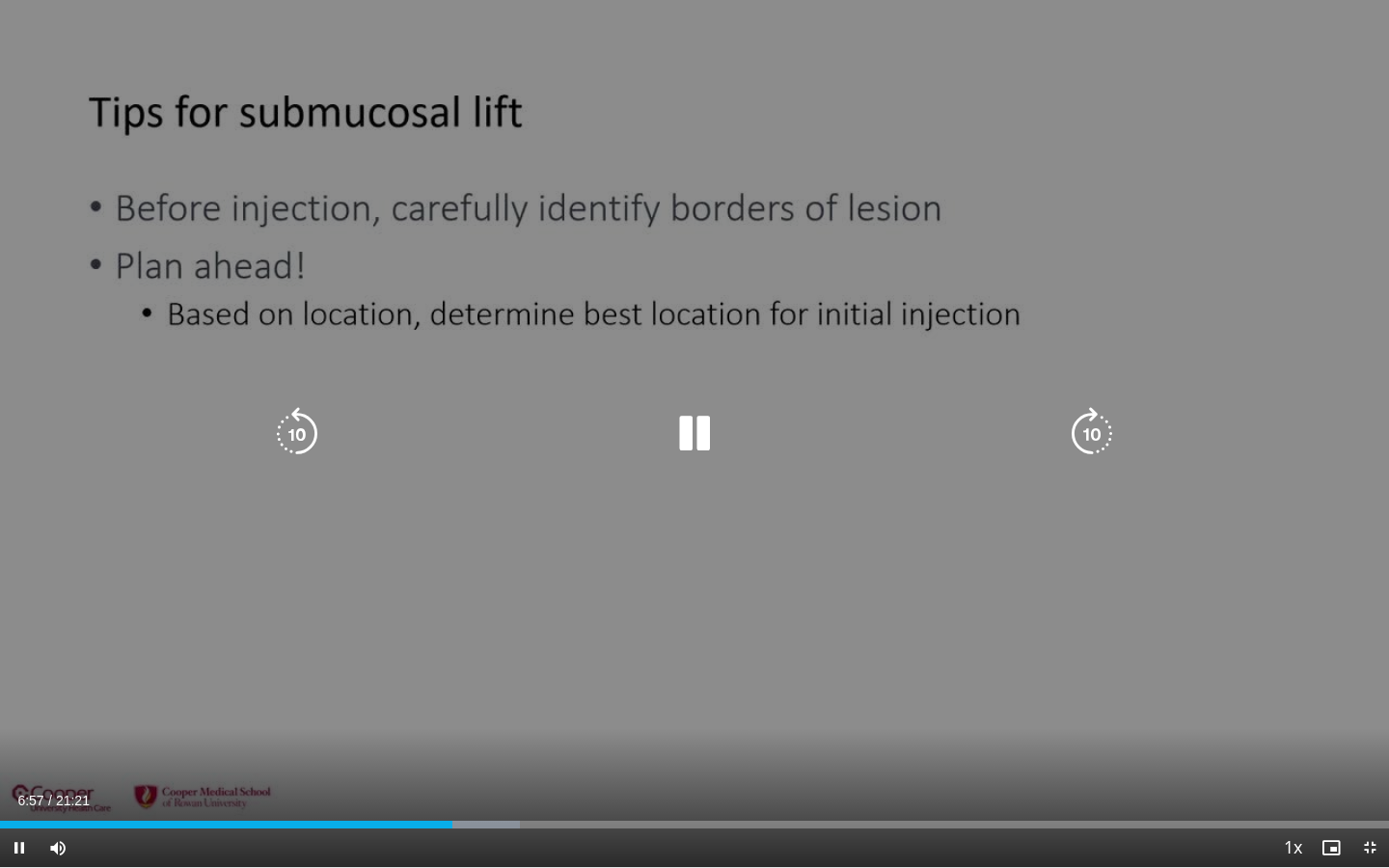 click on "10 seconds
Tap to unmute" at bounding box center (694, 433) 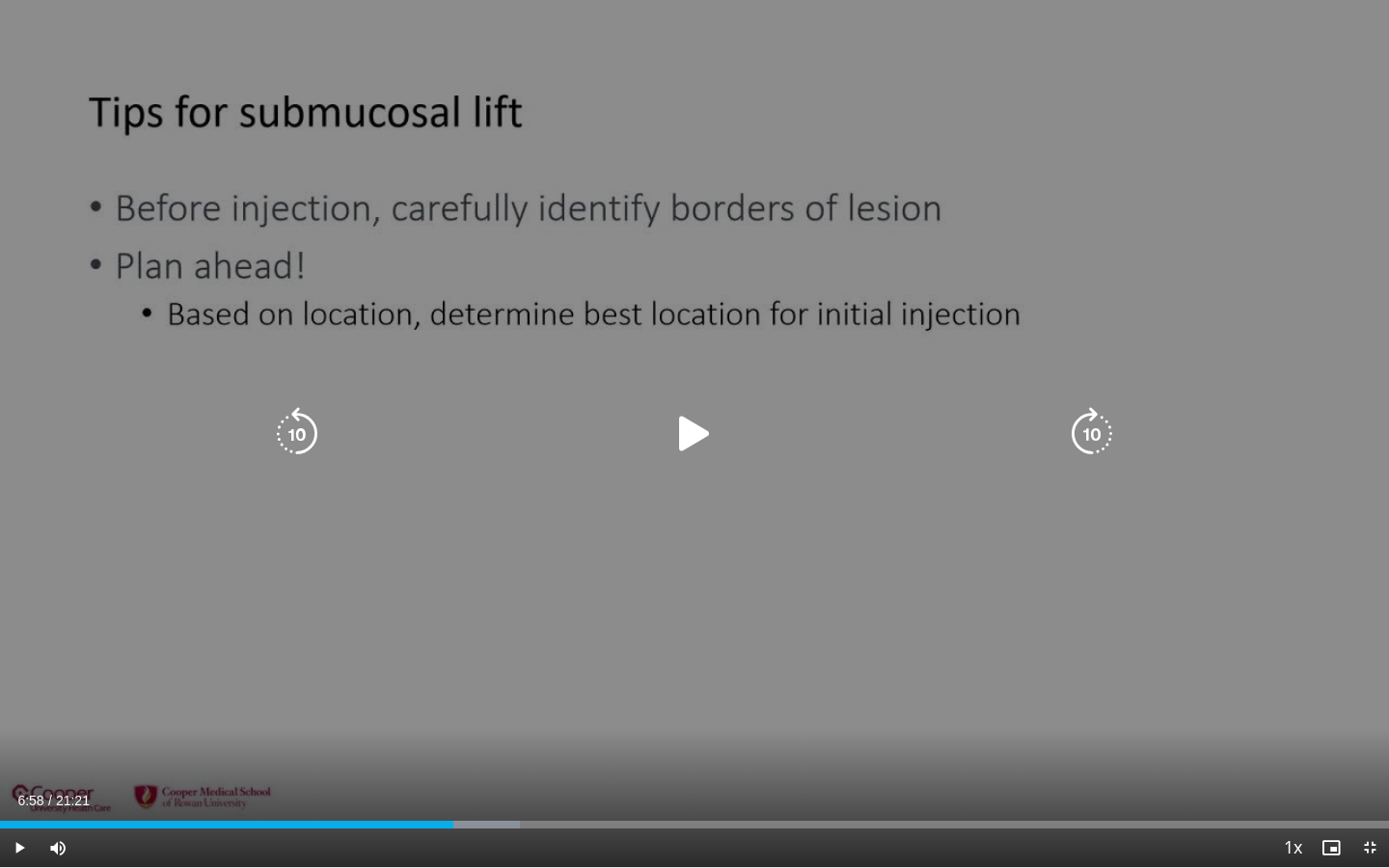 click on "10 seconds
Tap to unmute" at bounding box center [694, 433] 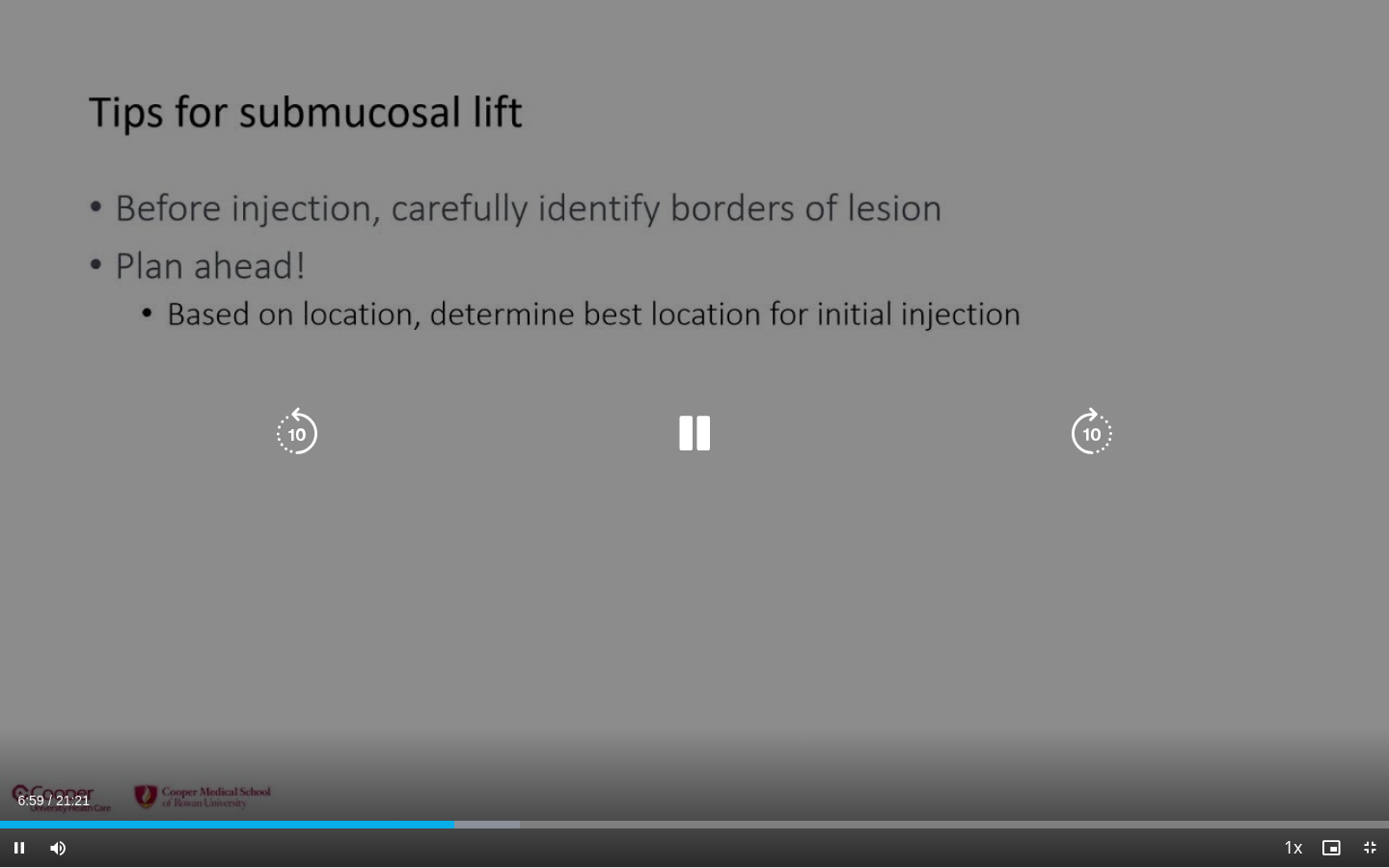 click on "10 seconds
Tap to unmute" at bounding box center (694, 433) 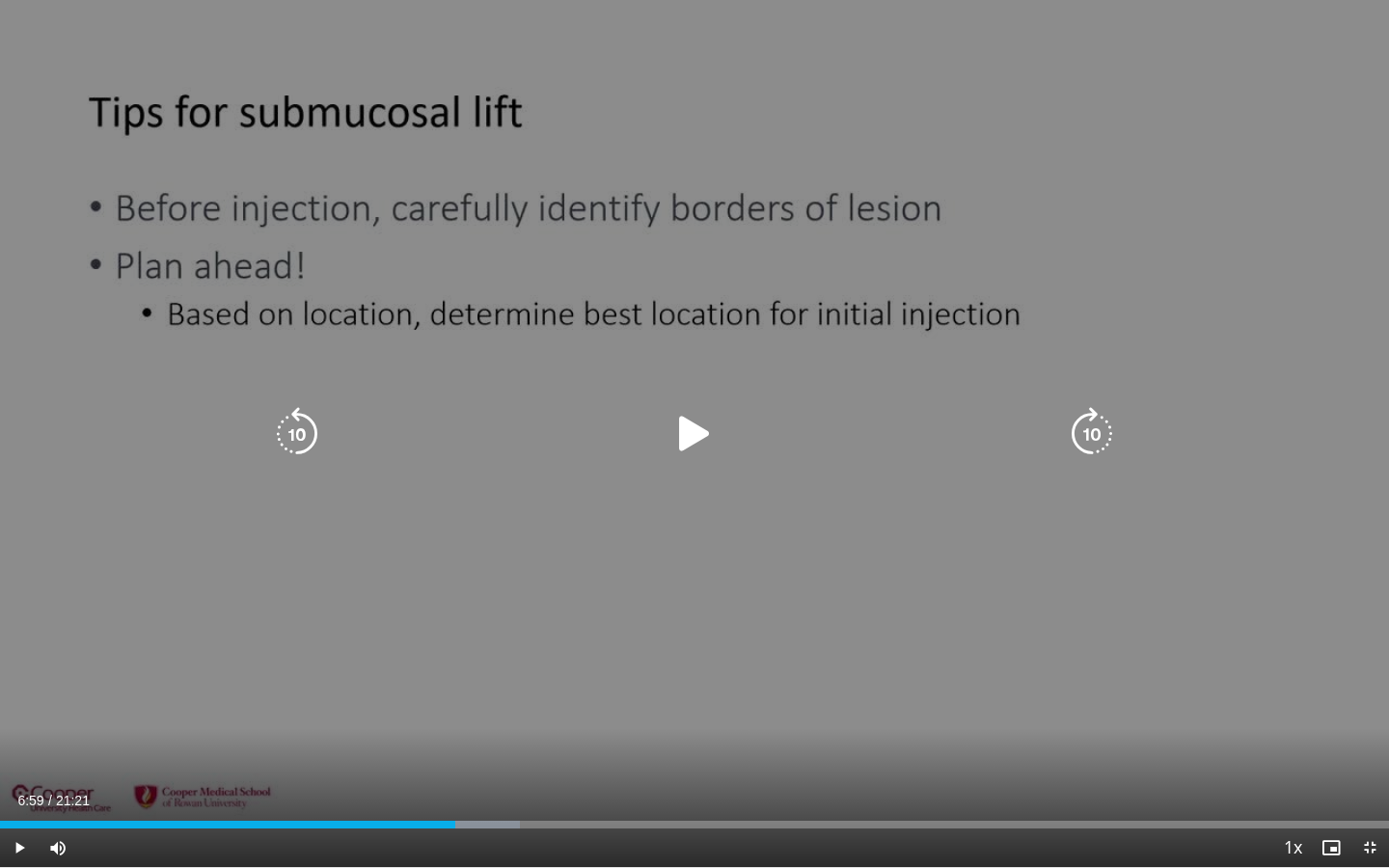 click on "10 seconds
Tap to unmute" at bounding box center [694, 433] 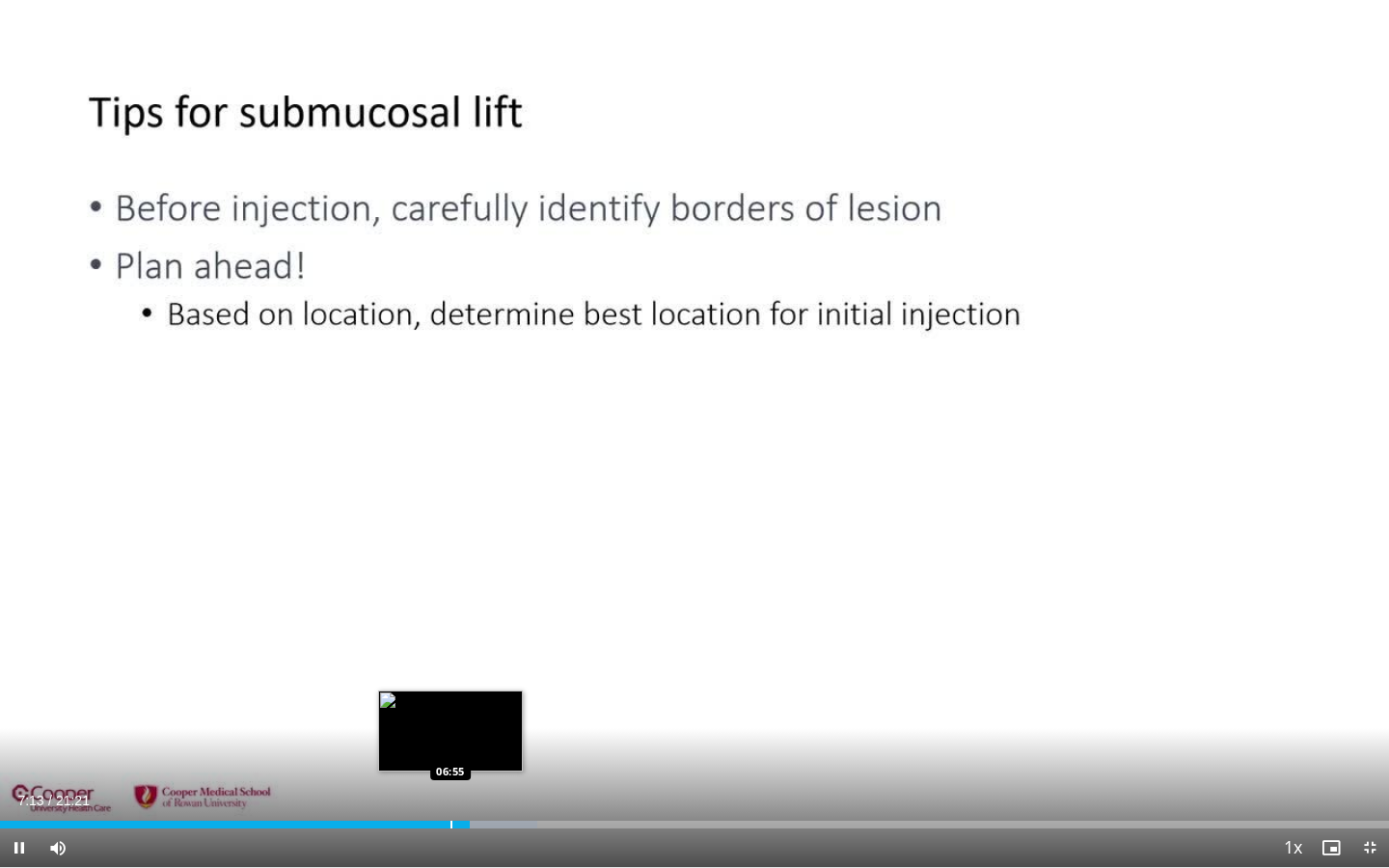 click on "Loaded :  38.69% 07:13 06:55" at bounding box center (694, 819) 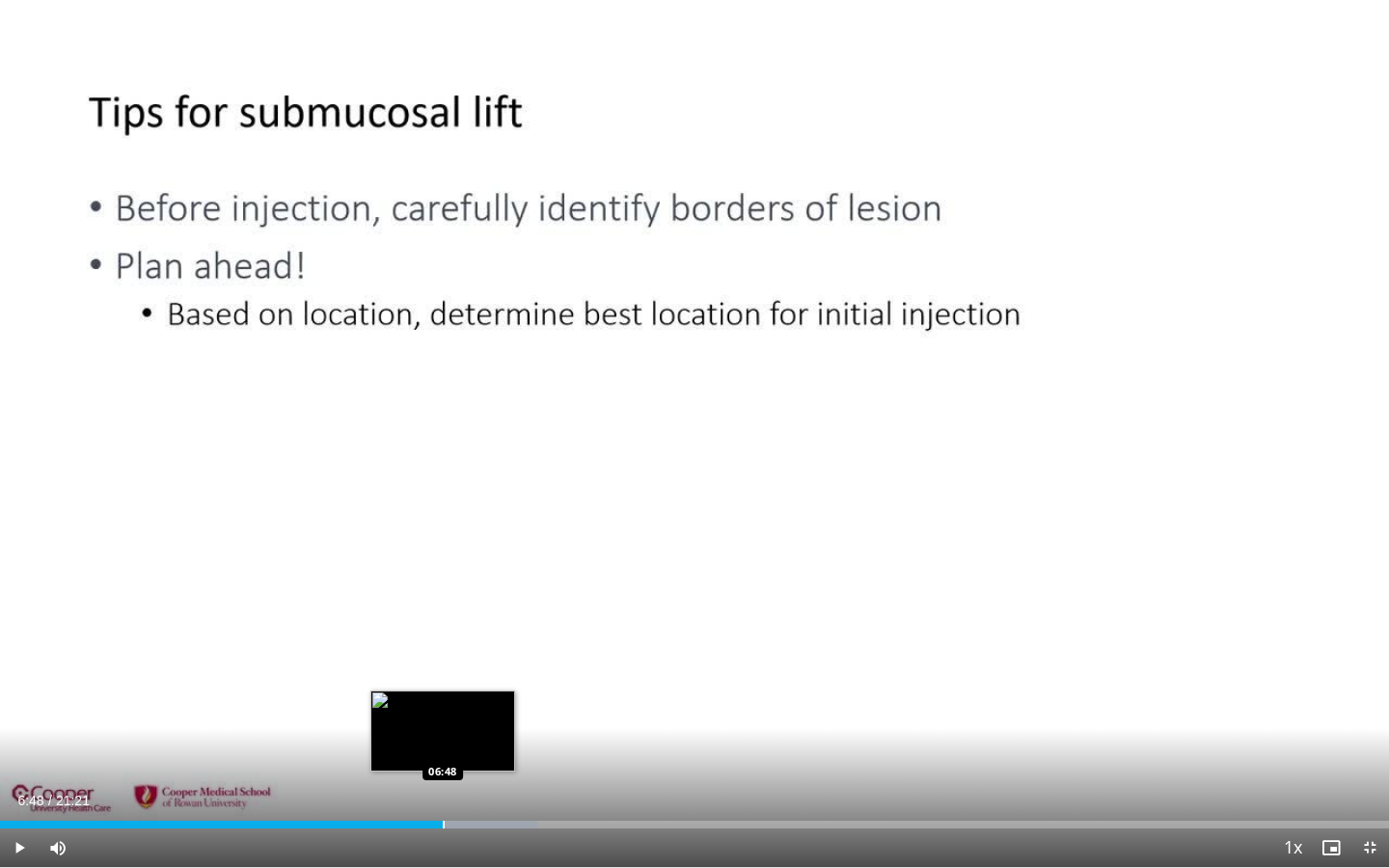 click on "Loaded :  38.69% 06:48 06:48" at bounding box center [694, 819] 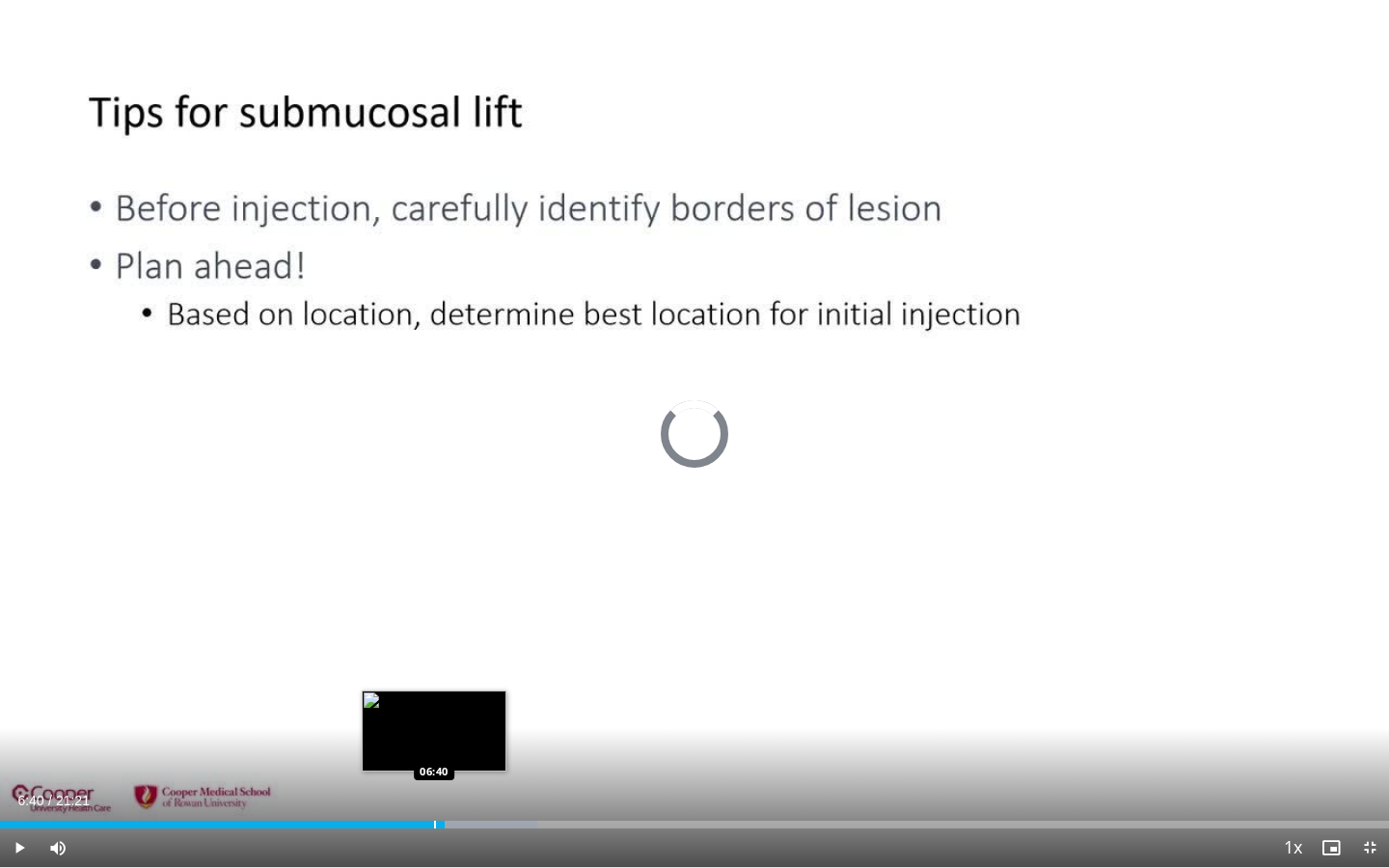 click on "Loaded :  38.69% 06:50 06:40" at bounding box center (694, 819) 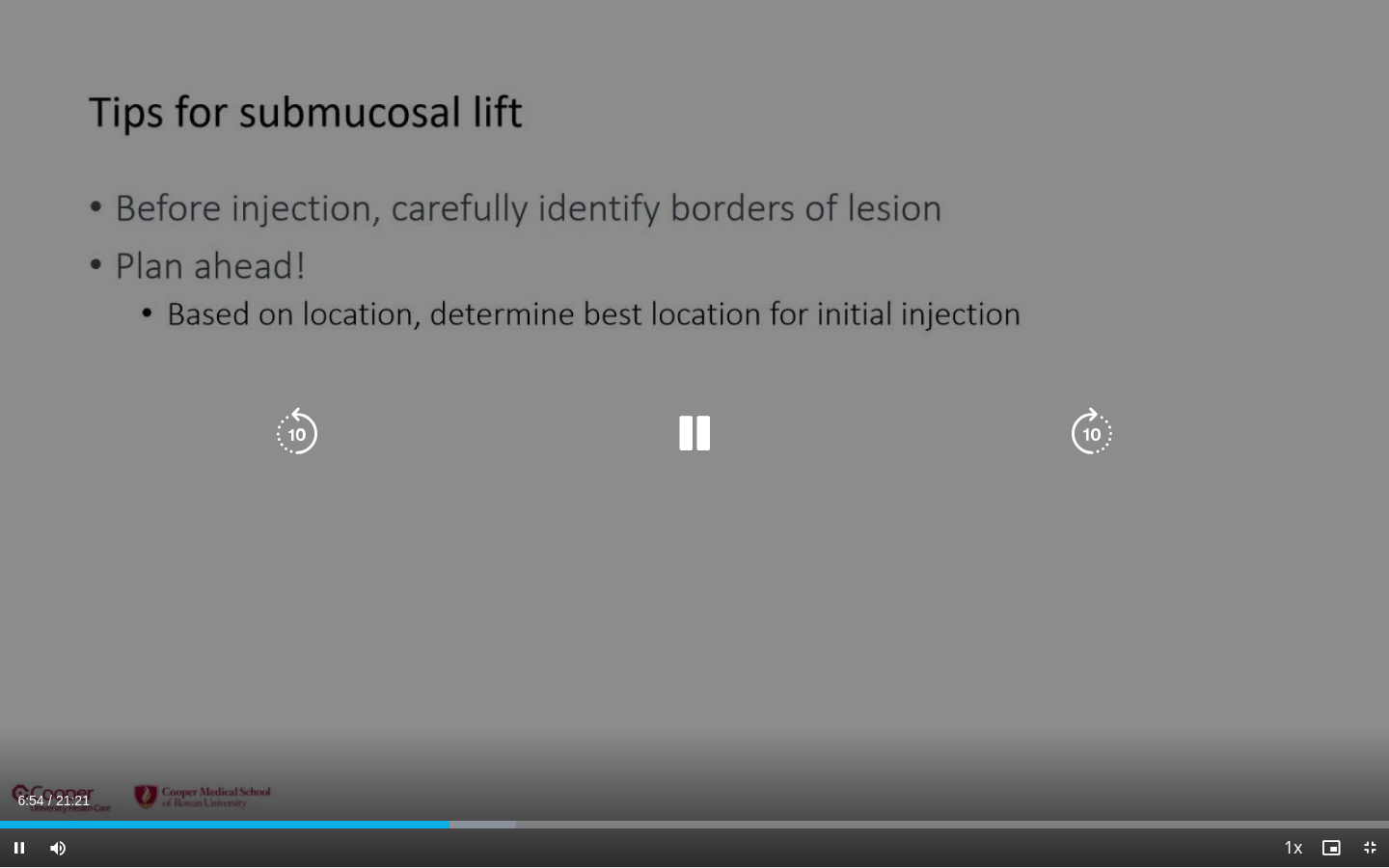 click on "10 seconds
Tap to unmute" at bounding box center [694, 433] 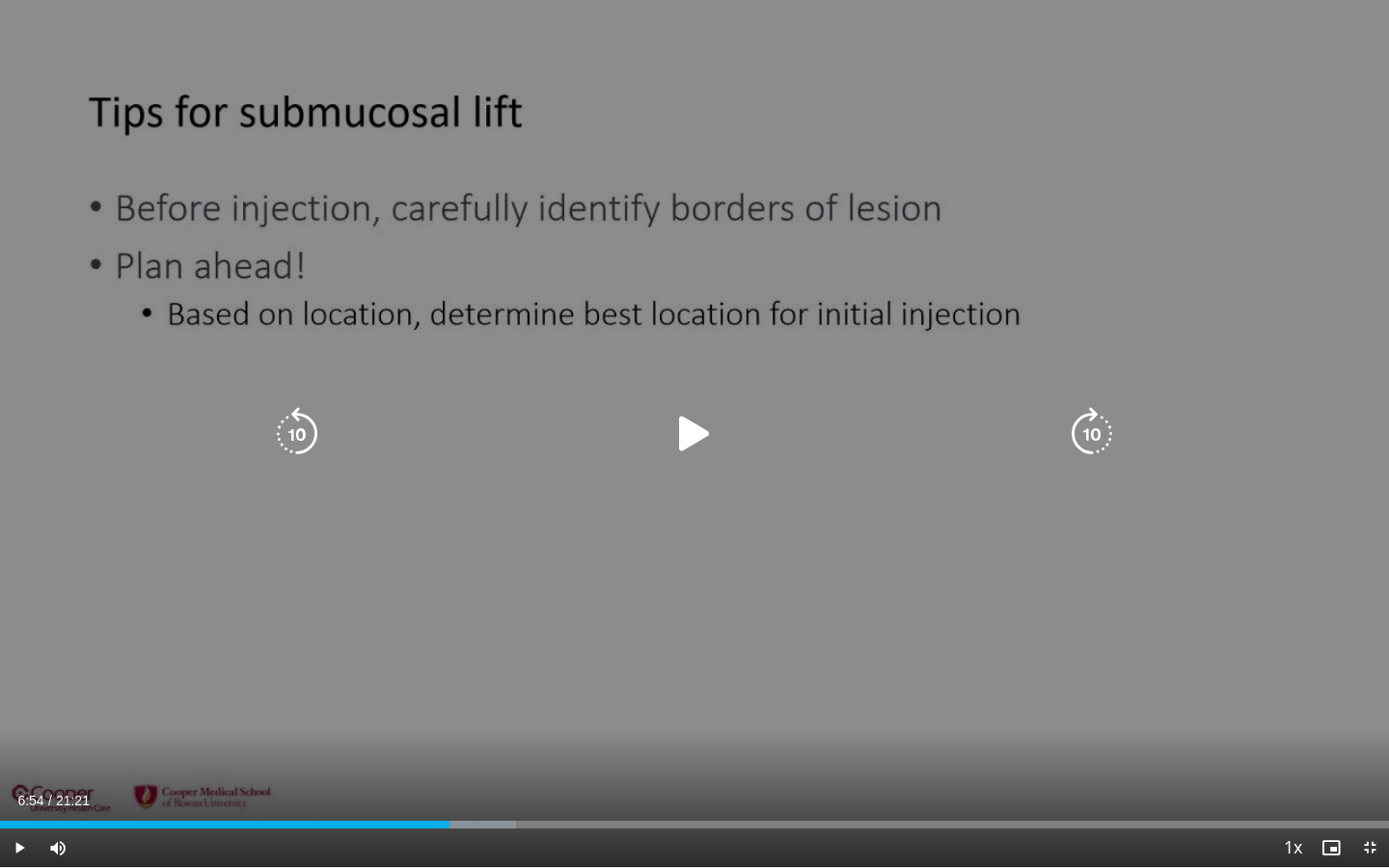 click on "10 seconds
Tap to unmute" at bounding box center [694, 433] 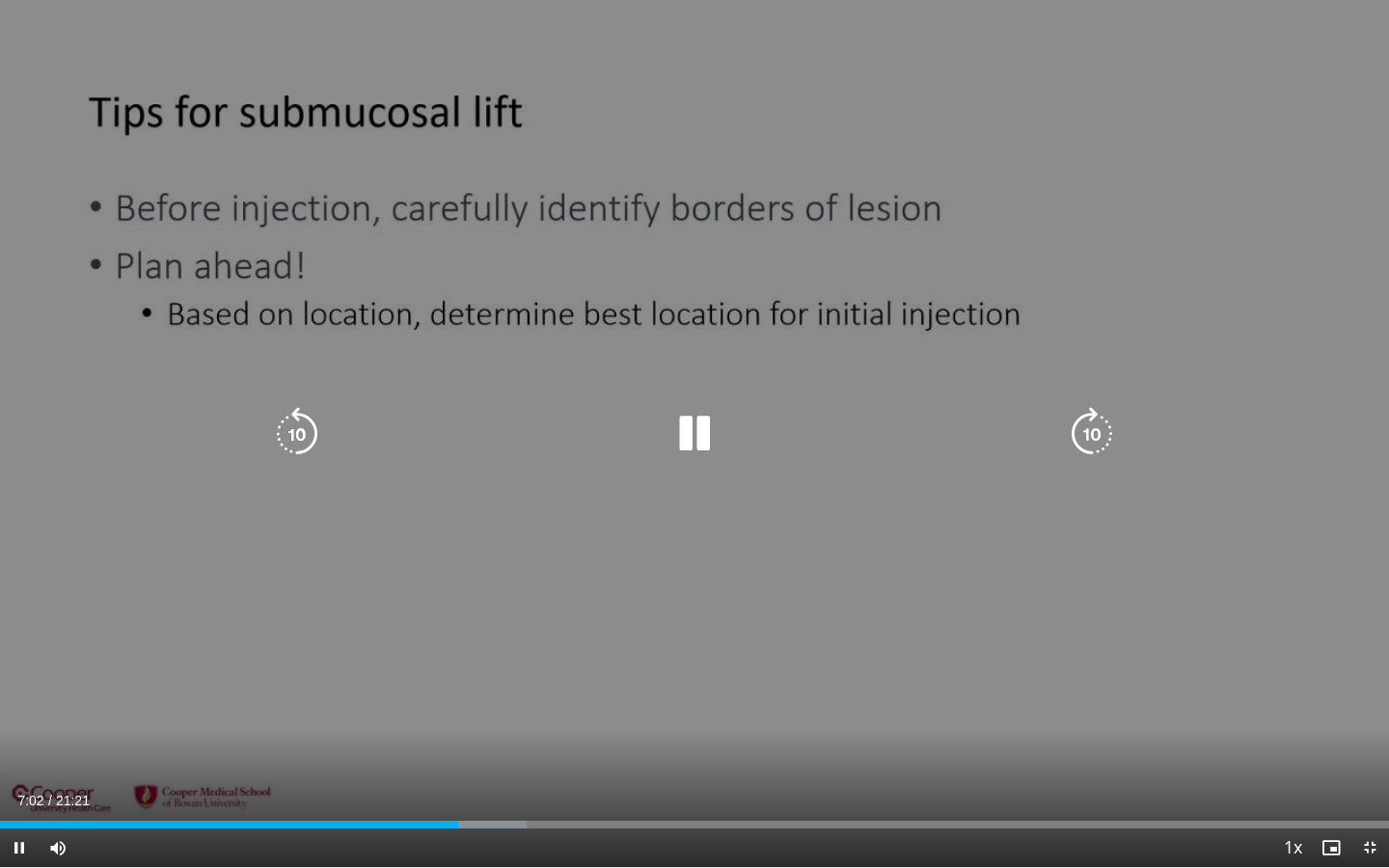 click on "10 seconds
Tap to unmute" at bounding box center (694, 433) 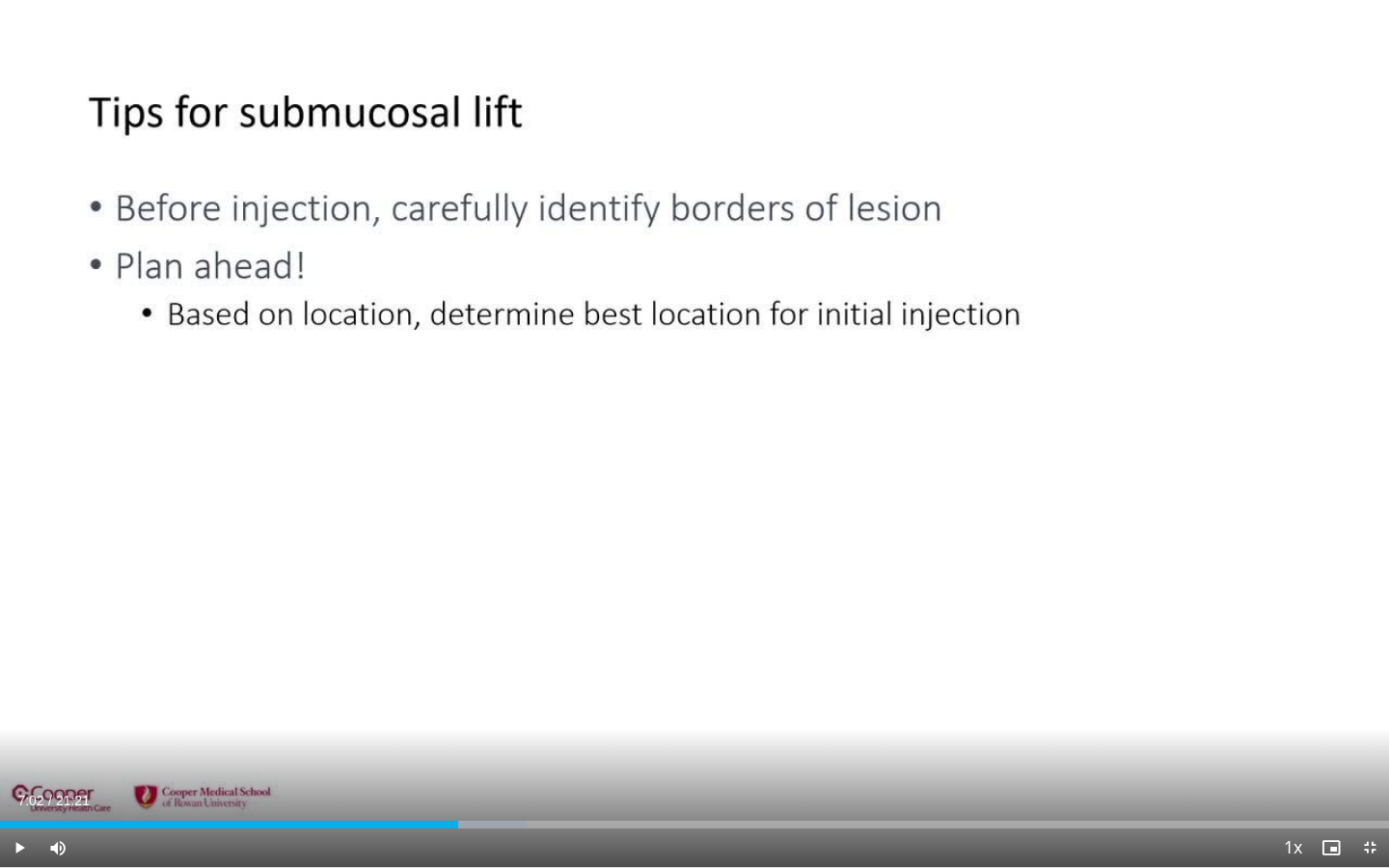 click on "10 seconds
Tap to unmute" at bounding box center [694, 433] 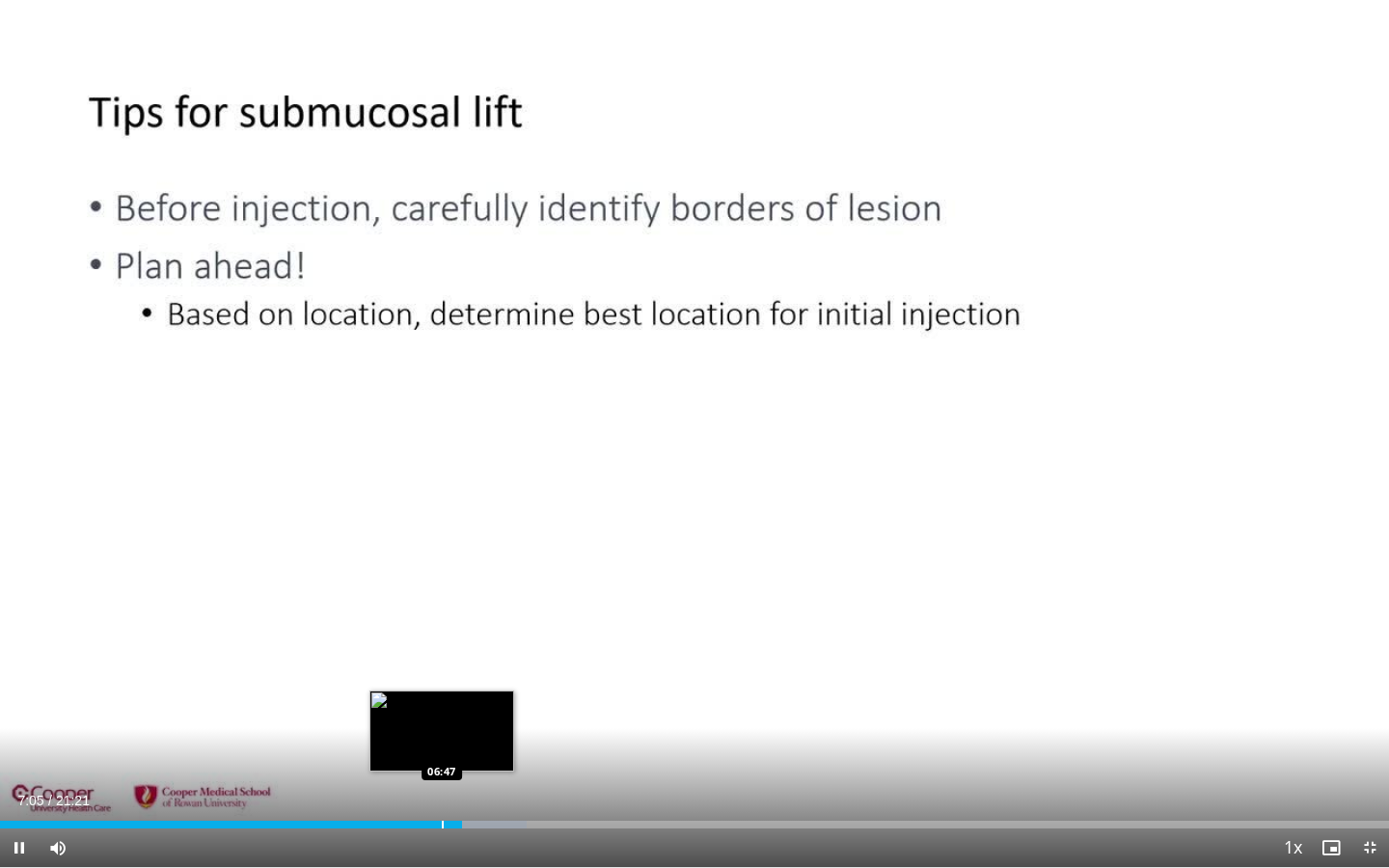 click at bounding box center [443, 825] 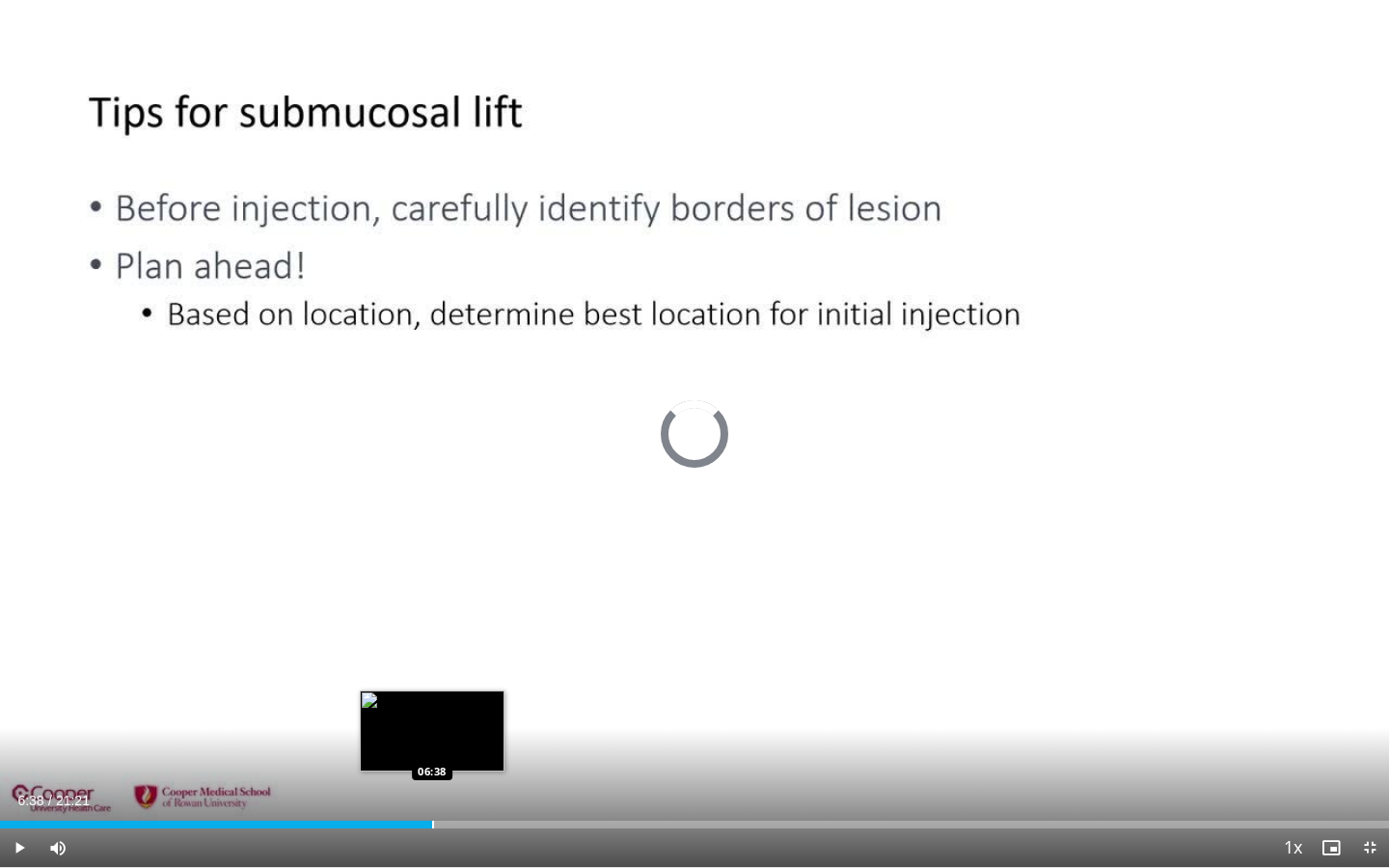 click at bounding box center [433, 825] 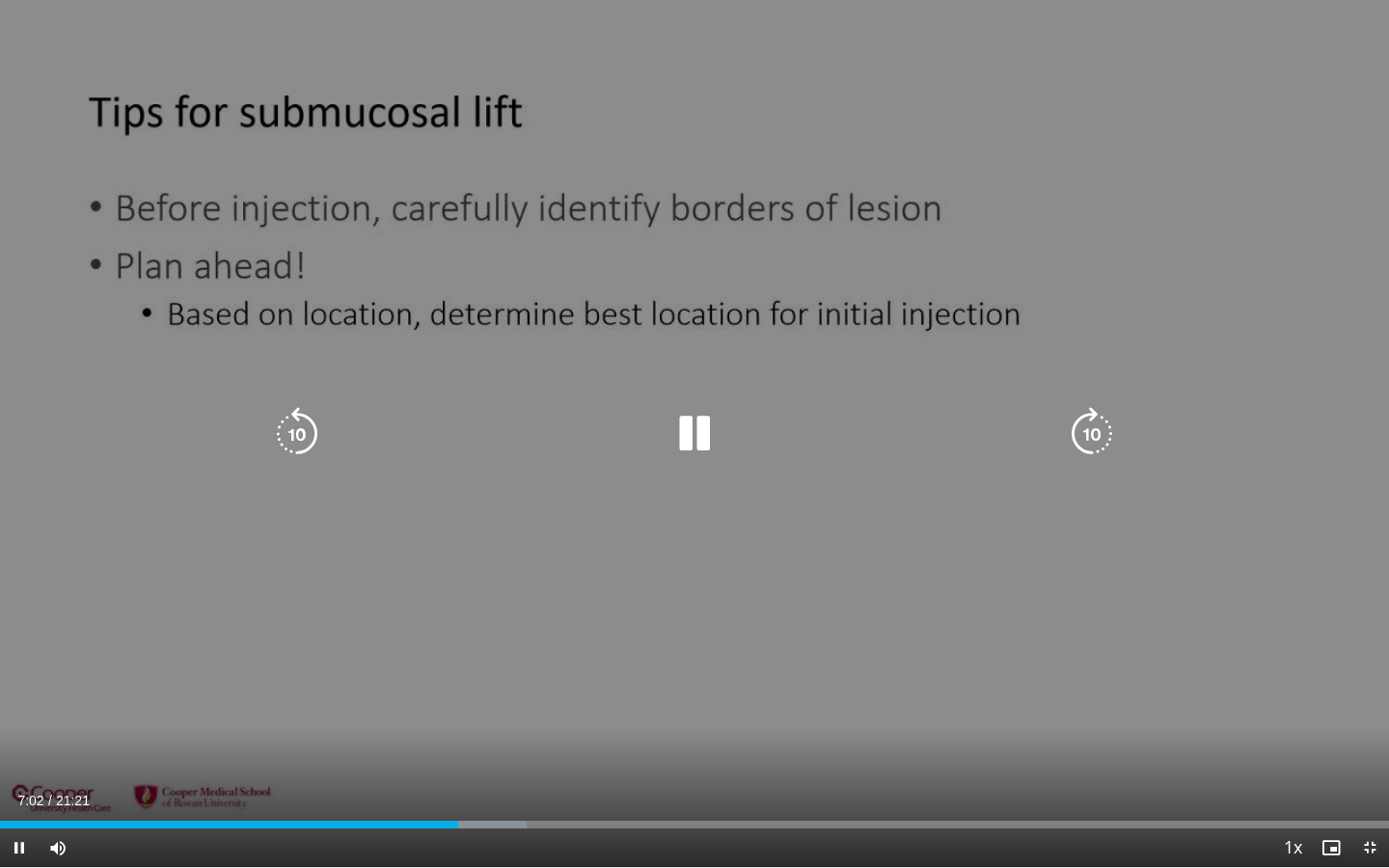click on "10 seconds
Tap to unmute" at bounding box center (694, 433) 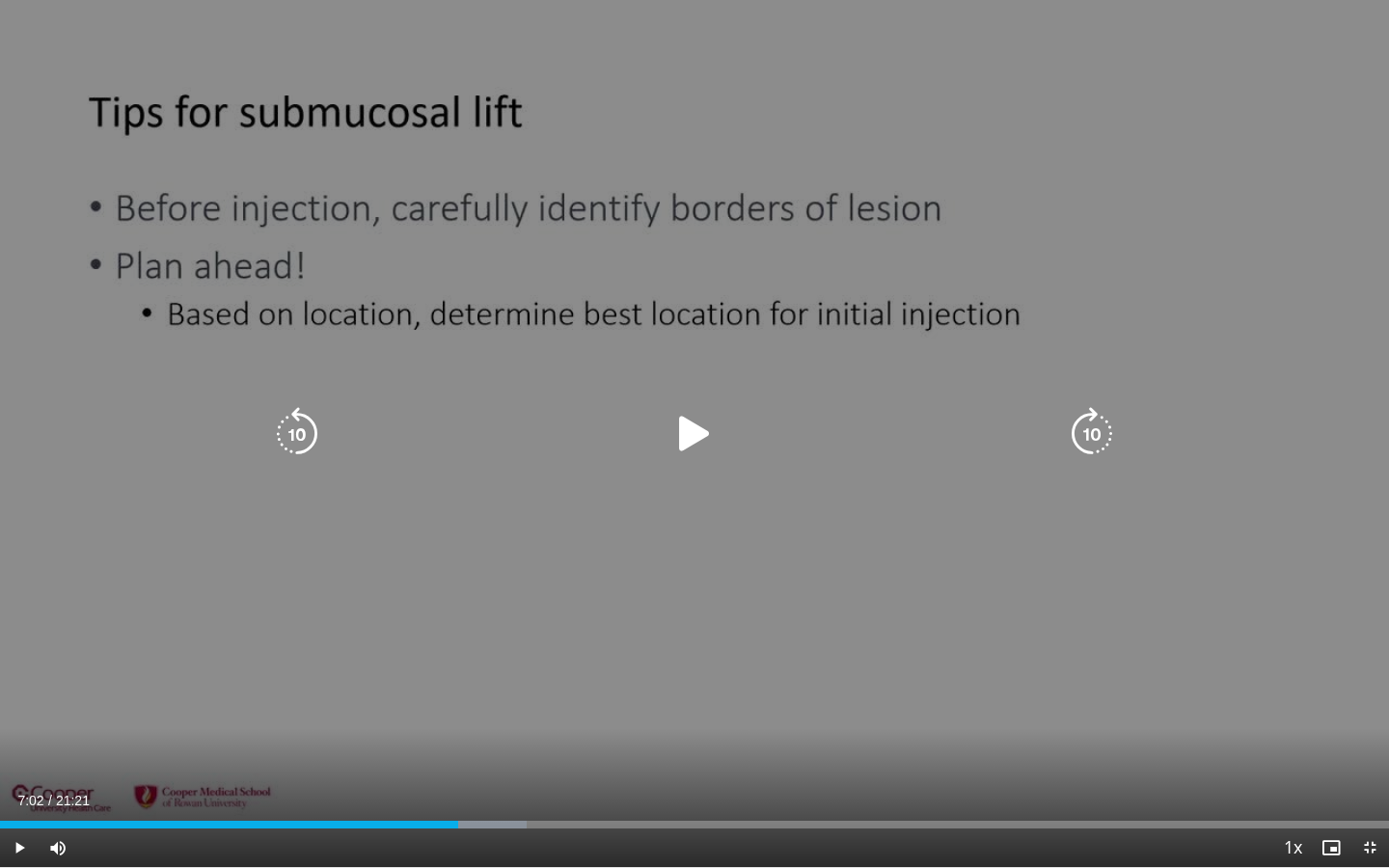 click on "10 seconds
Tap to unmute" at bounding box center (694, 433) 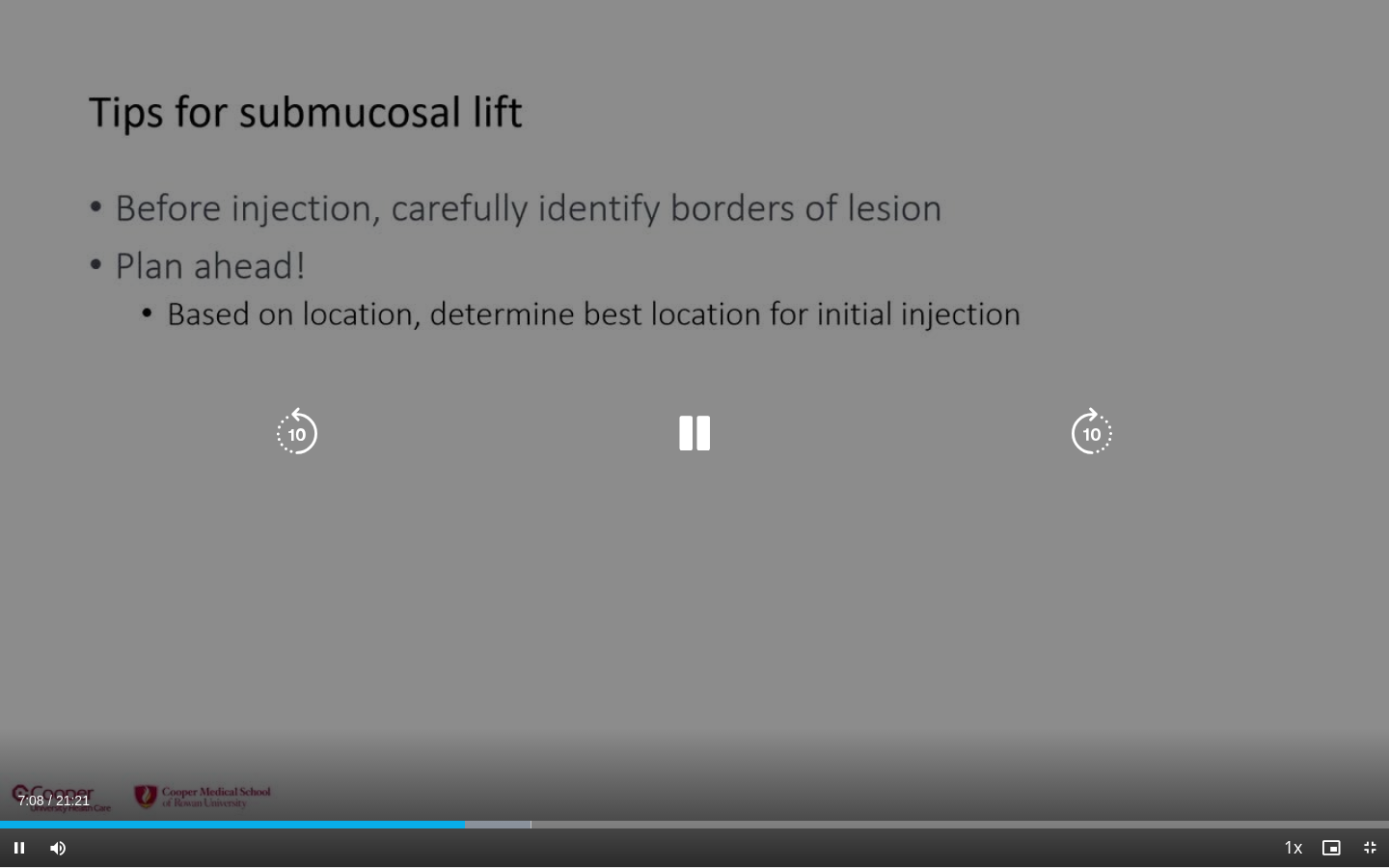 click on "10 seconds
Tap to unmute" at bounding box center [694, 433] 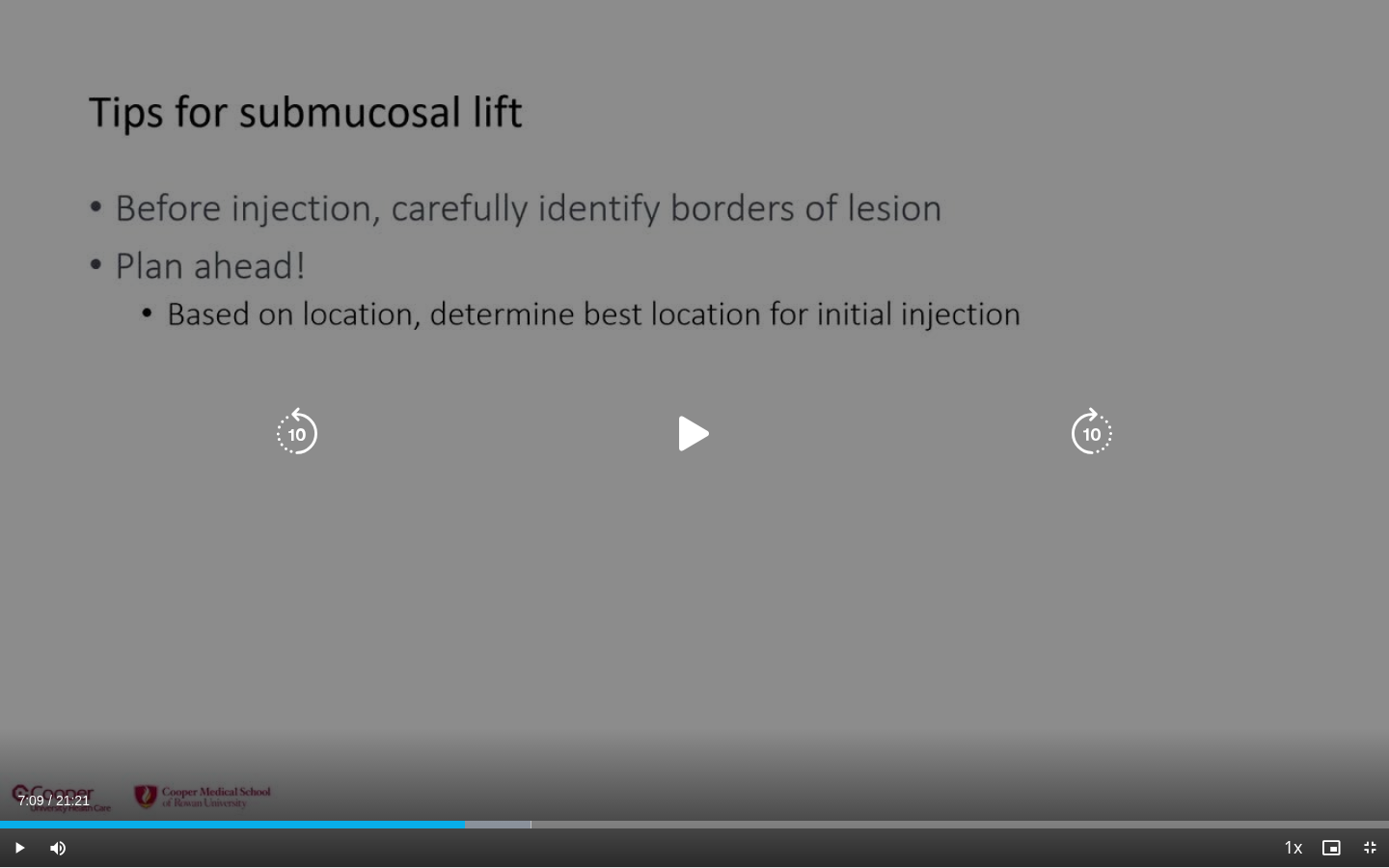 click on "10 seconds
Tap to unmute" at bounding box center (694, 433) 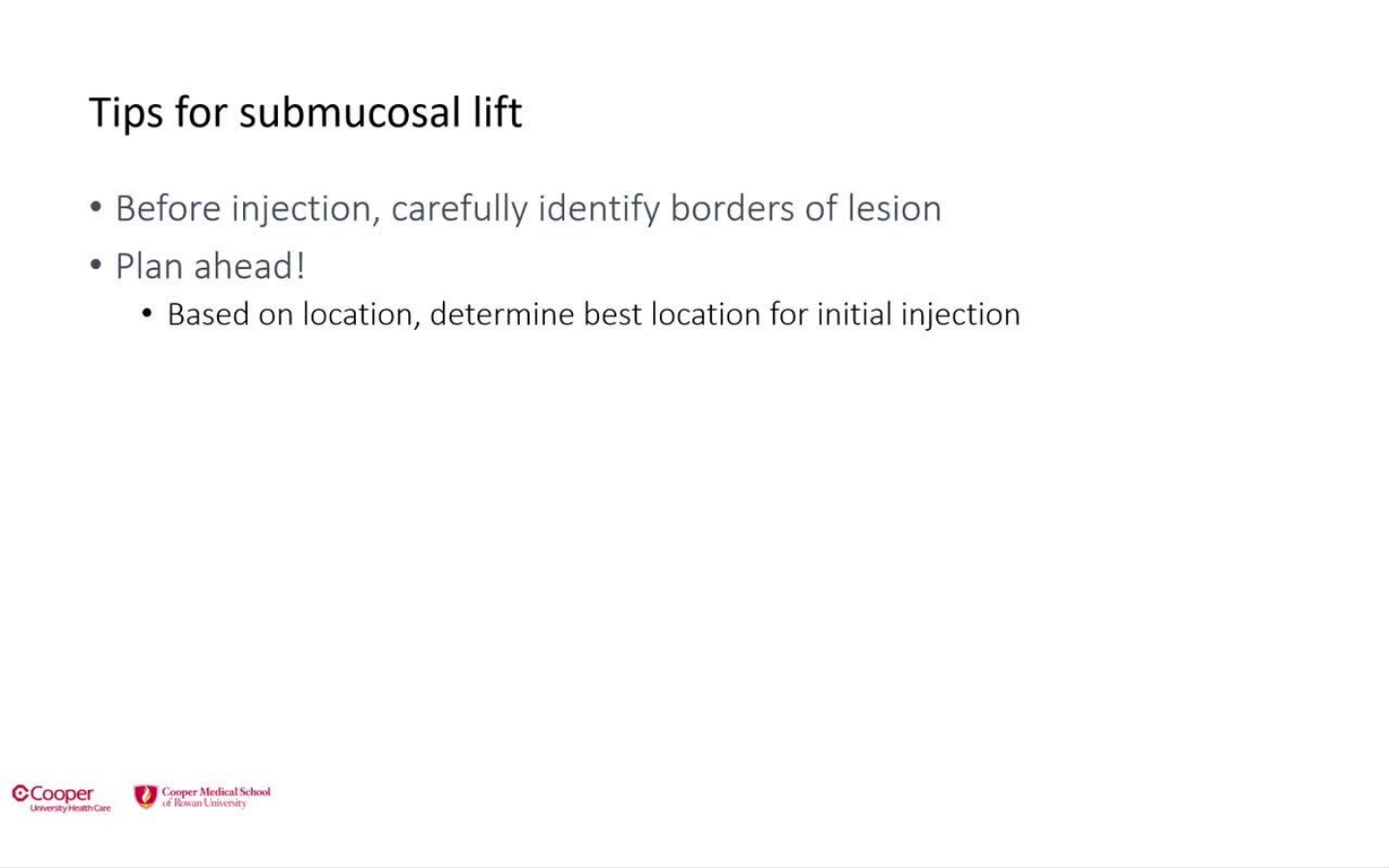 click on "10 seconds
Tap to unmute" at bounding box center [694, 433] 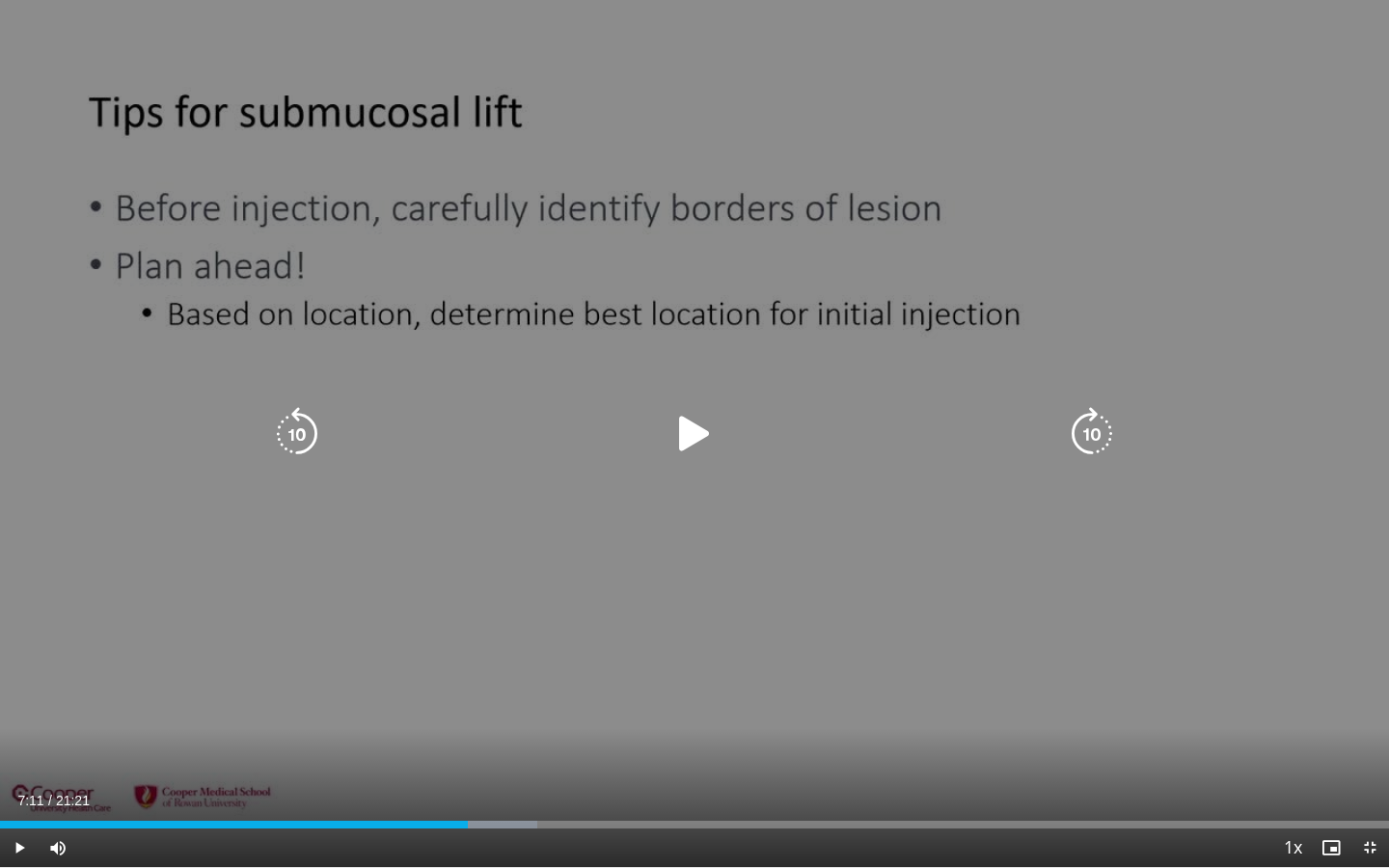 click on "10 seconds
Tap to unmute" at bounding box center (694, 433) 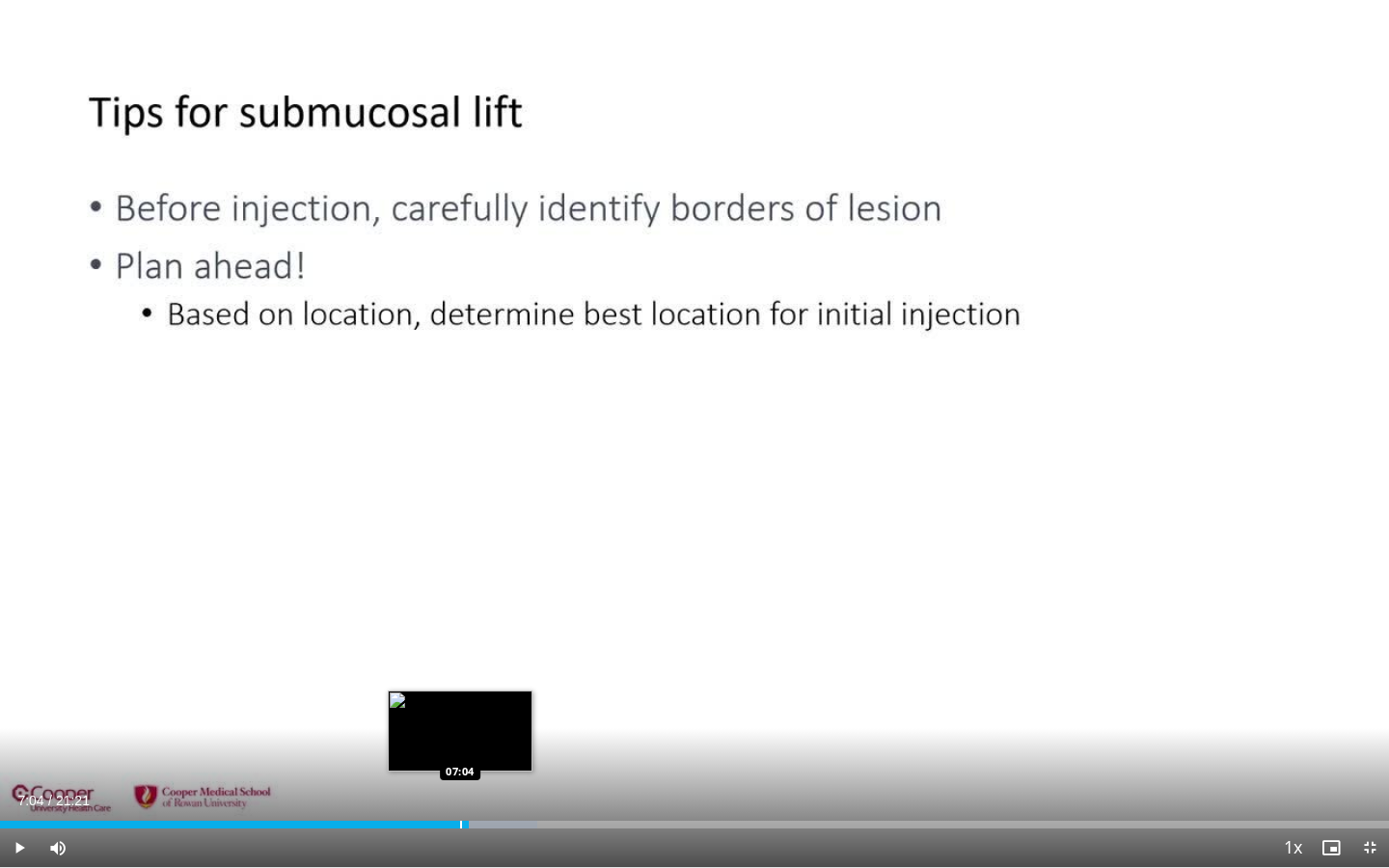 click at bounding box center [461, 825] 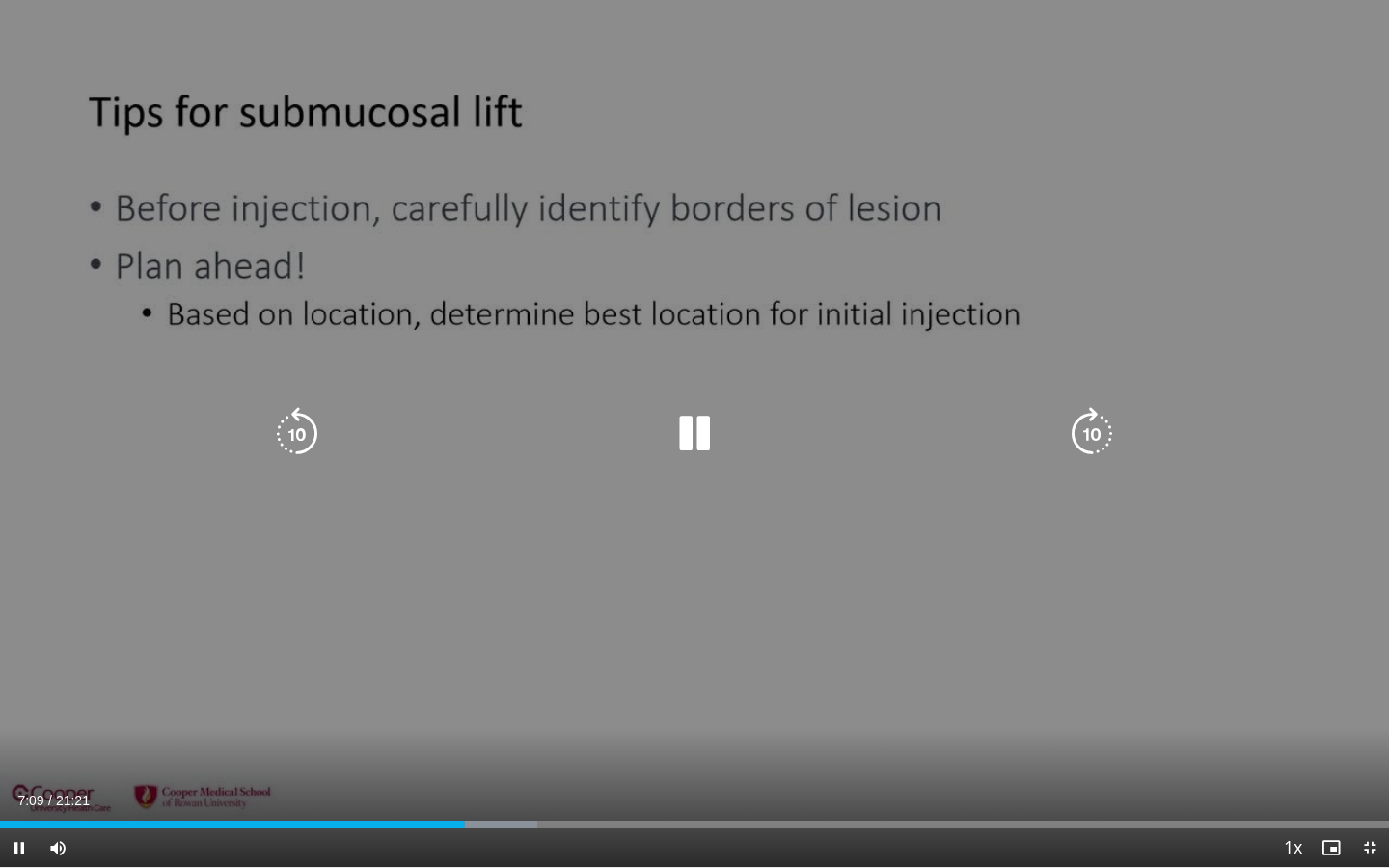click on "10 seconds
Tap to unmute" at bounding box center (694, 433) 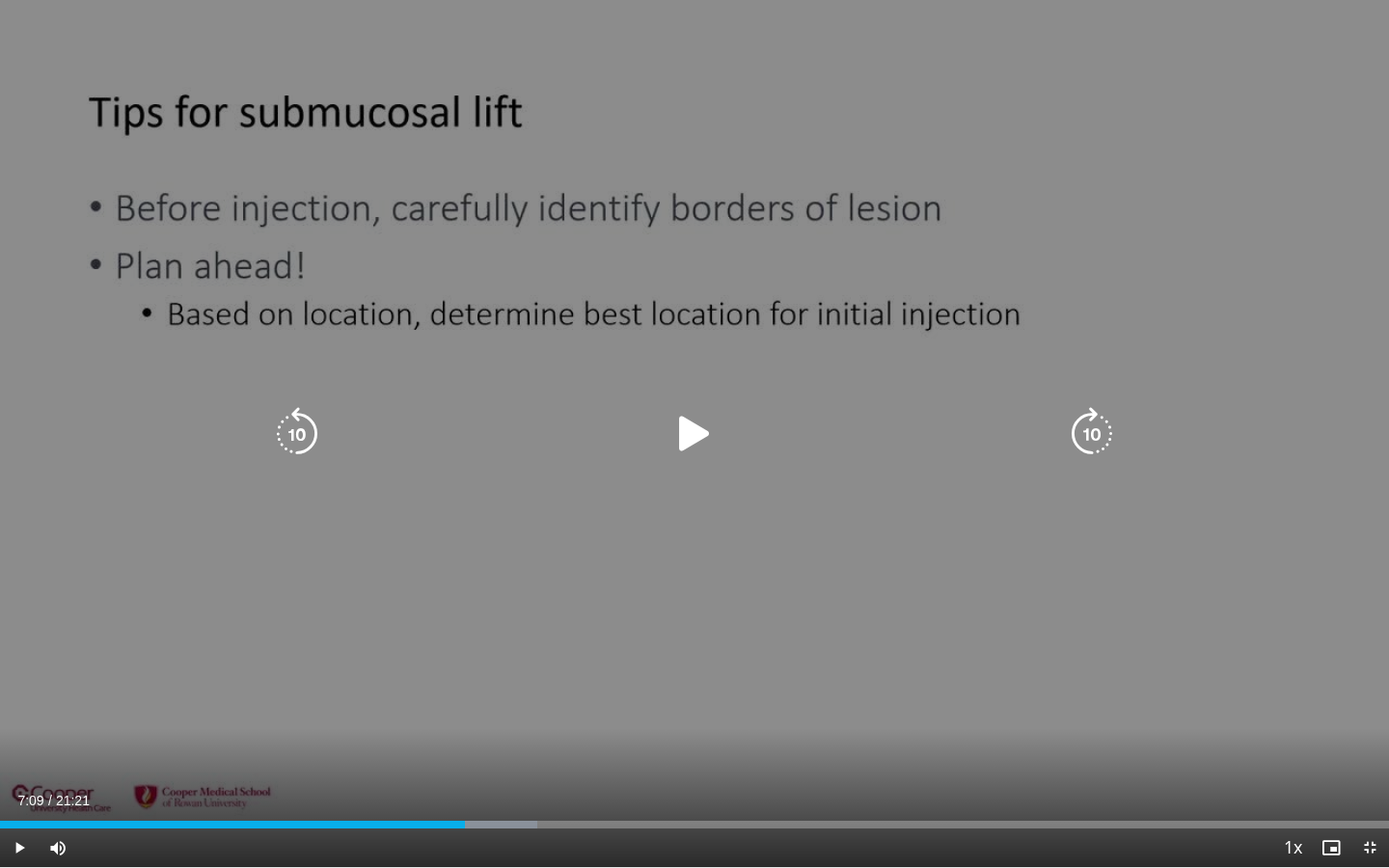 click on "10 seconds
Tap to unmute" at bounding box center [694, 433] 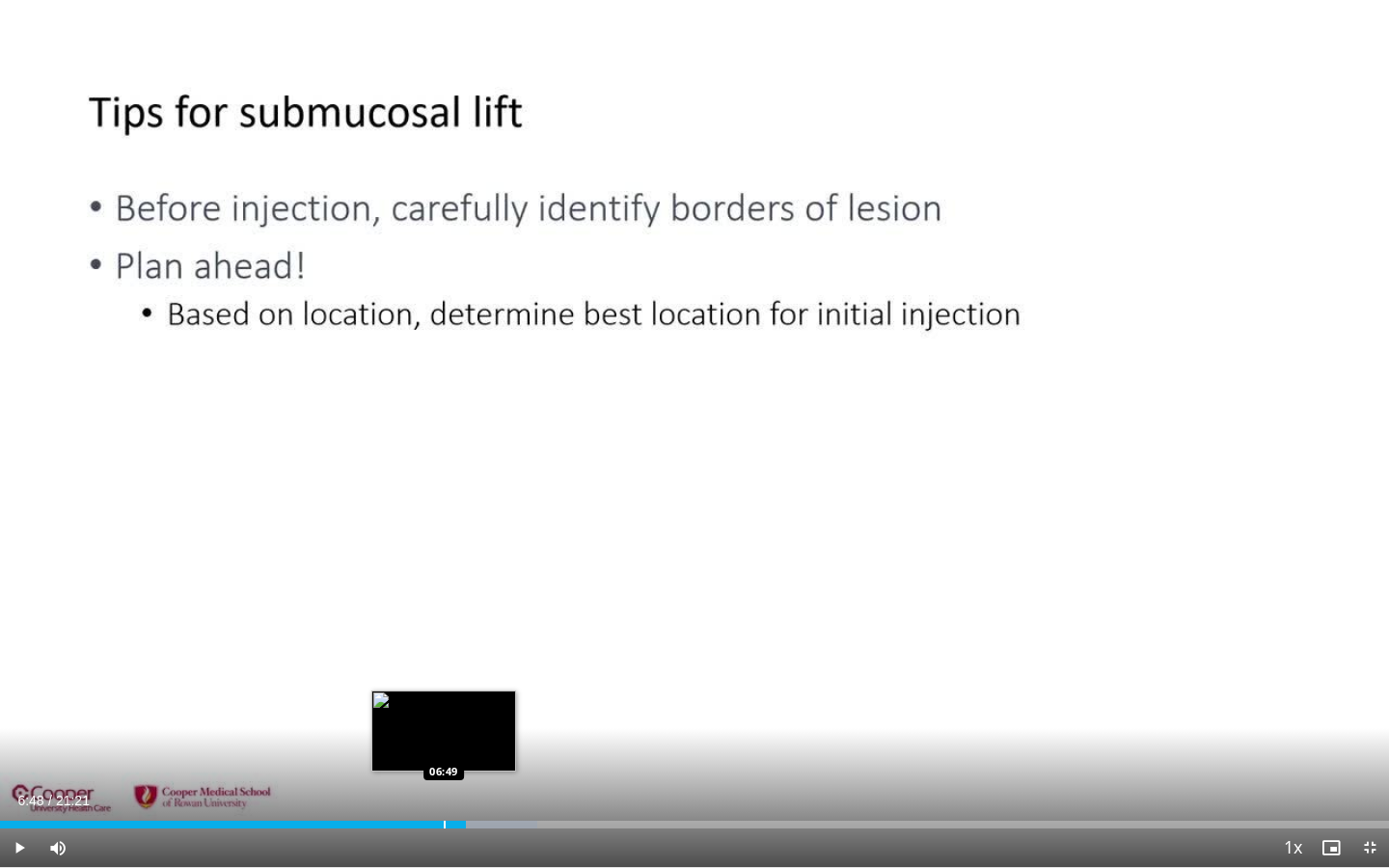 click on "Loaded :  38.69% 06:48 06:49" at bounding box center [694, 819] 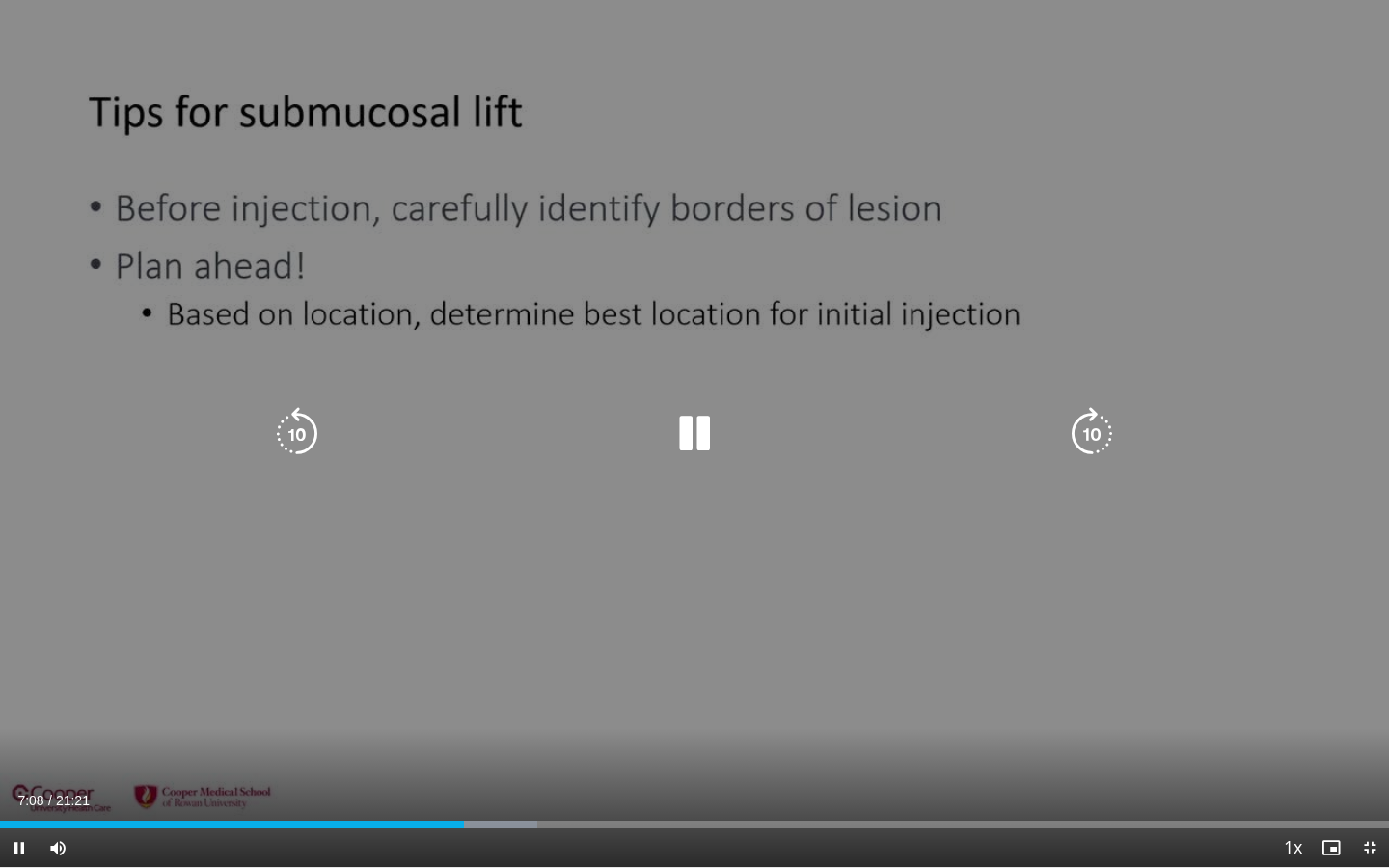 click on "10 seconds
Tap to unmute" at bounding box center (694, 433) 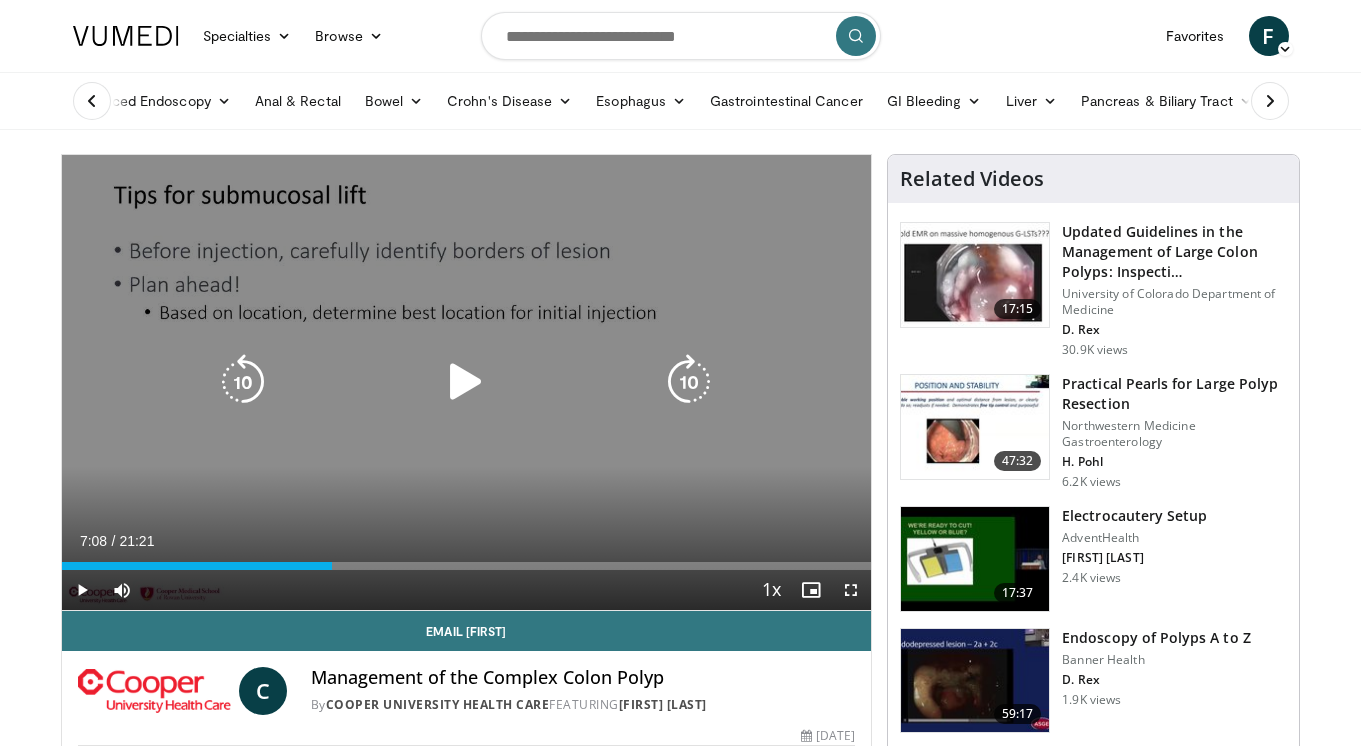 click on "10 seconds
Tap to unmute" at bounding box center (467, 382) 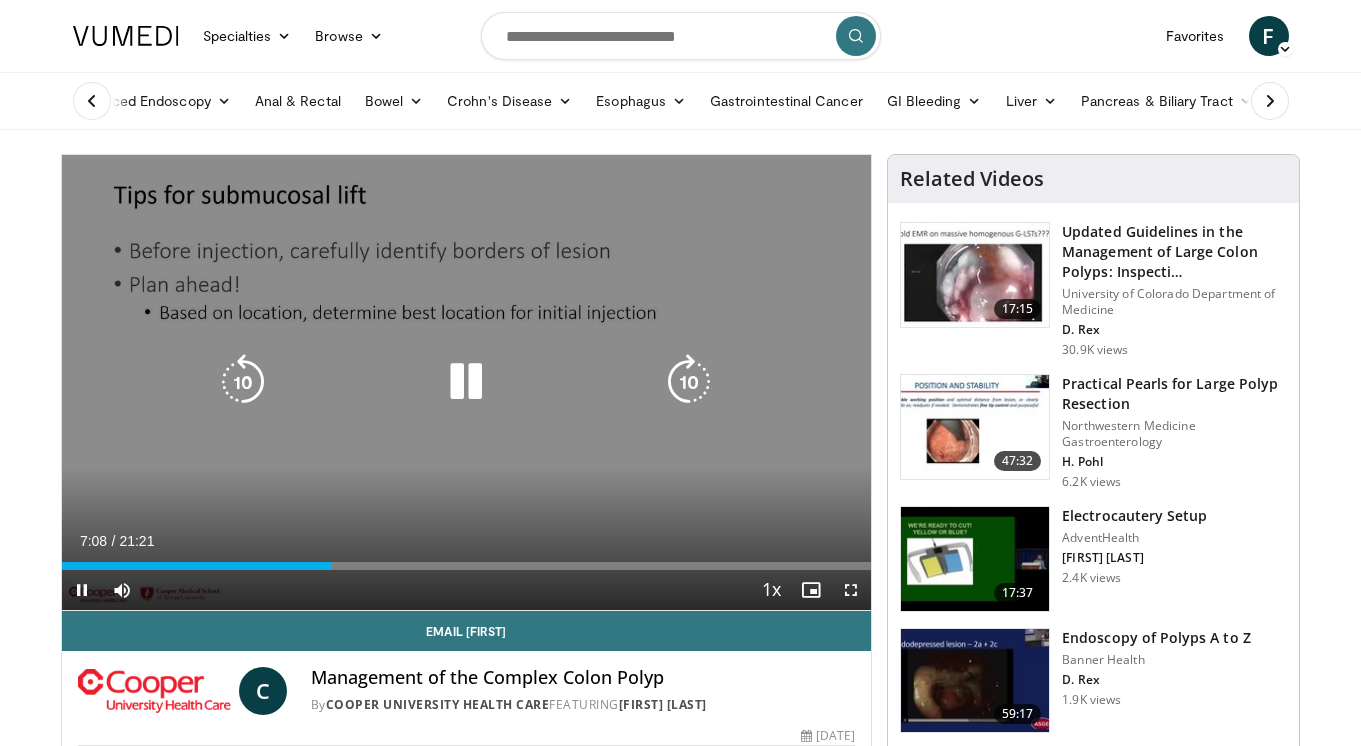 click on "10 seconds
Tap to unmute" at bounding box center (467, 382) 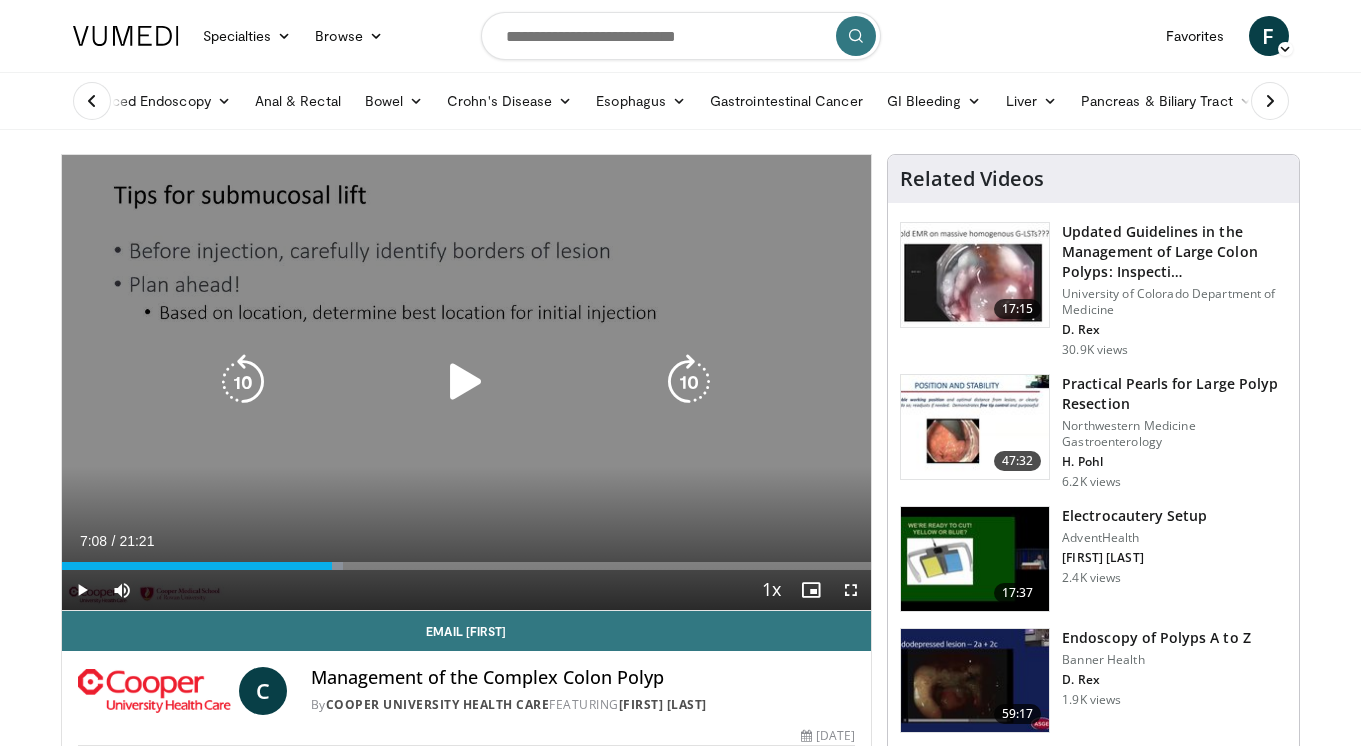 click on "10 seconds
Tap to unmute" at bounding box center [467, 382] 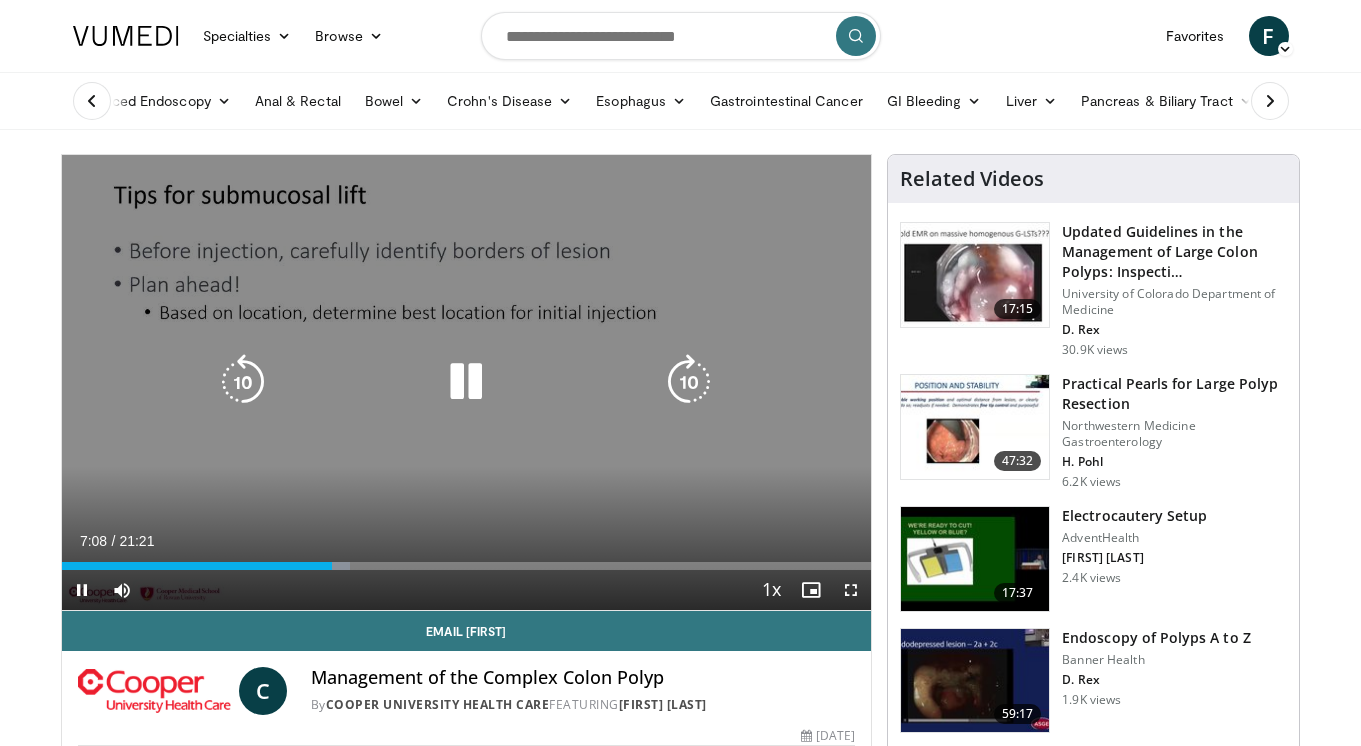 click on "10 seconds
Tap to unmute" at bounding box center (467, 382) 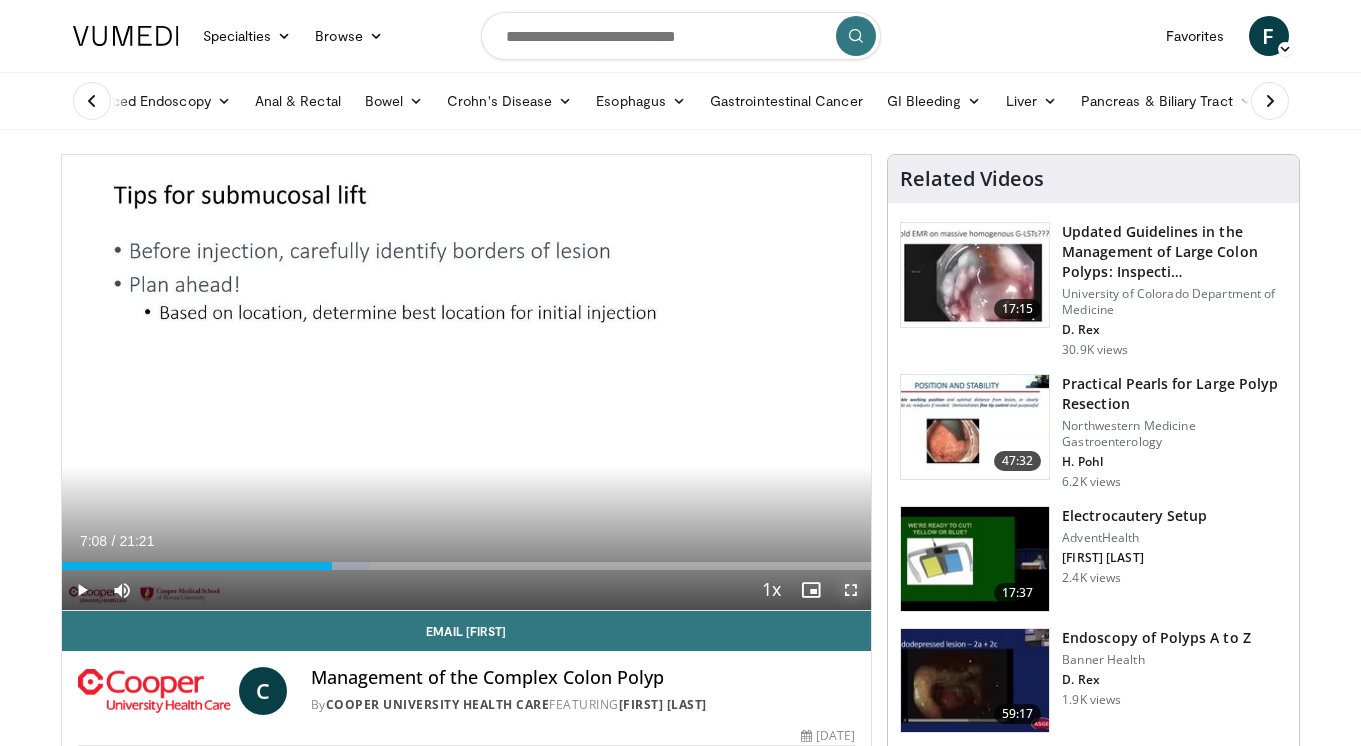 click at bounding box center (851, 590) 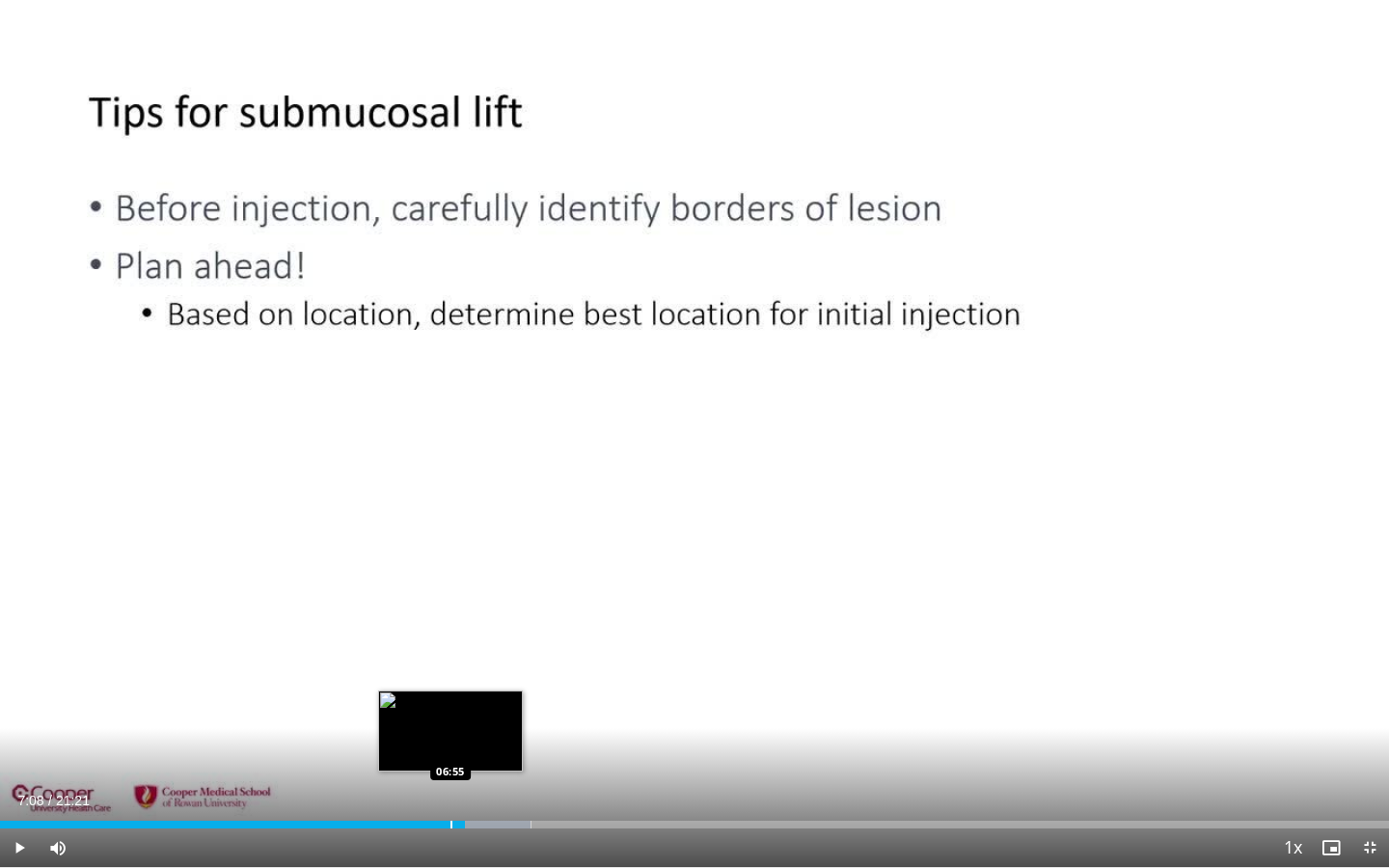 click at bounding box center [451, 825] 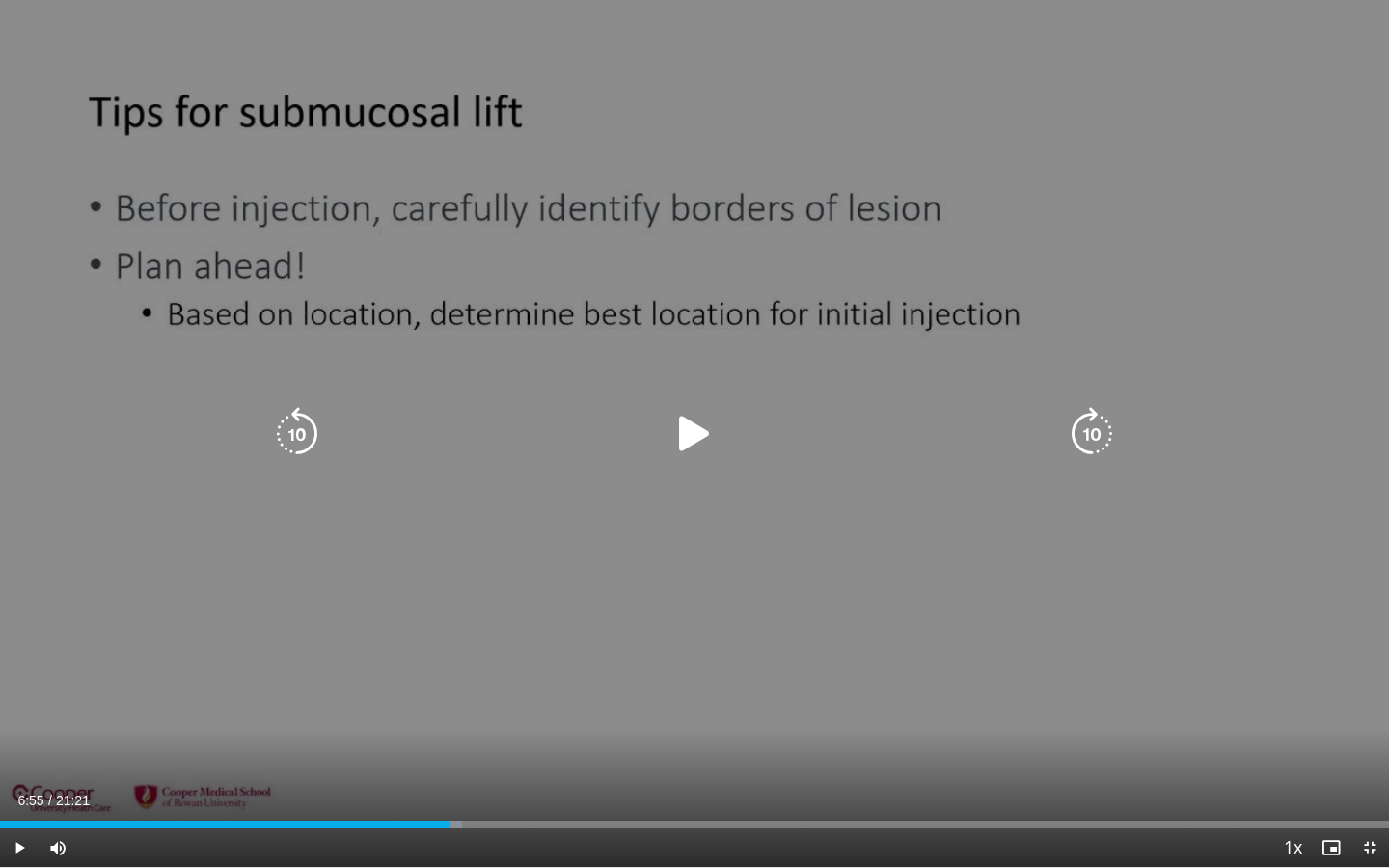 click on "10 seconds
Tap to unmute" at bounding box center [694, 433] 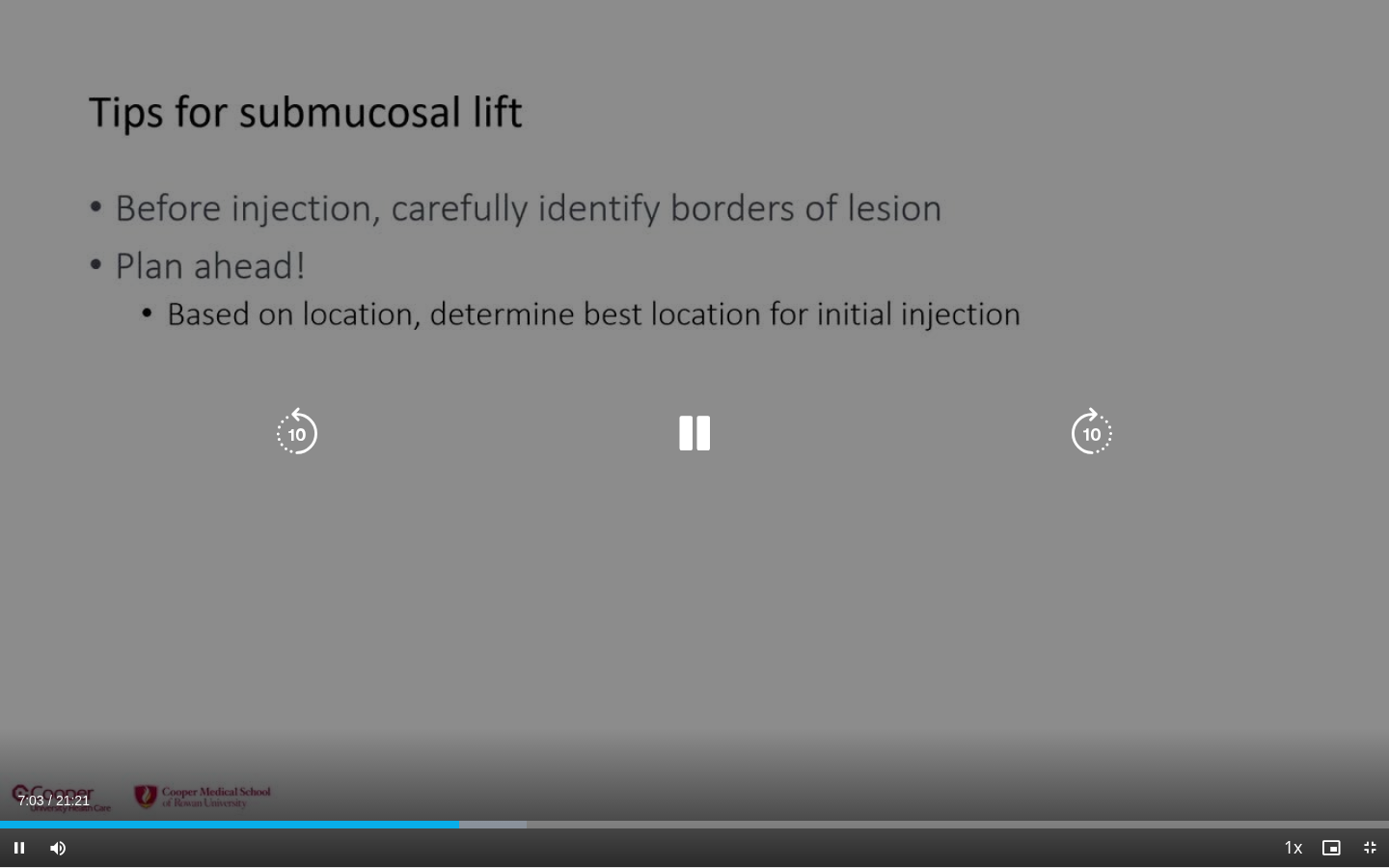 click on "10 seconds
Tap to unmute" at bounding box center [694, 433] 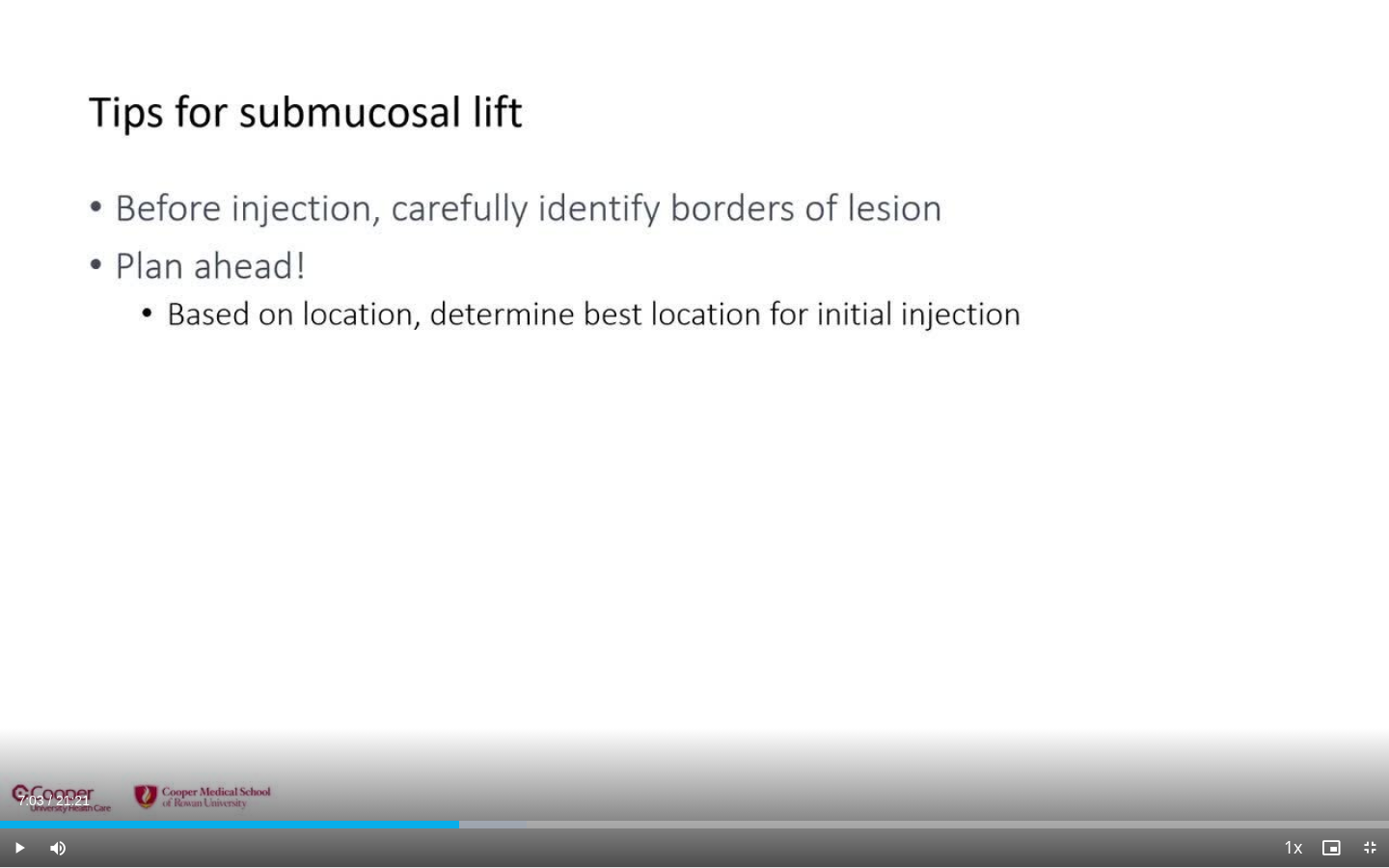 click on "10 seconds
Tap to unmute" at bounding box center (694, 433) 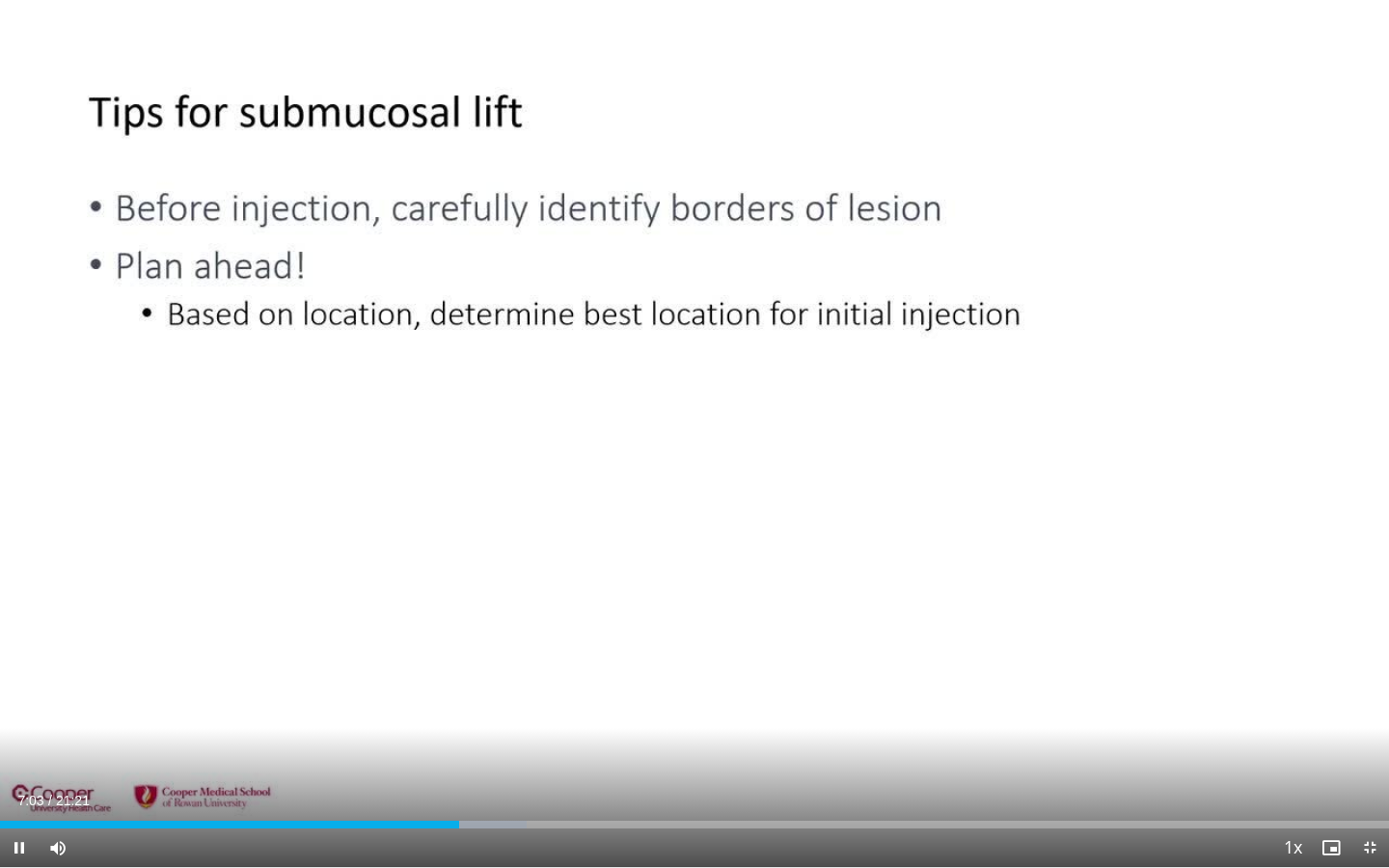 click on "10 seconds
Tap to unmute" at bounding box center (694, 433) 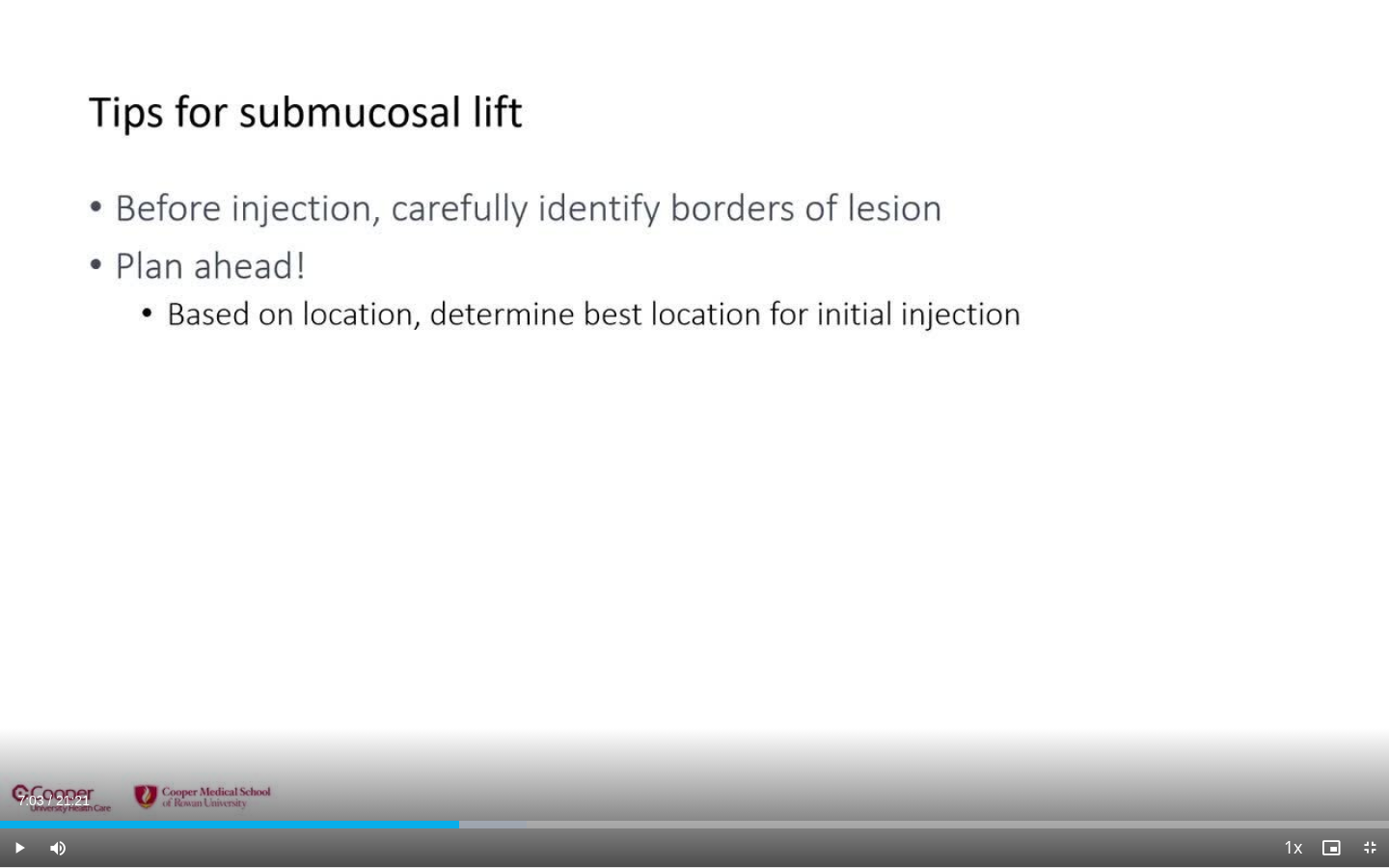 click on "10 seconds
Tap to unmute" at bounding box center [694, 433] 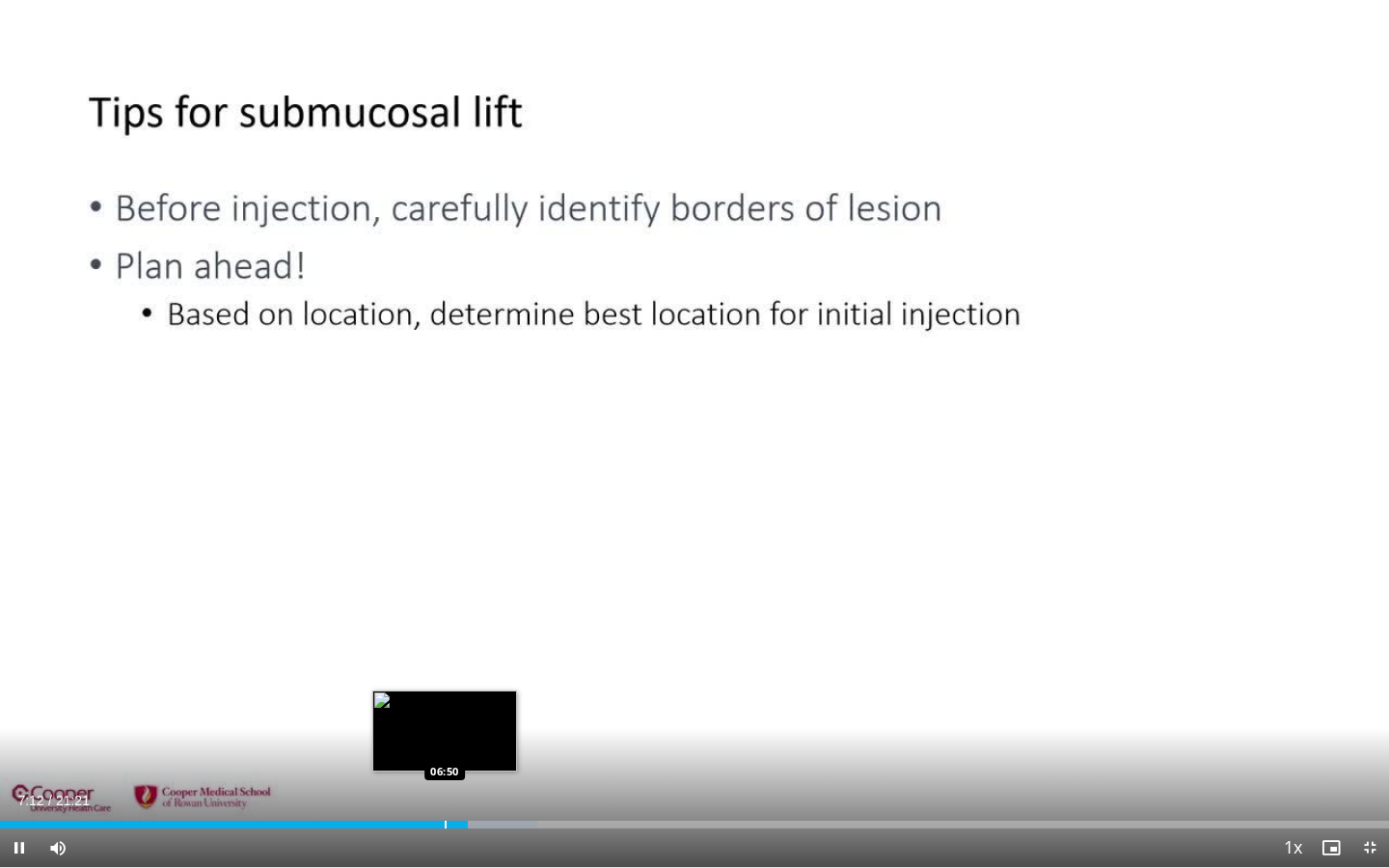 click at bounding box center (446, 825) 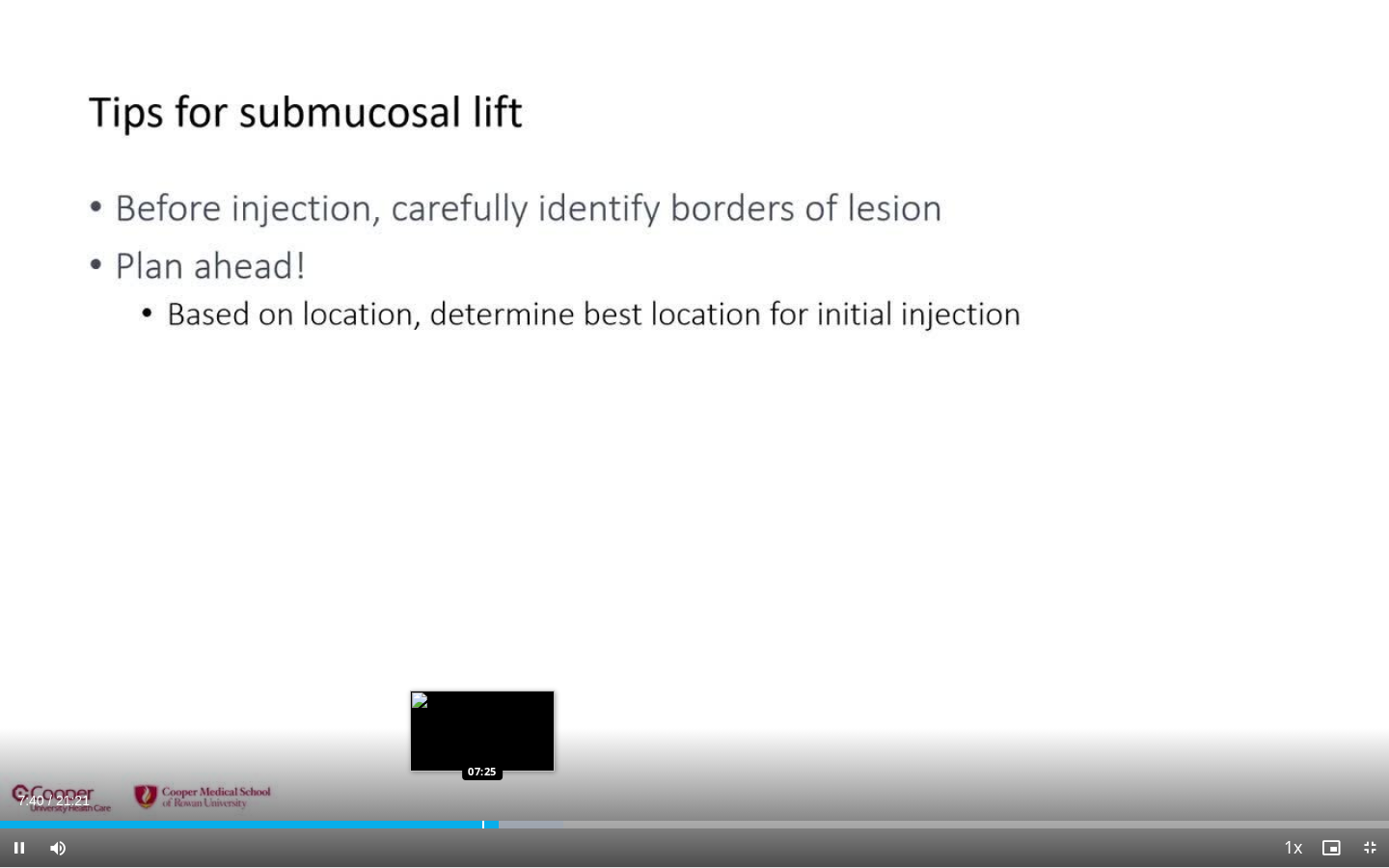 click at bounding box center [483, 825] 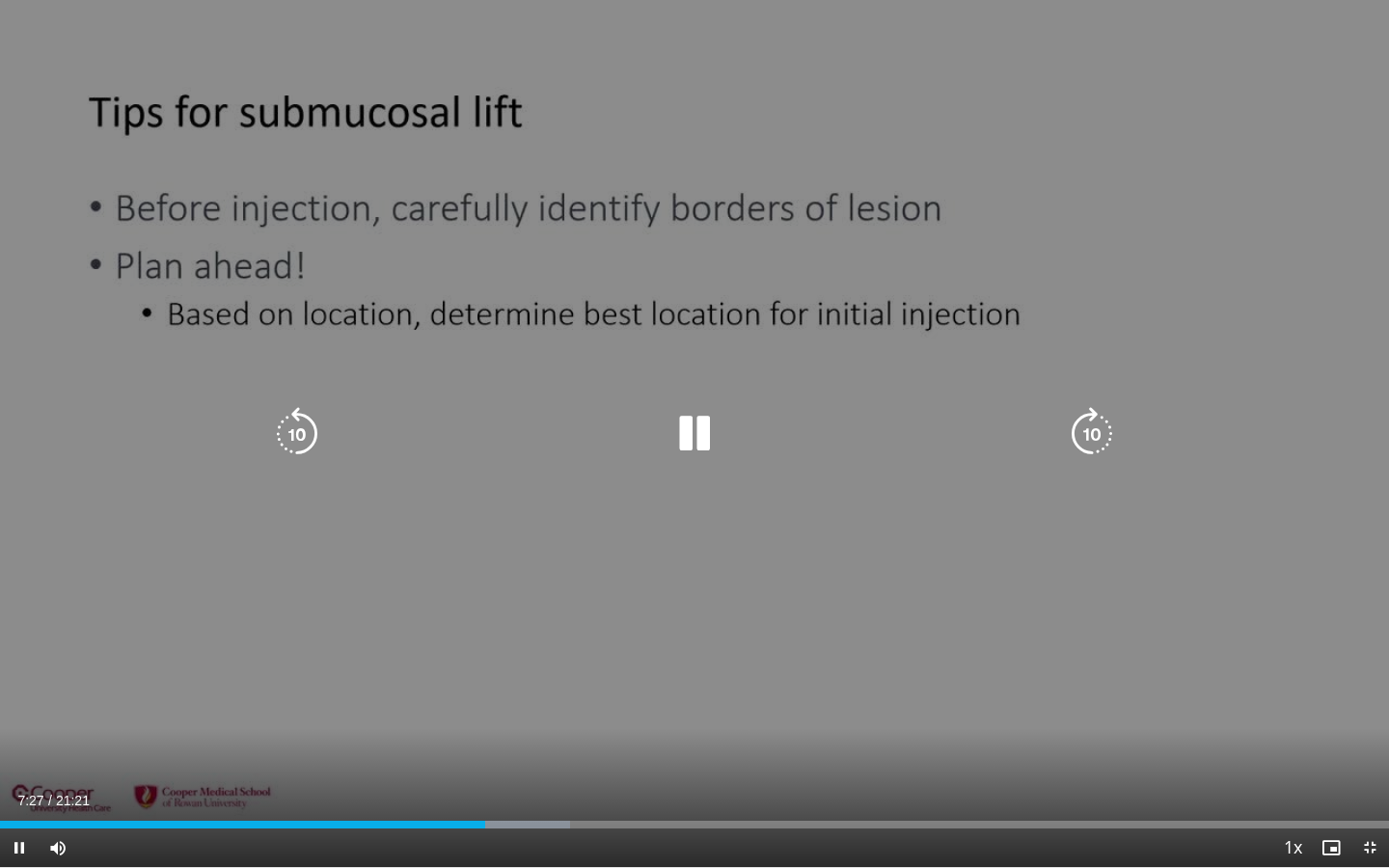 click on "10 seconds
Tap to unmute" at bounding box center (694, 433) 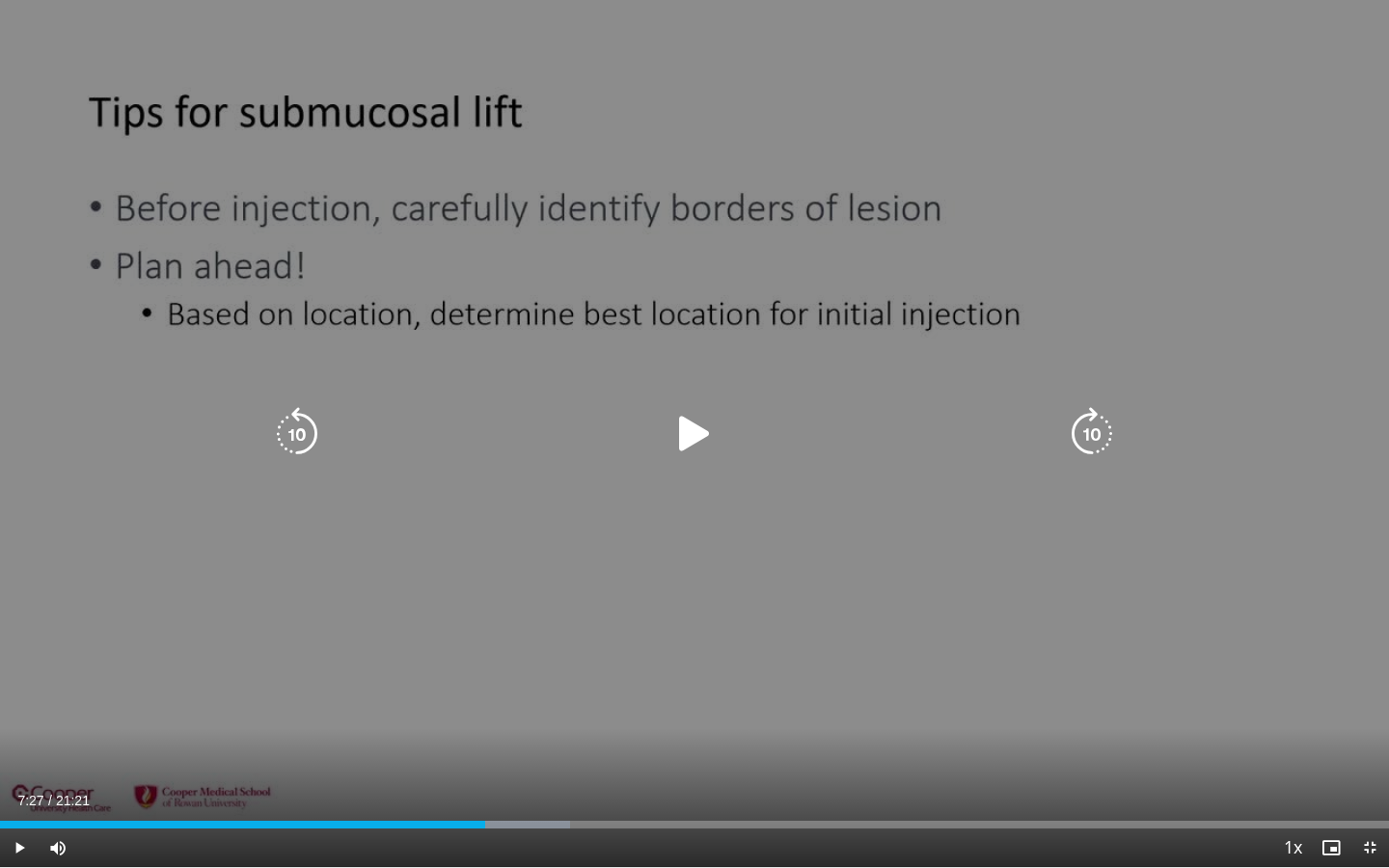 click on "10 seconds
Tap to unmute" at bounding box center [694, 433] 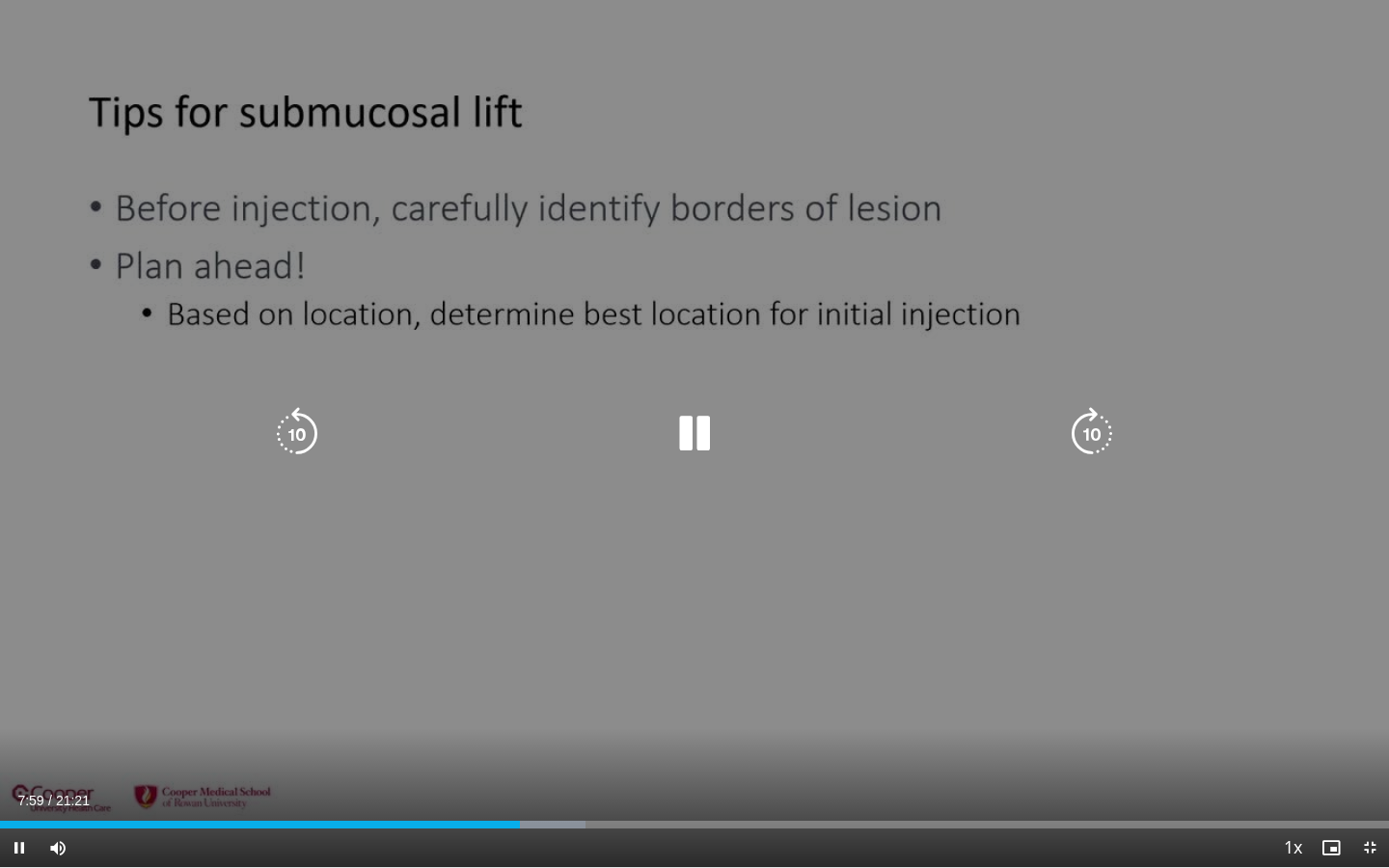 click on "10 seconds
Tap to unmute" at bounding box center (694, 433) 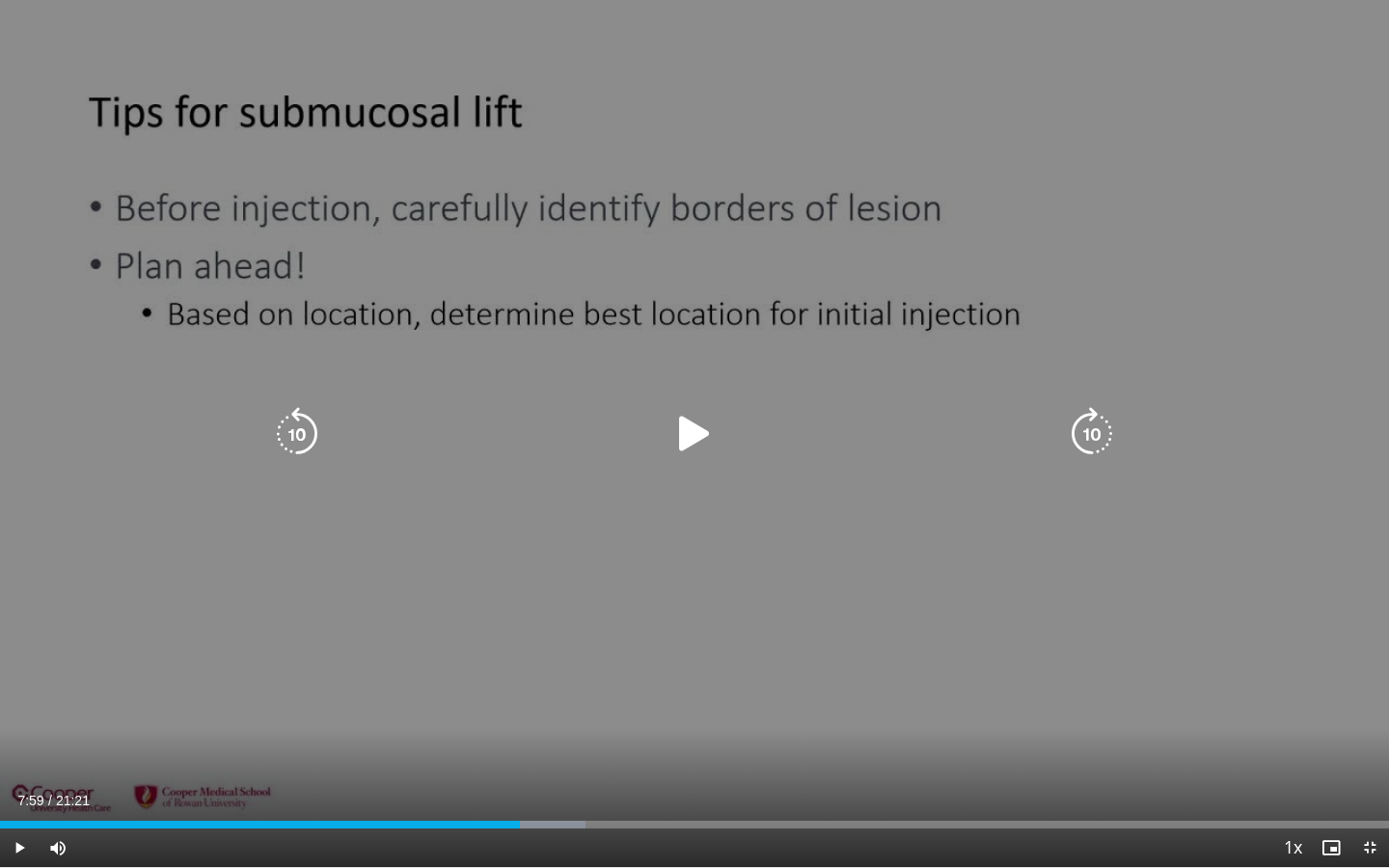 click on "10 seconds
Tap to unmute" at bounding box center (694, 433) 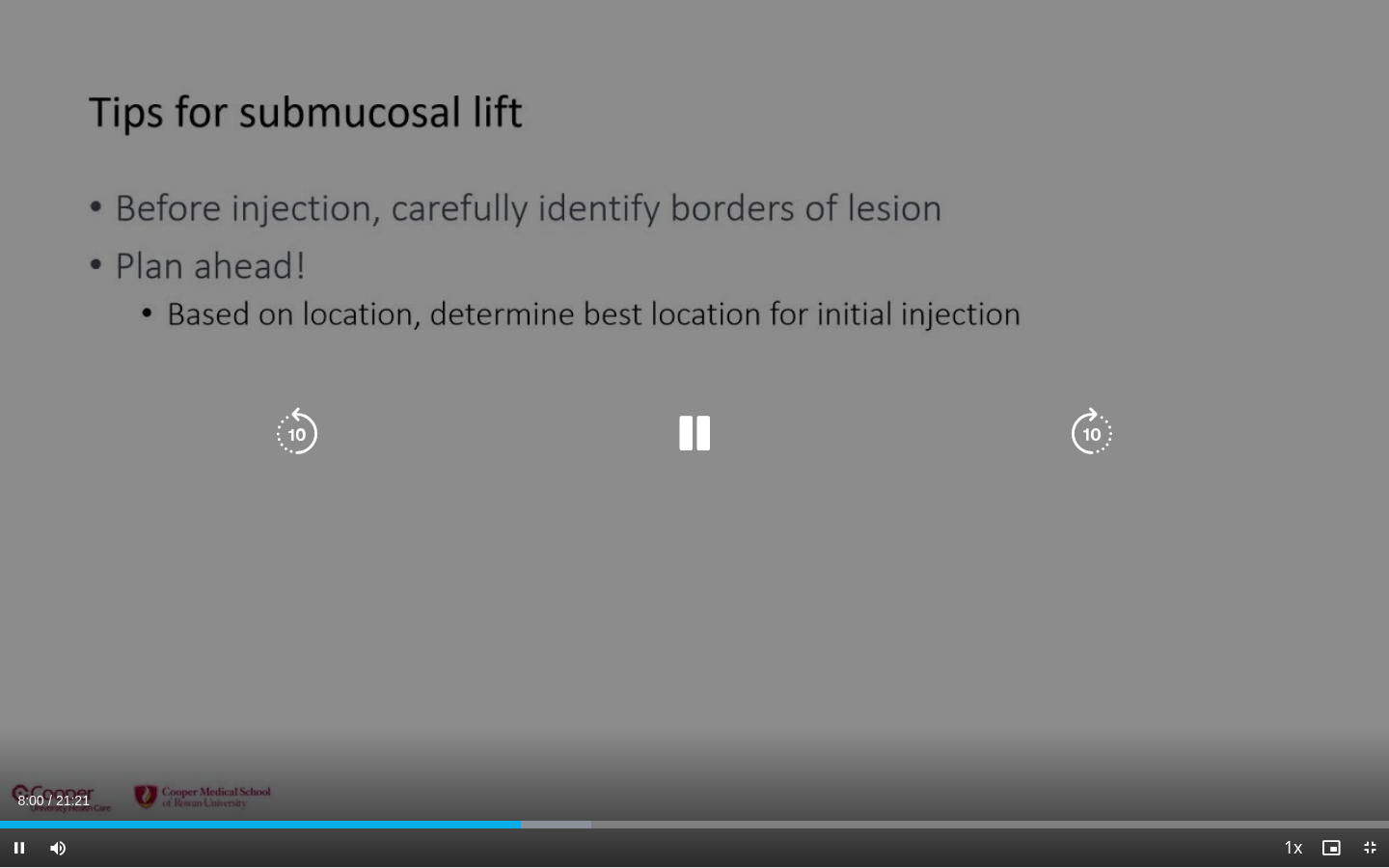 click on "10 seconds
Tap to unmute" at bounding box center (694, 433) 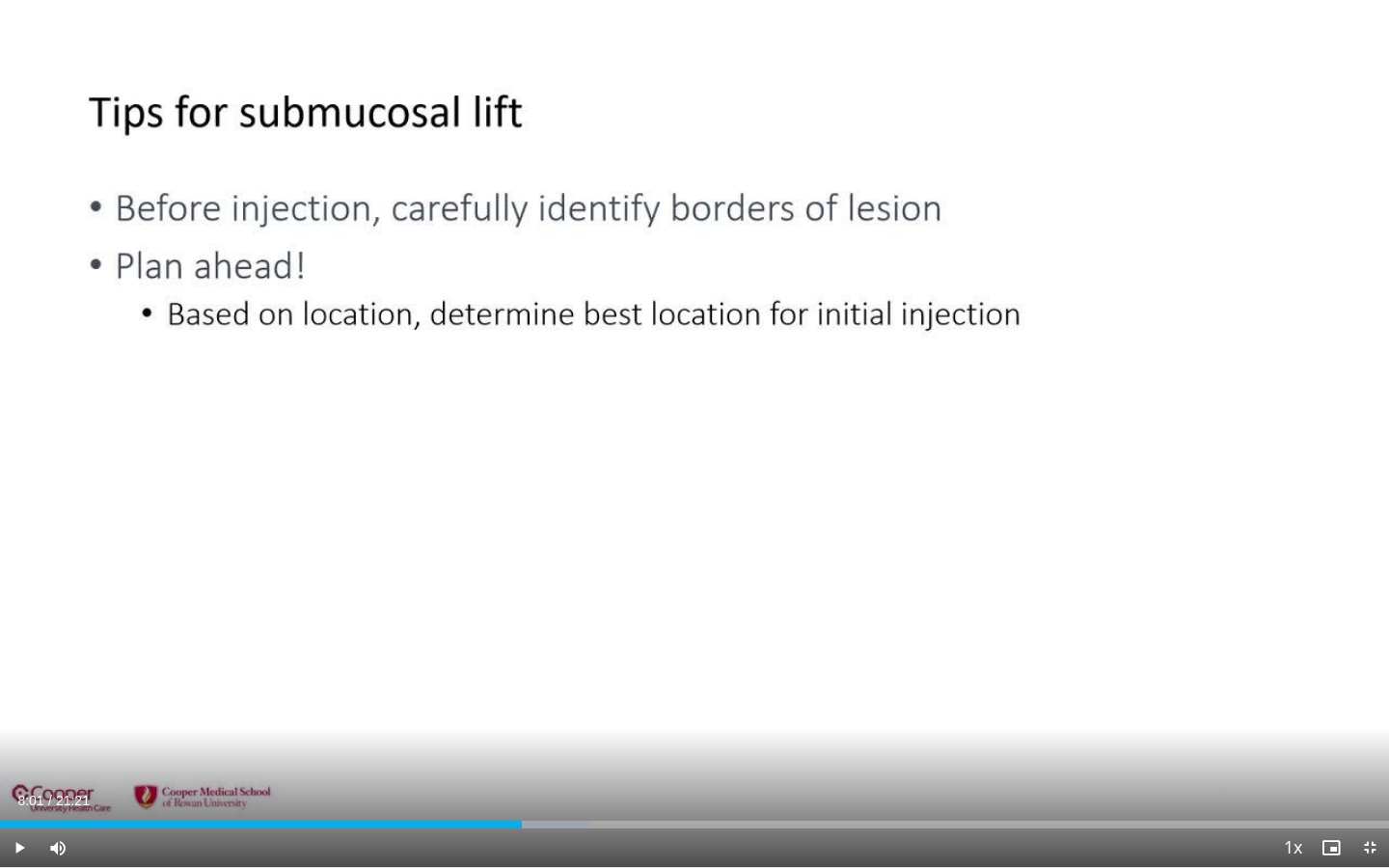 click on "10 seconds
Tap to unmute" at bounding box center (694, 433) 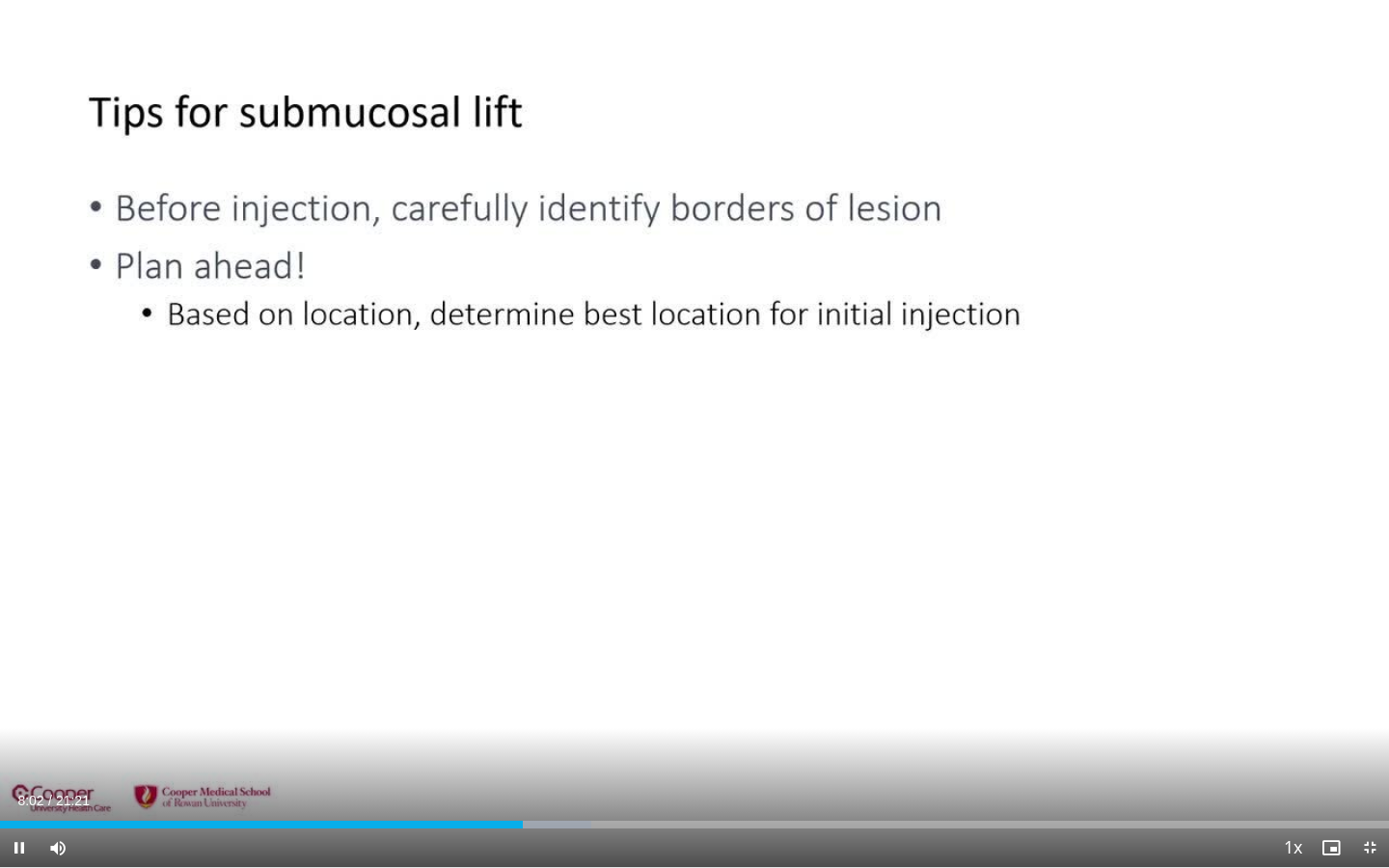 click on "Current Time  8:02 / Duration  21:21 Pause Skip Backward Skip Forward Mute 100% Loaded :  42.56% 08:02 07:44 Stream Type  LIVE Seek to live, currently behind live LIVE   1x Playback Rate 0.5x 0.75x 1x , selected 1.25x 1.5x 1.75x 2x Chapters Chapters Descriptions descriptions off , selected Captions captions settings , opens captions settings dialog captions off , selected Audio Track en (Main) , selected Exit Fullscreen Enable picture-in-picture mode" at bounding box center (694, 848) 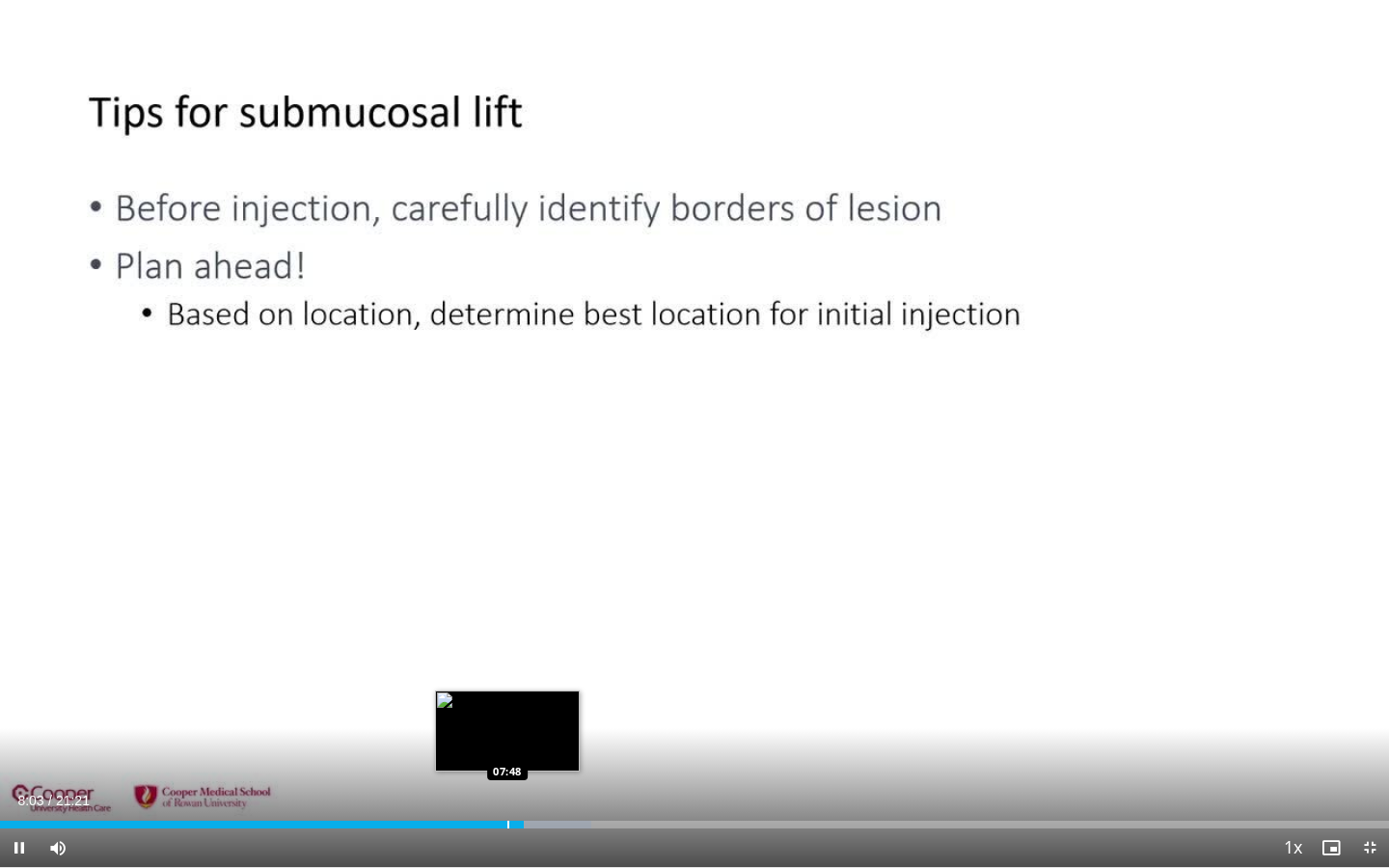 click on "Loaded :  42.56% 08:03 07:48" at bounding box center [694, 819] 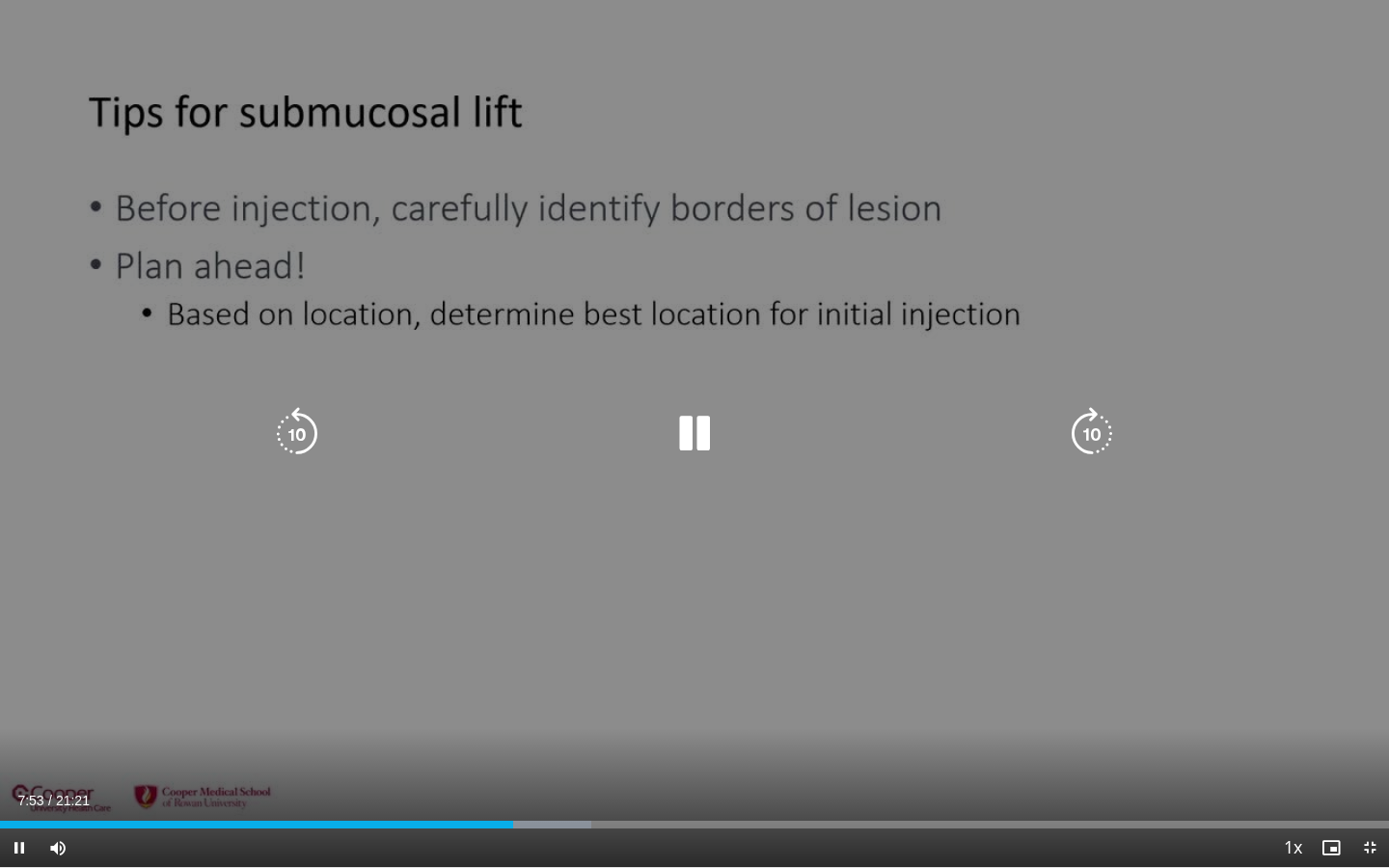 click on "10 seconds
Tap to unmute" at bounding box center (694, 433) 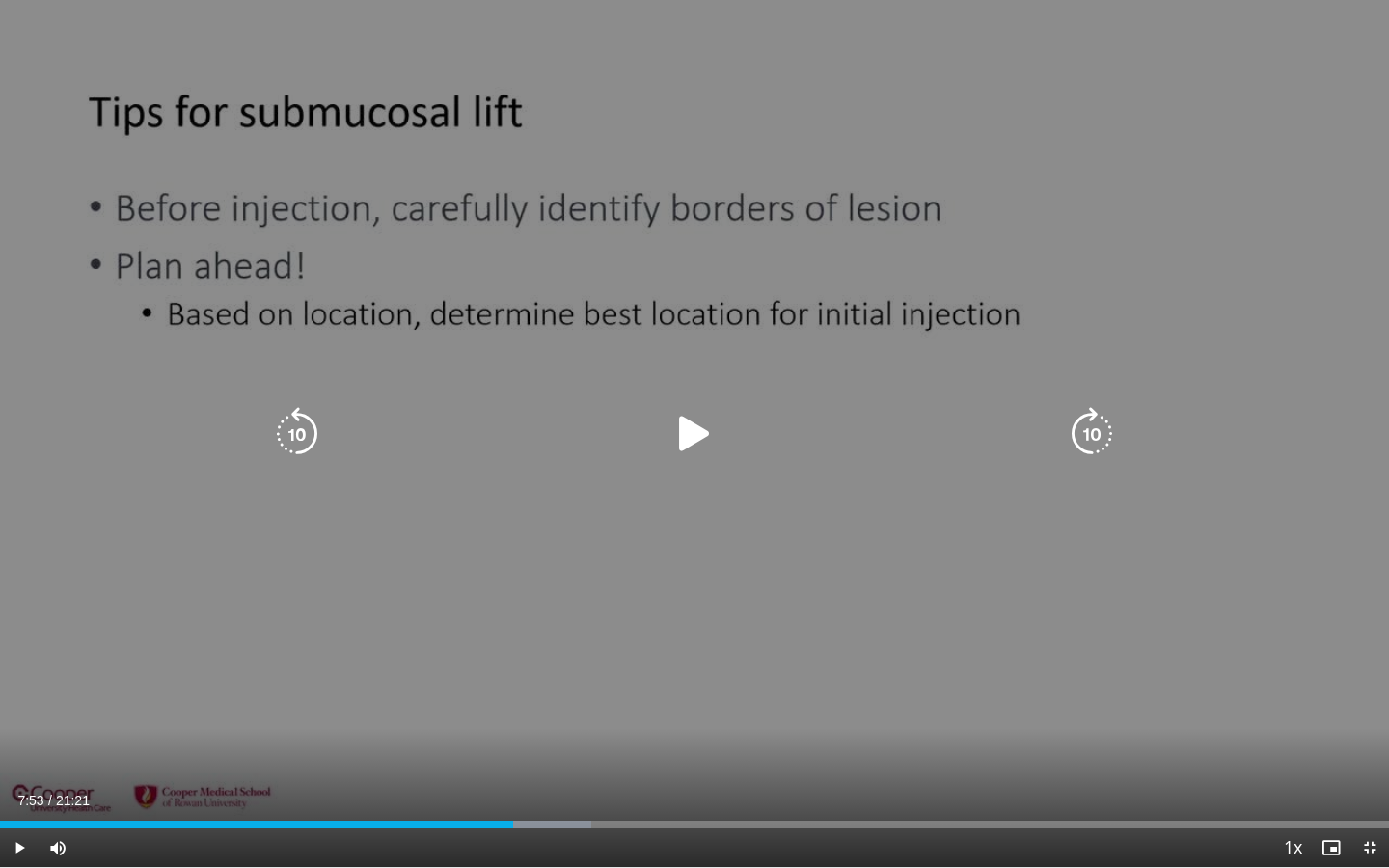 click on "10 seconds
Tap to unmute" at bounding box center (694, 433) 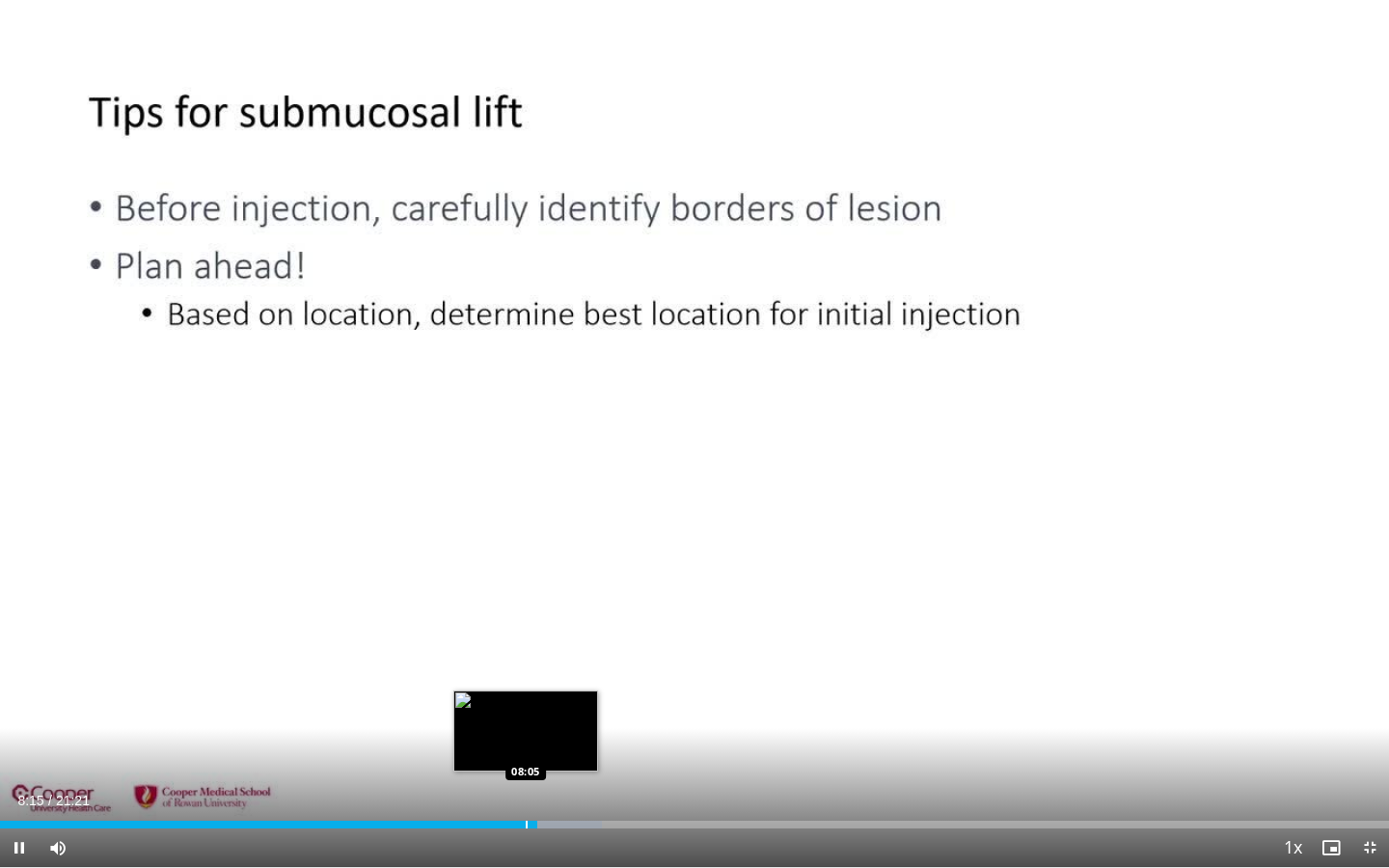 click at bounding box center (527, 825) 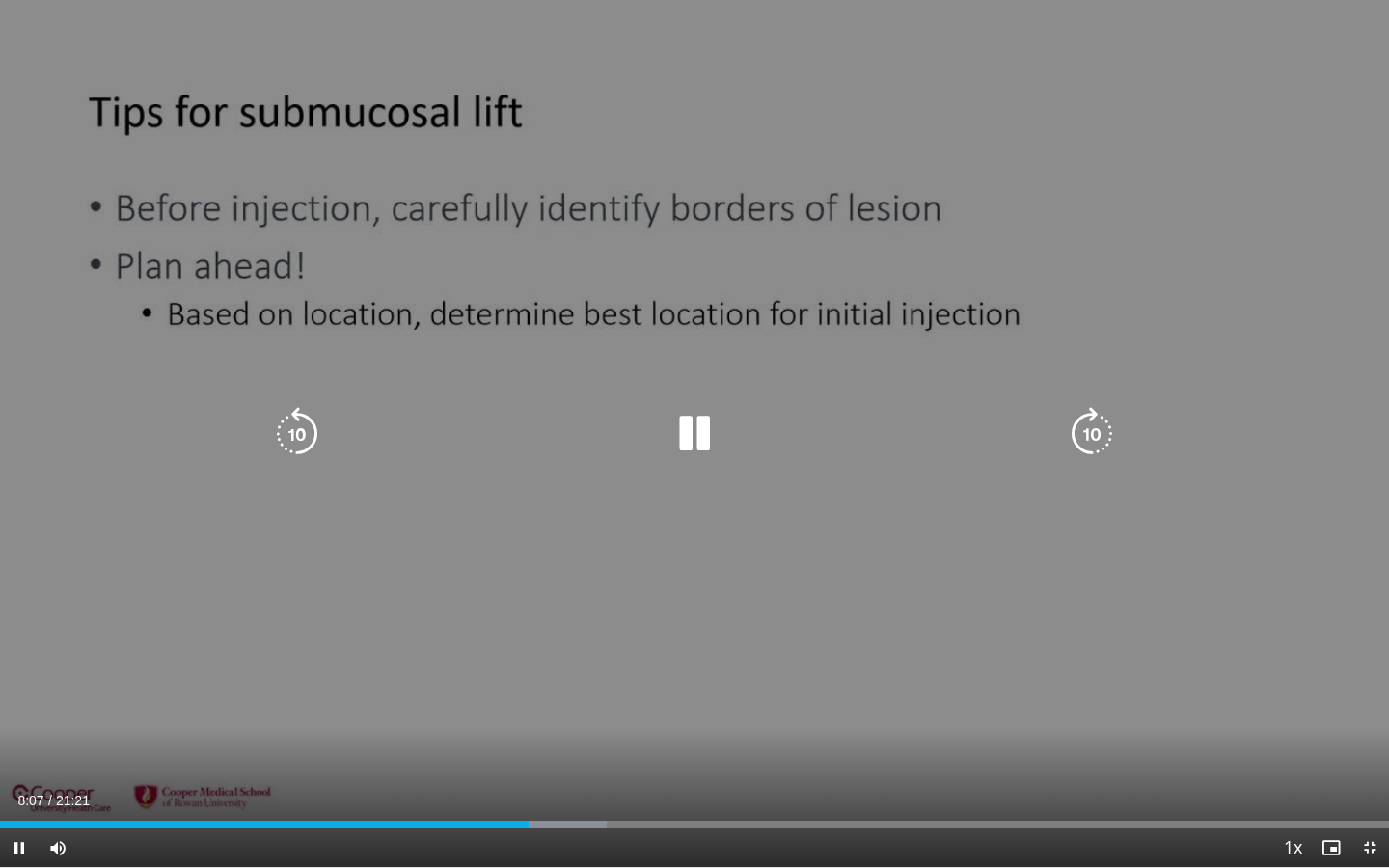 click on "10 seconds
Tap to unmute" at bounding box center (694, 433) 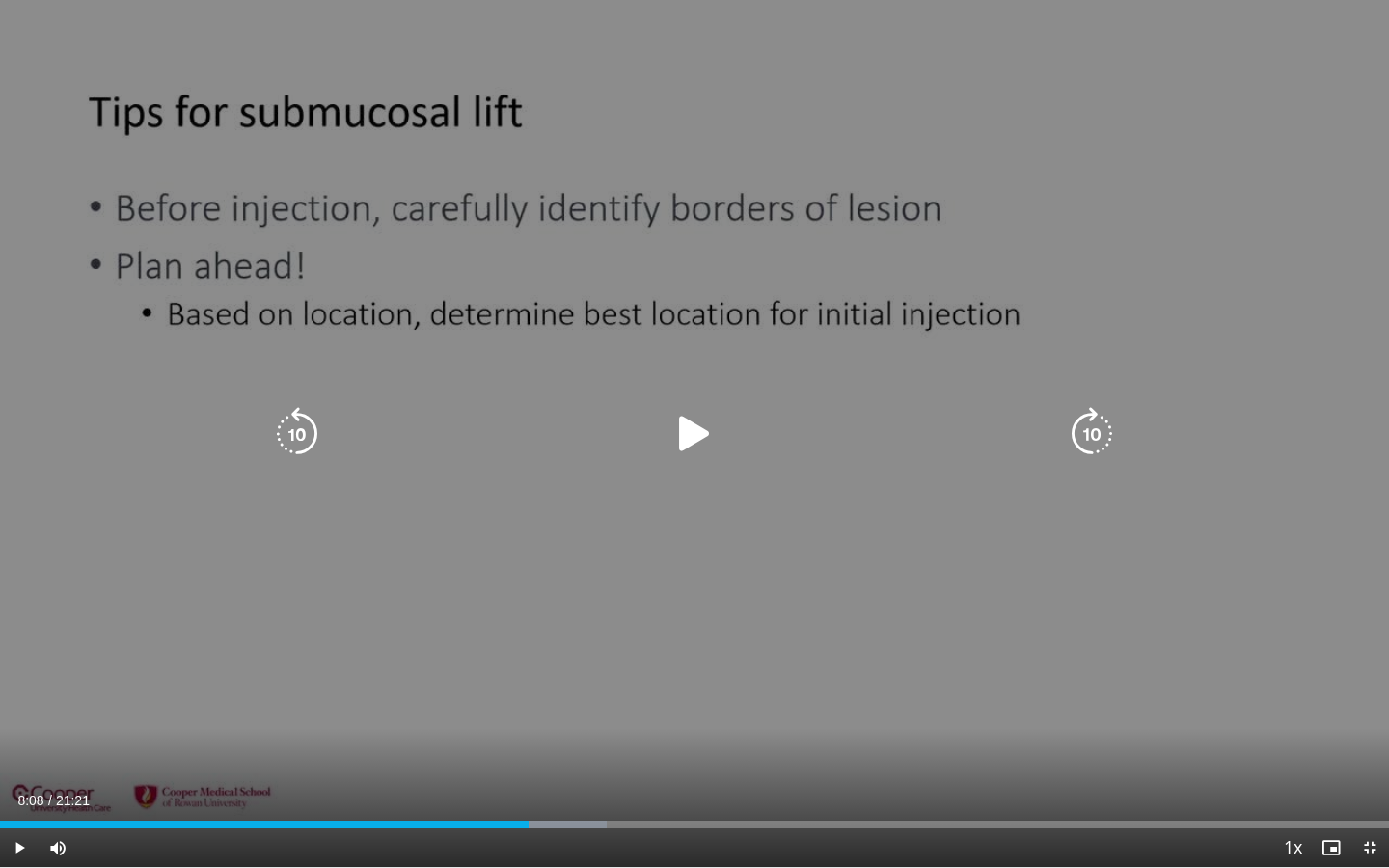 click on "10 seconds
Tap to unmute" at bounding box center (694, 433) 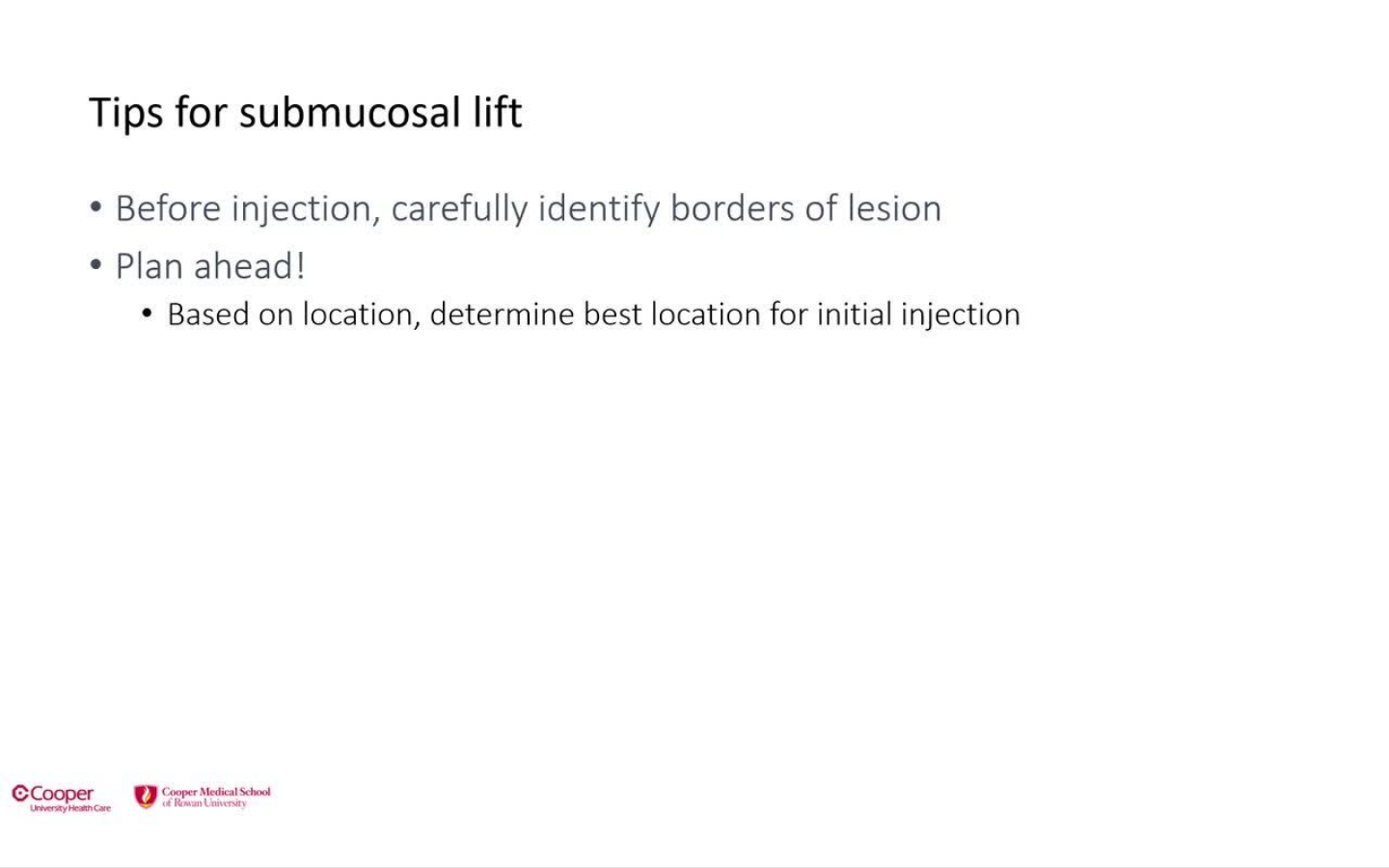 click on "10 seconds
Tap to unmute" at bounding box center [694, 433] 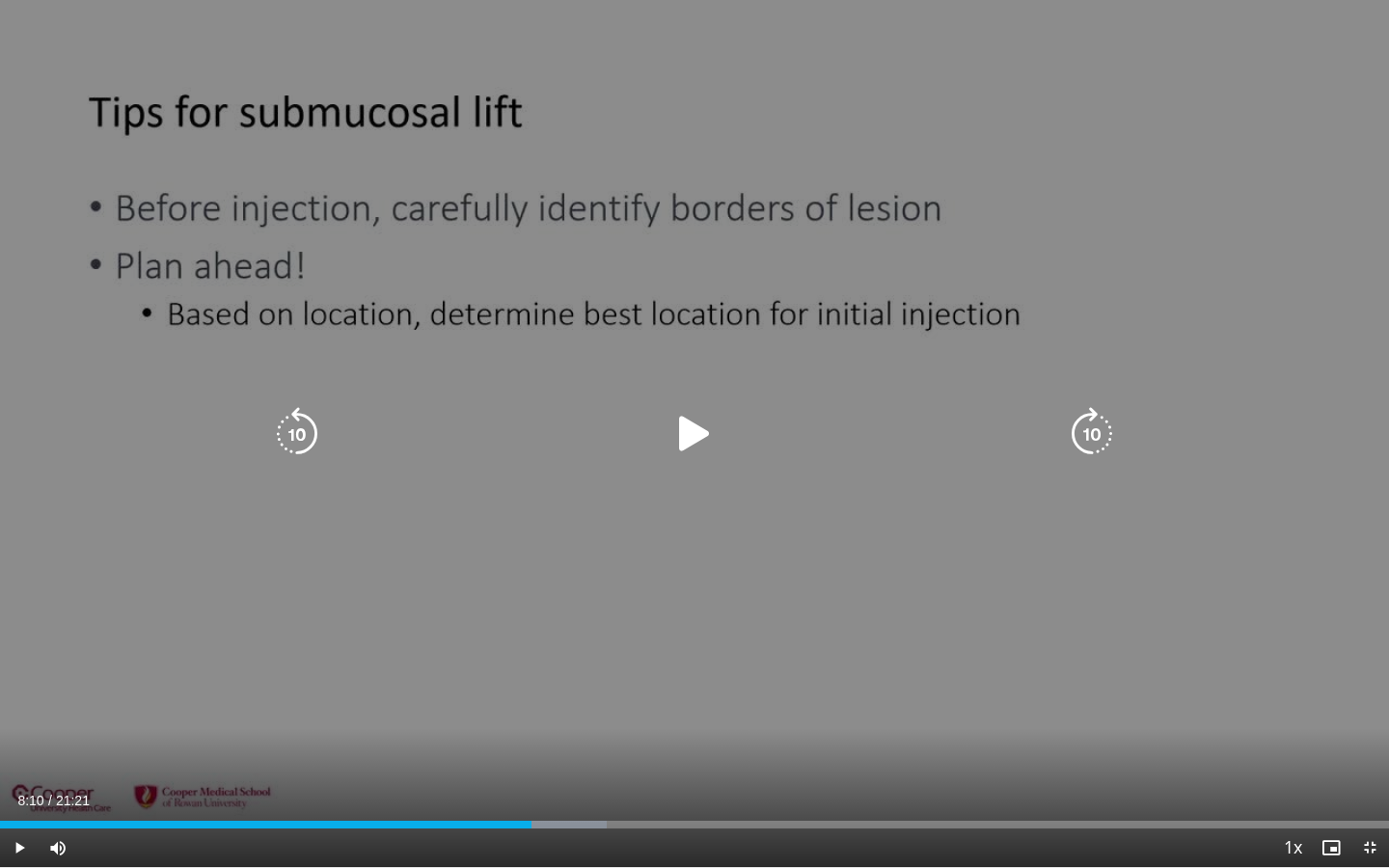 click on "10 seconds
Tap to unmute" at bounding box center (694, 433) 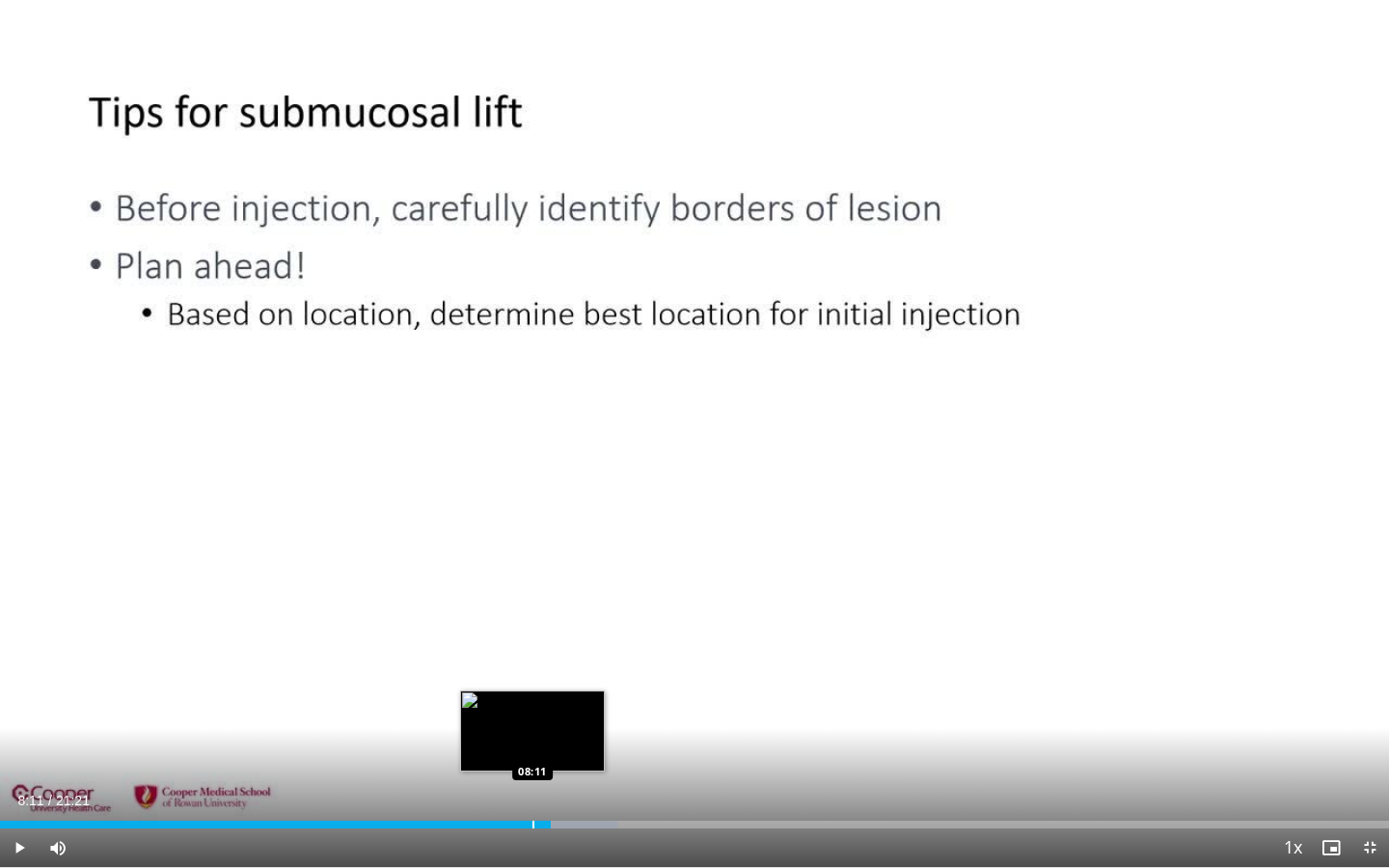 click at bounding box center [533, 825] 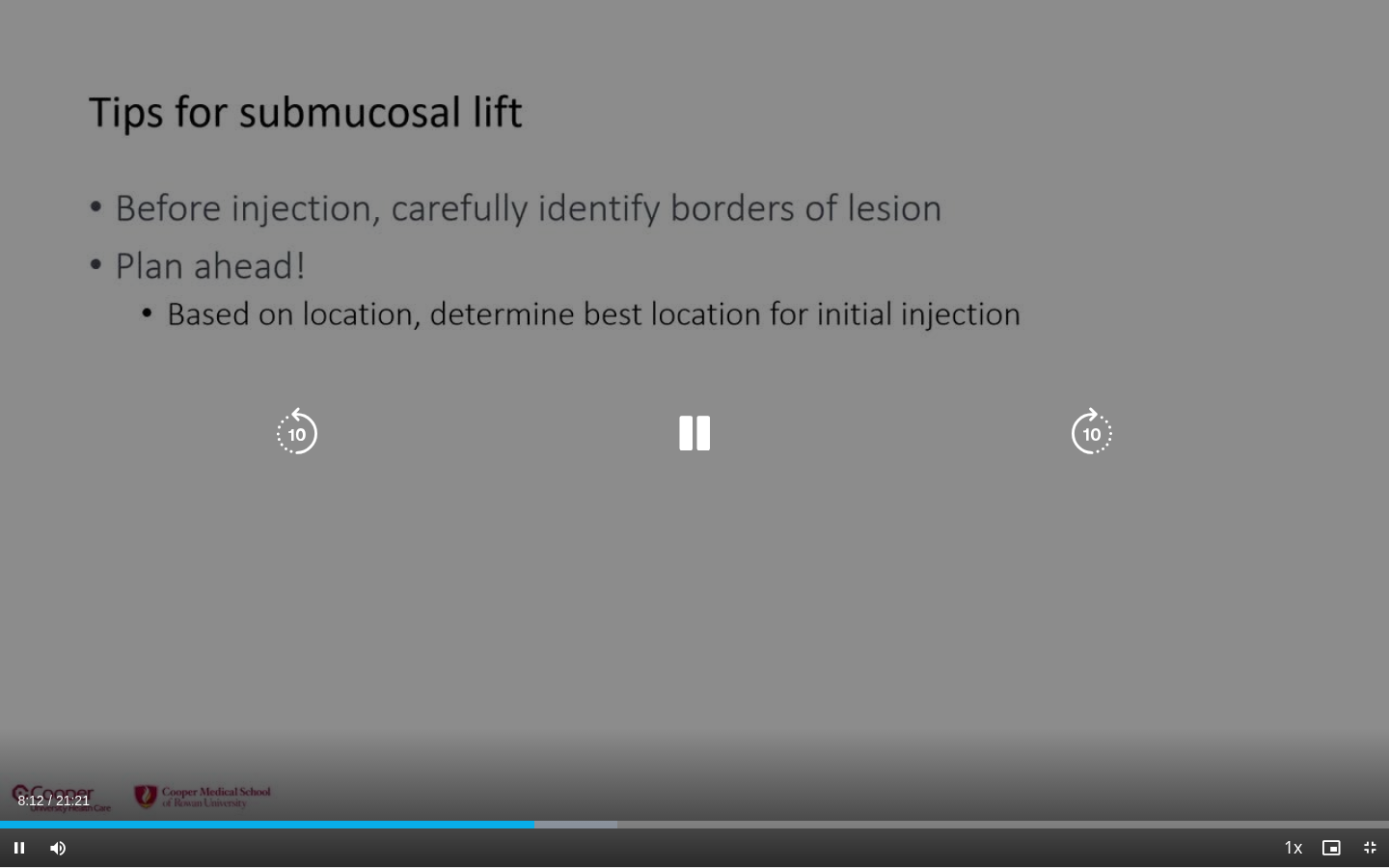 click on "10 seconds
Tap to unmute" at bounding box center (694, 433) 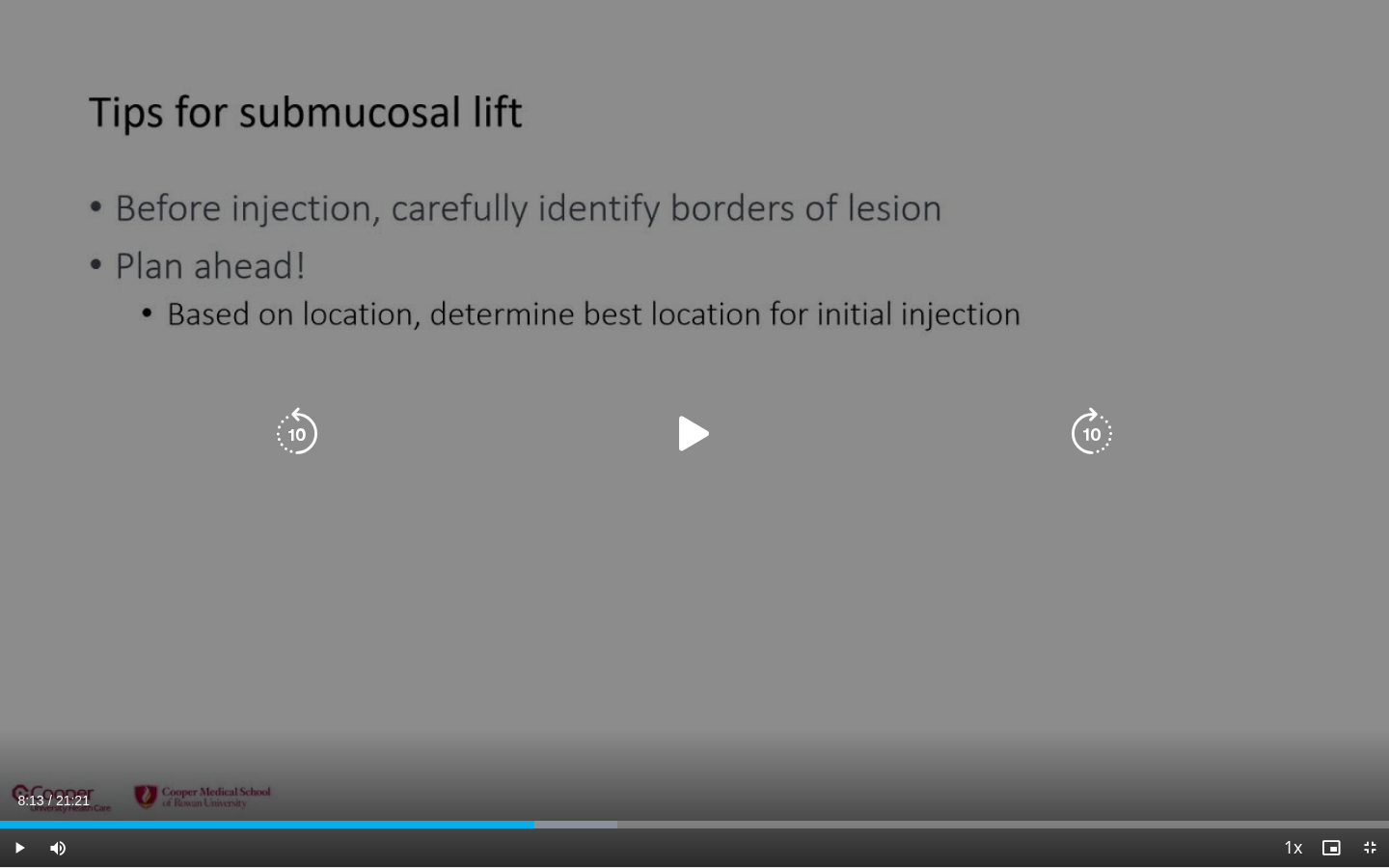 click on "10 seconds
Tap to unmute" at bounding box center [694, 433] 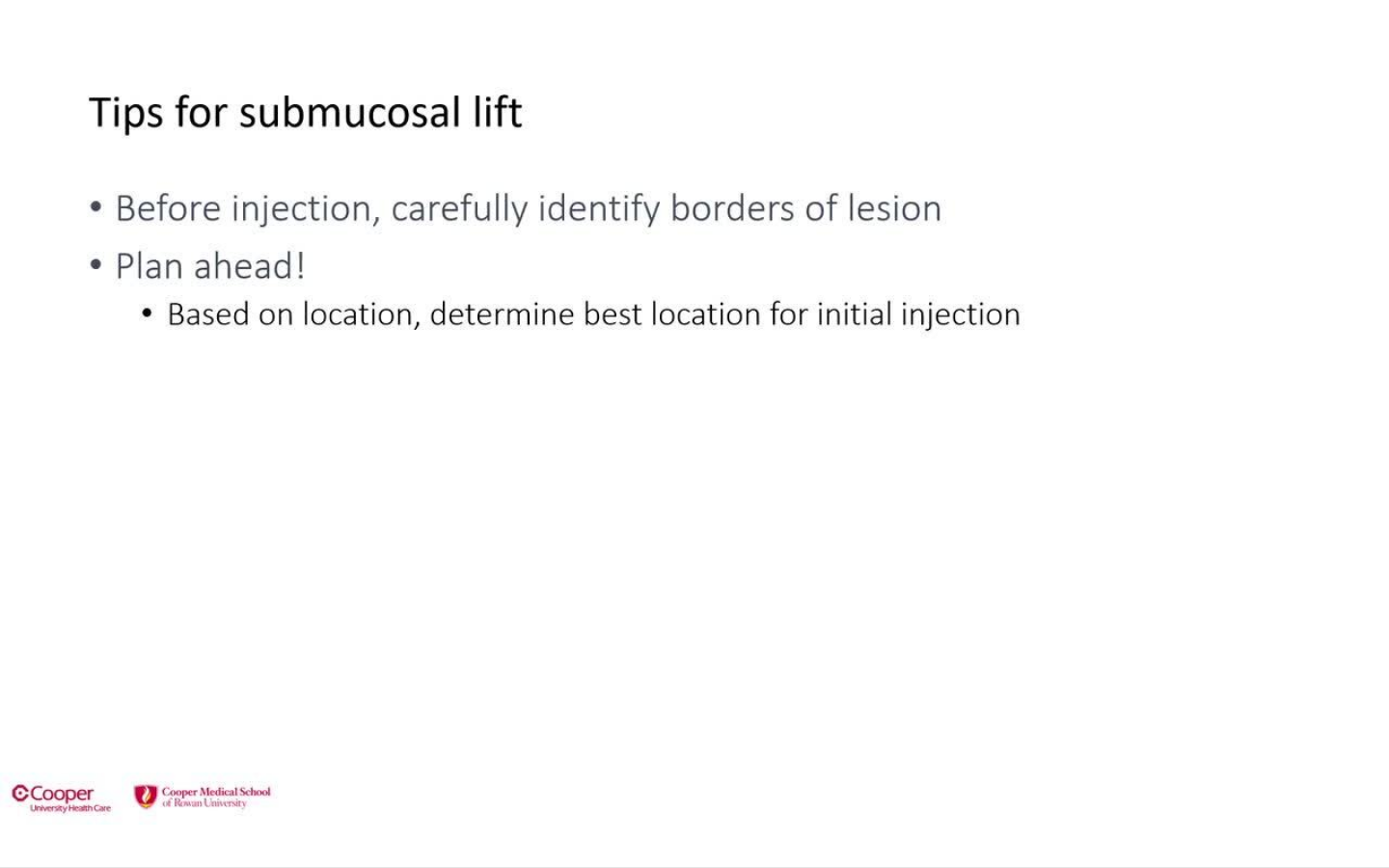 click on "10 seconds
Tap to unmute" at bounding box center (694, 433) 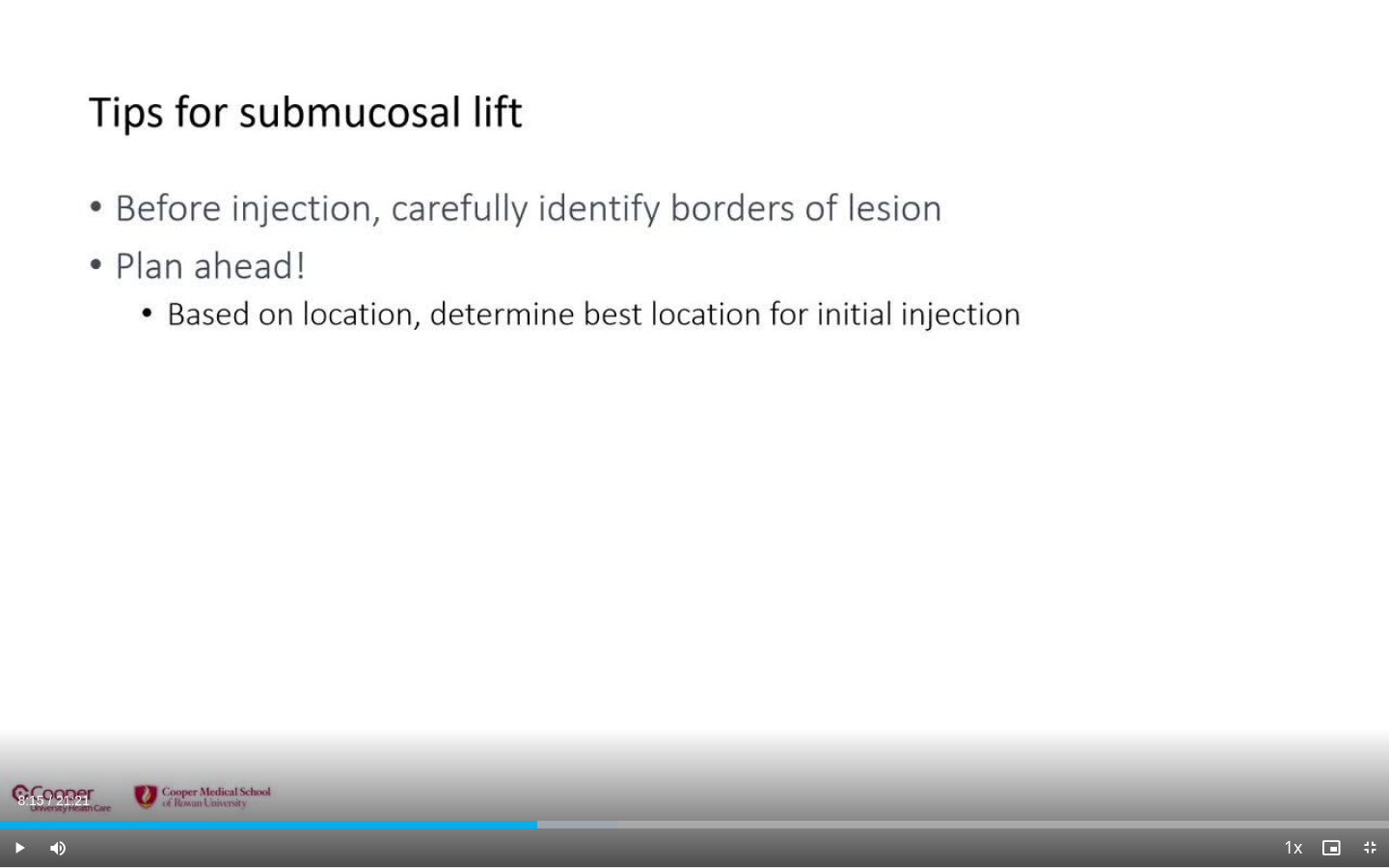 click on "10 seconds
Tap to unmute" at bounding box center (694, 433) 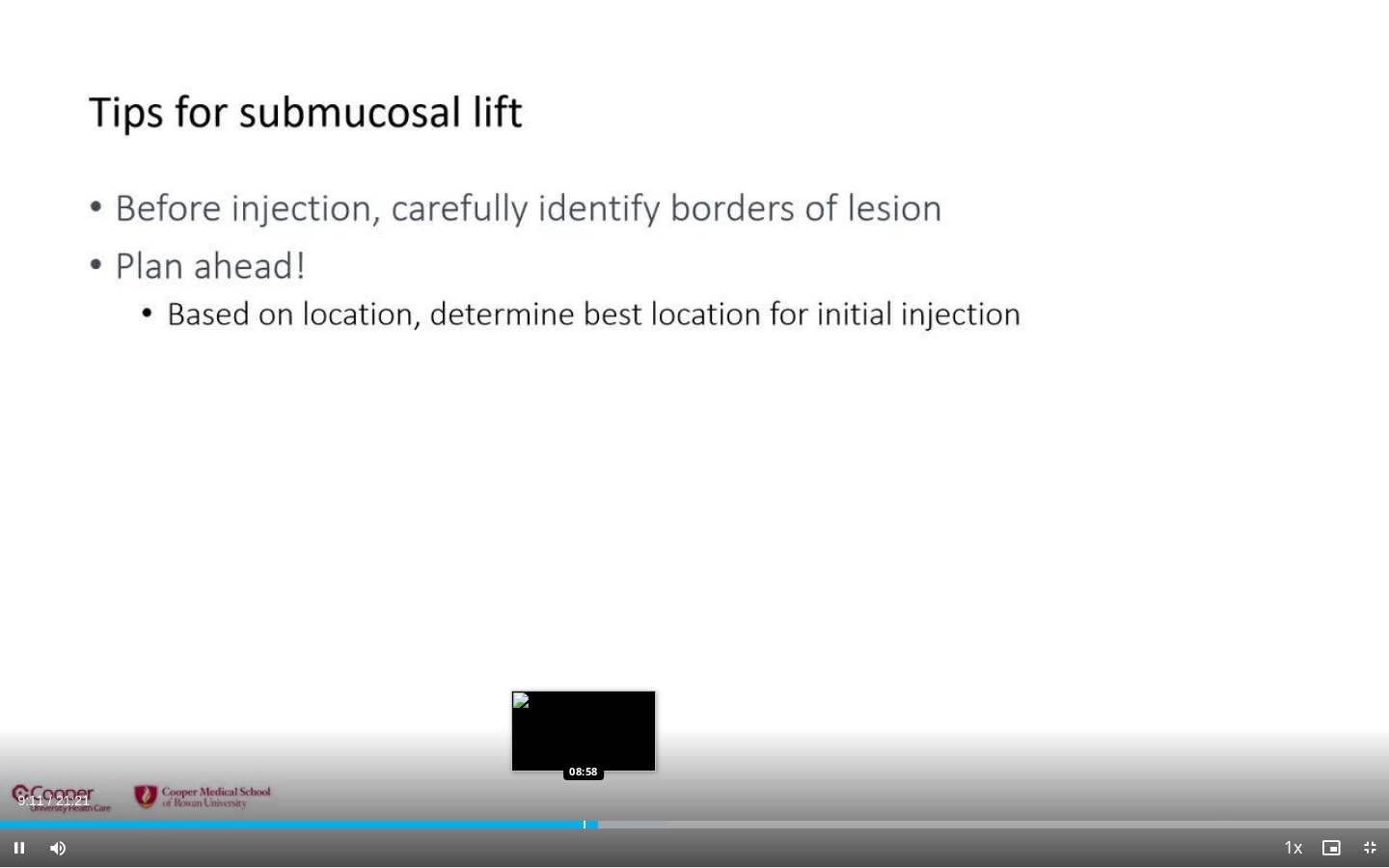 click at bounding box center (585, 825) 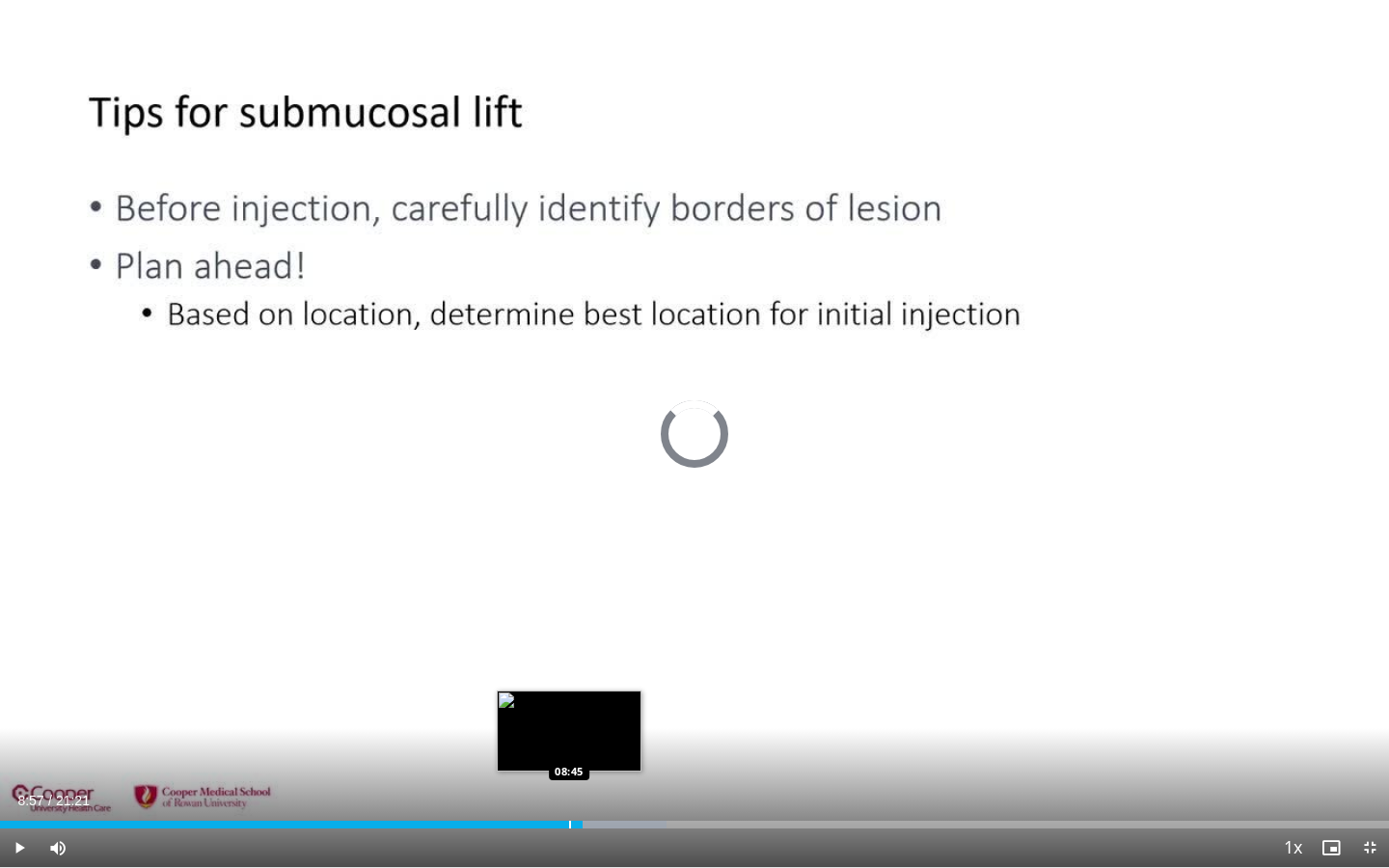 click at bounding box center (570, 825) 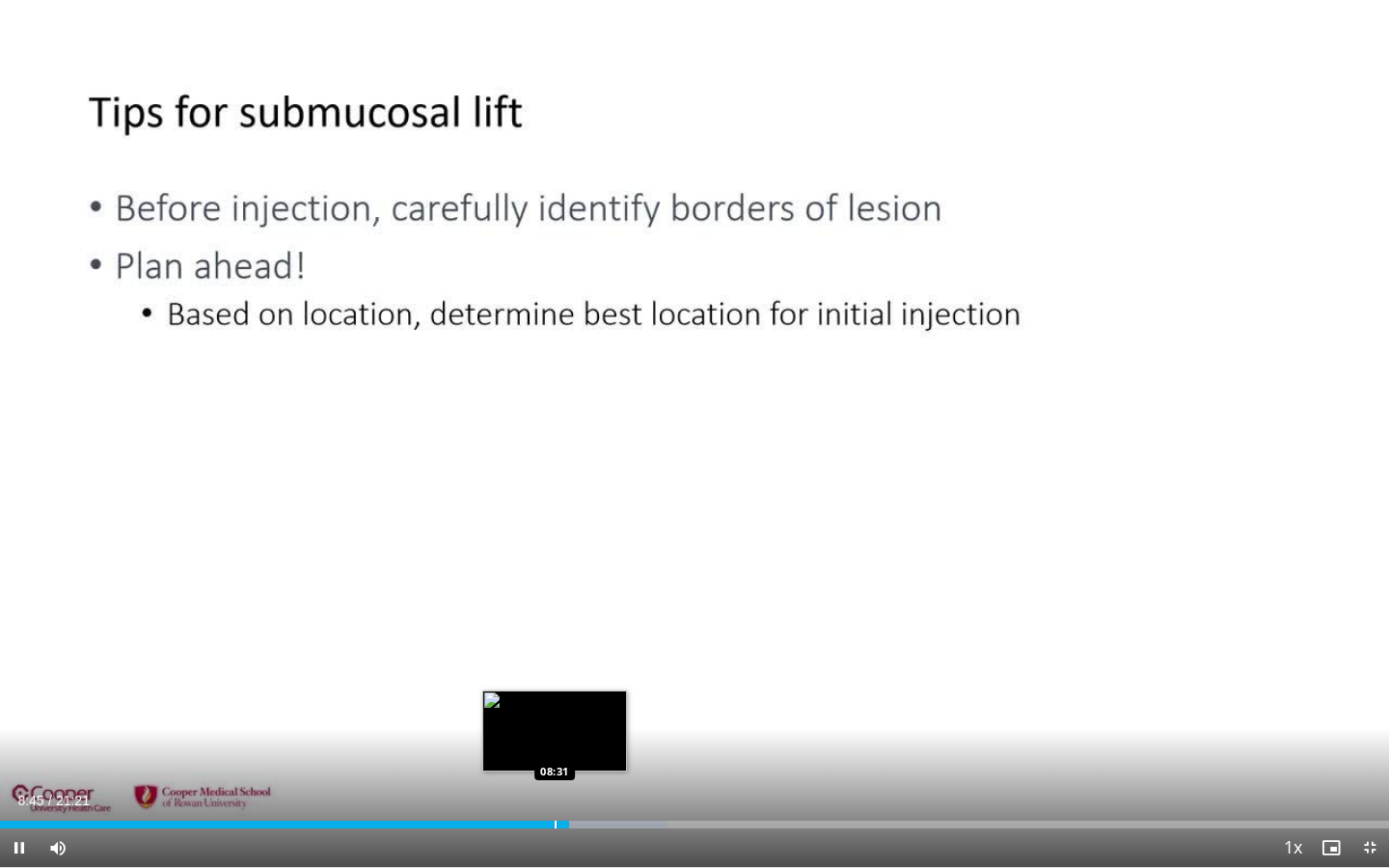 click at bounding box center [556, 825] 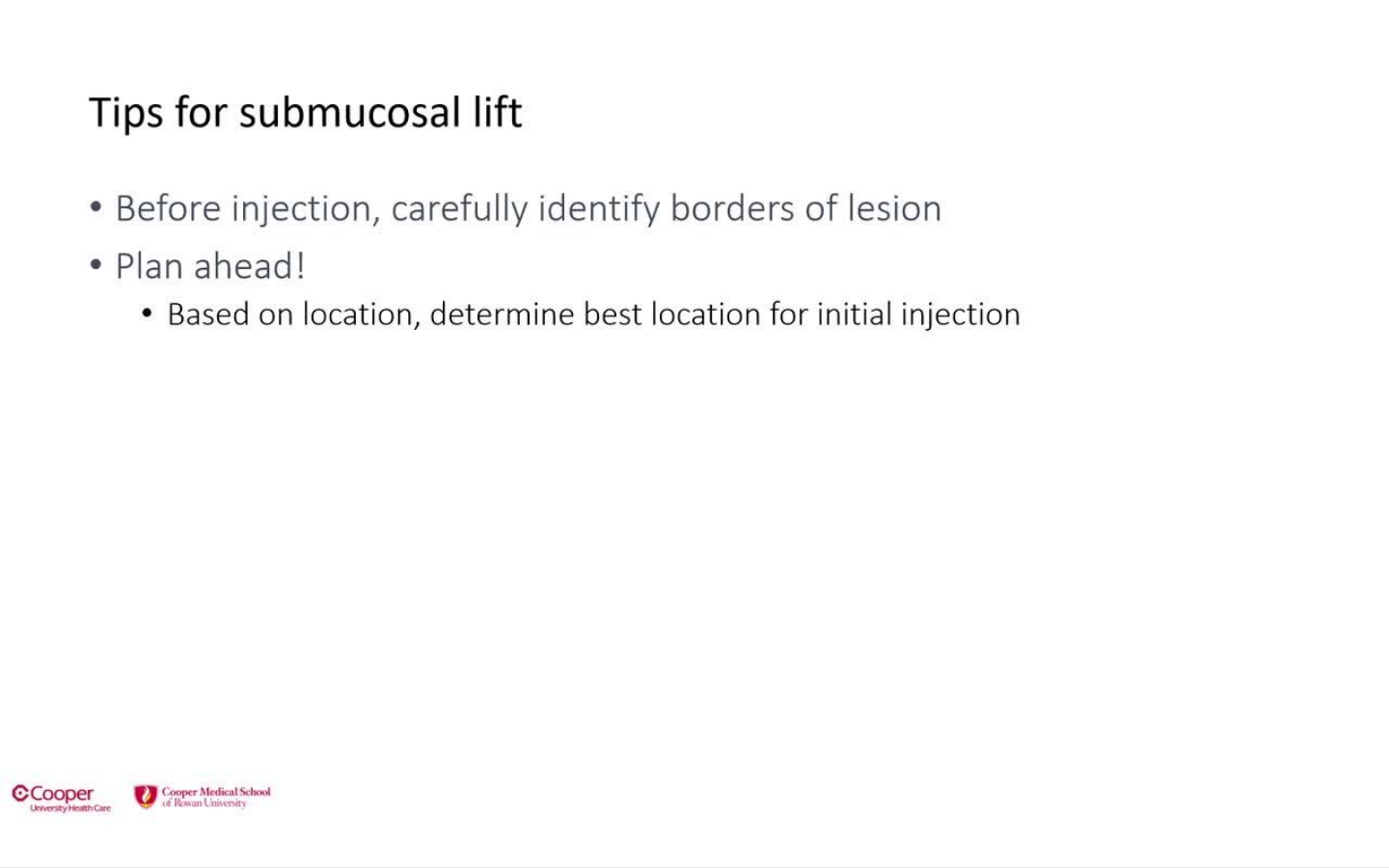 click at bounding box center (558, 863) 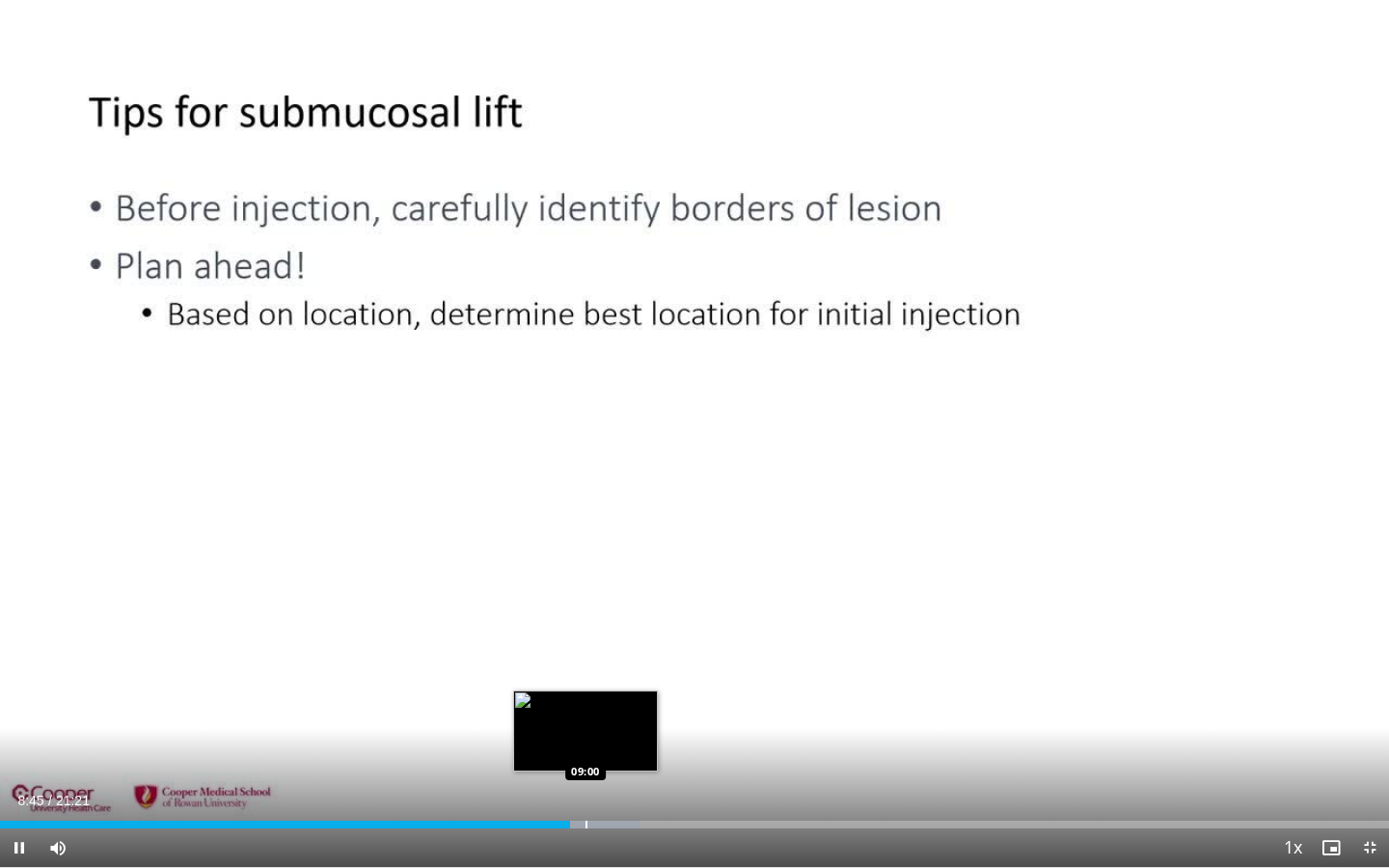 click at bounding box center [586, 825] 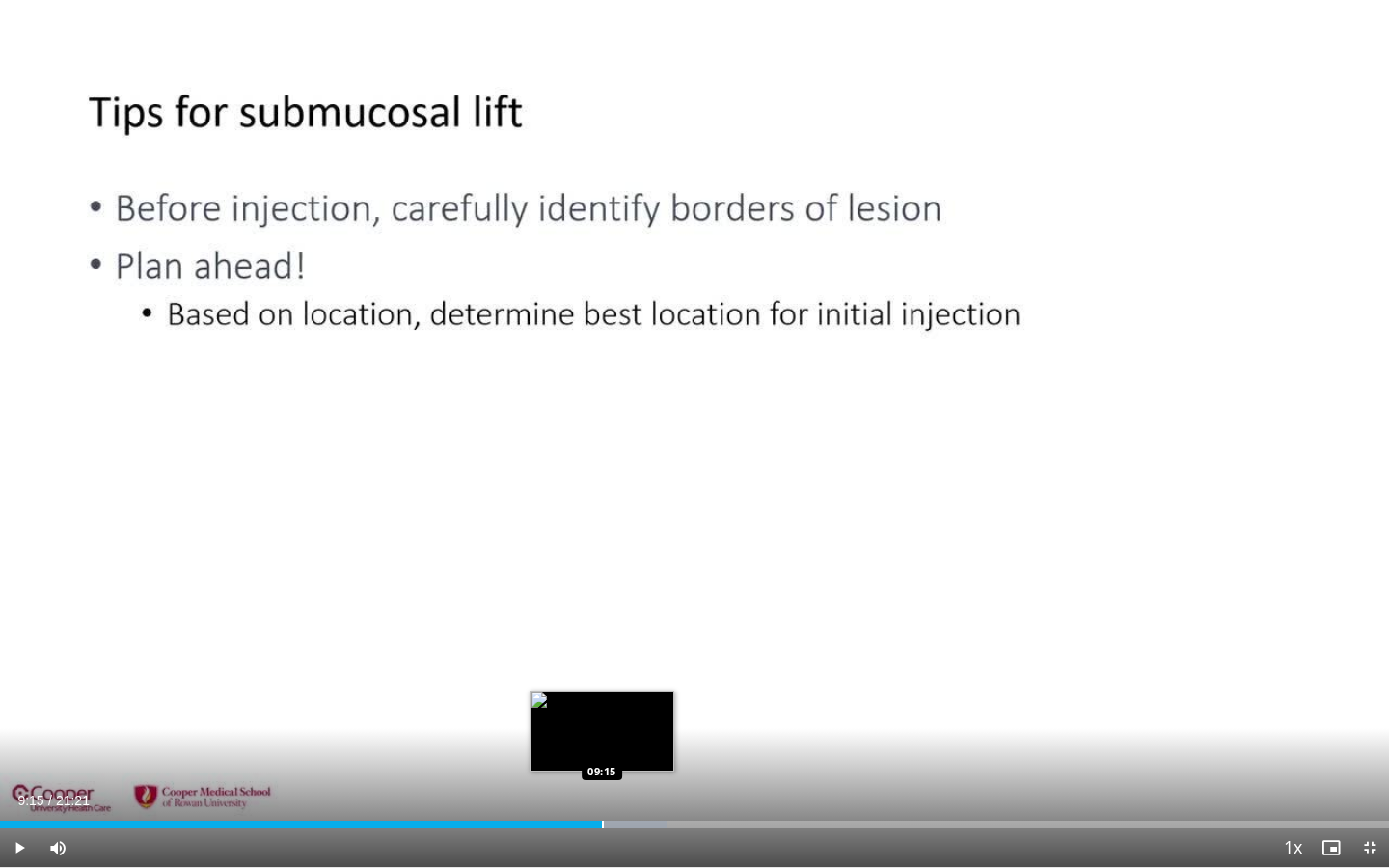 click at bounding box center (603, 825) 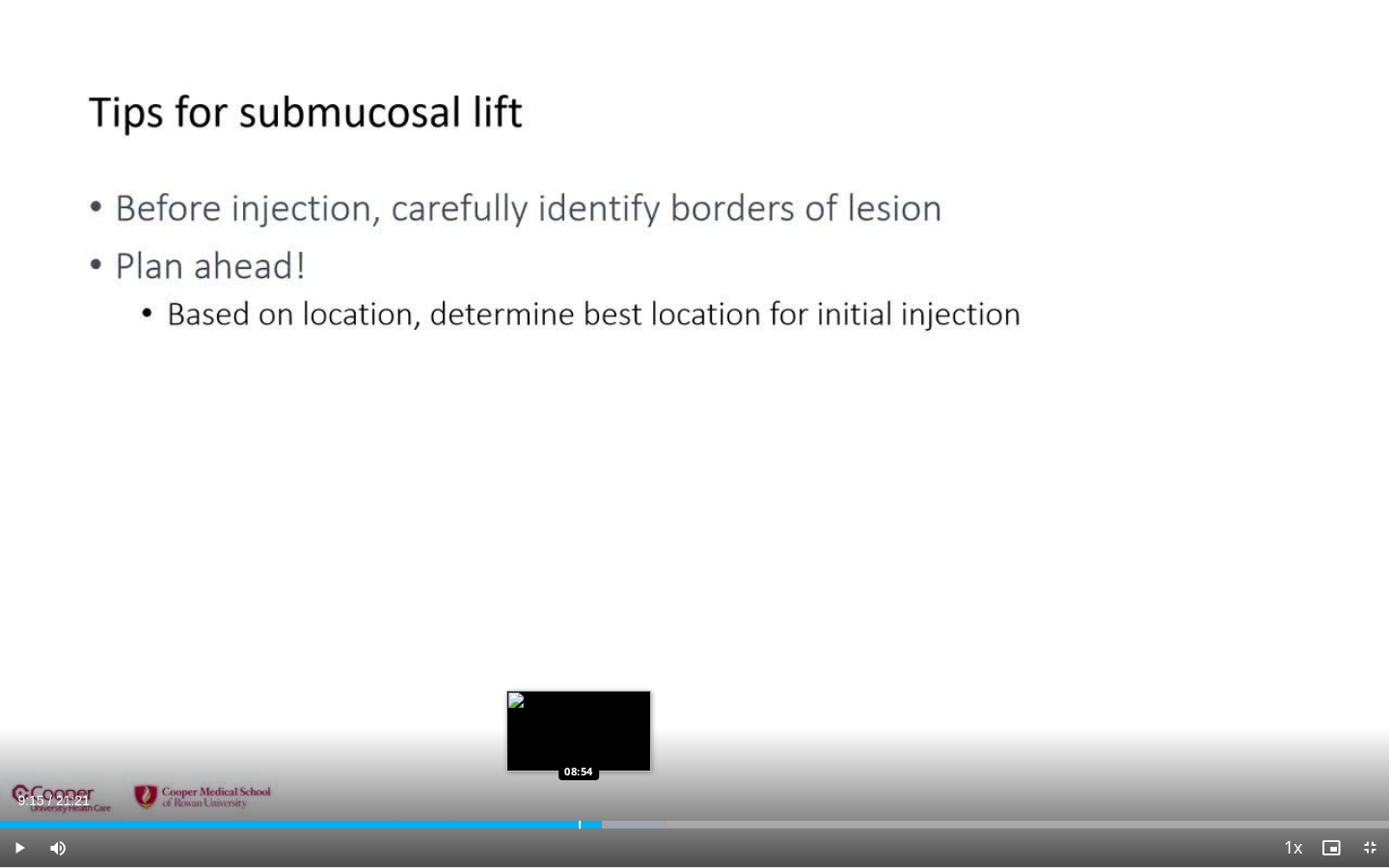 click at bounding box center [580, 825] 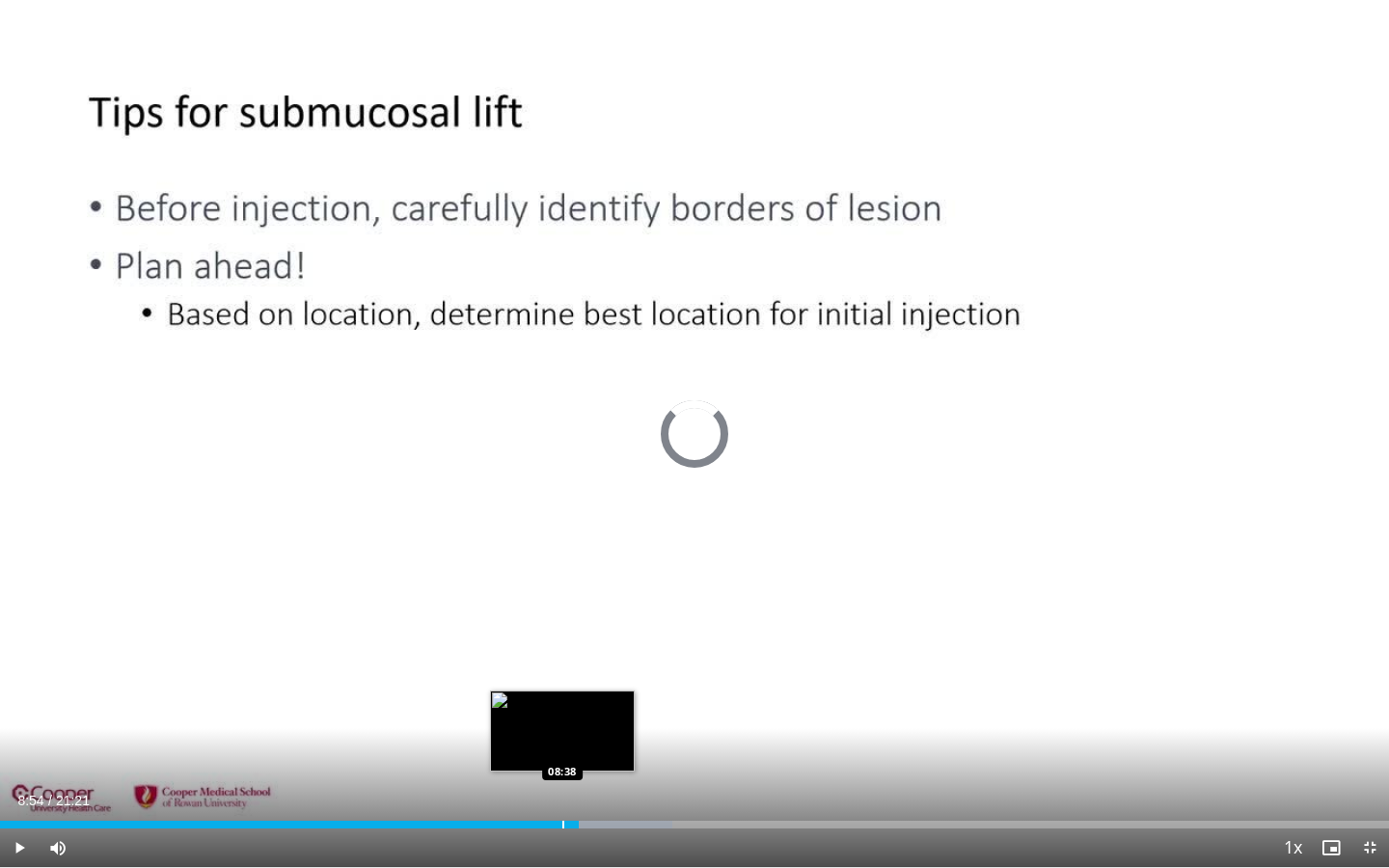 click on "Loaded :  48.37% 08:54 08:38" at bounding box center (694, 825) 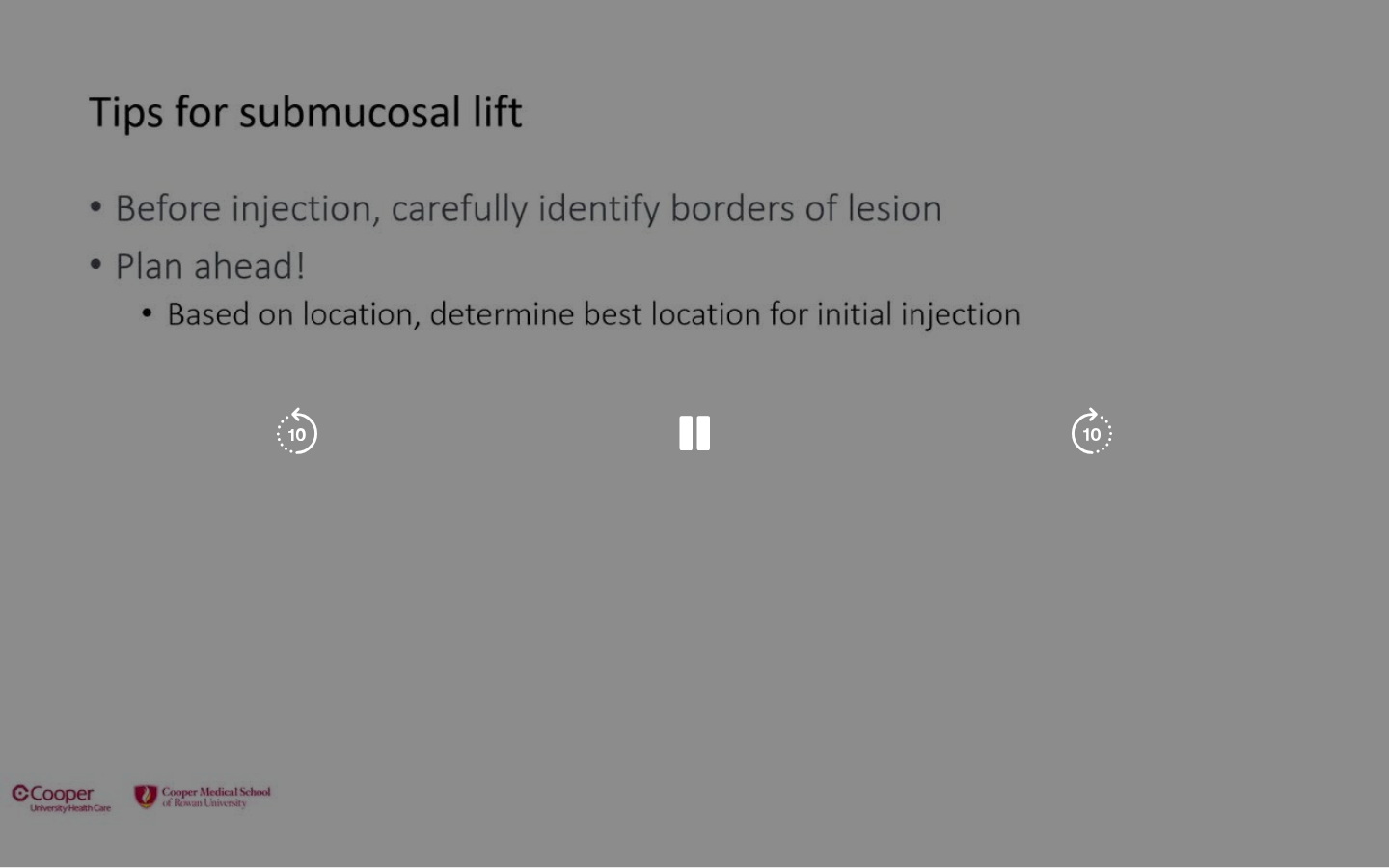 click on "08:39" at bounding box center [281, 863] 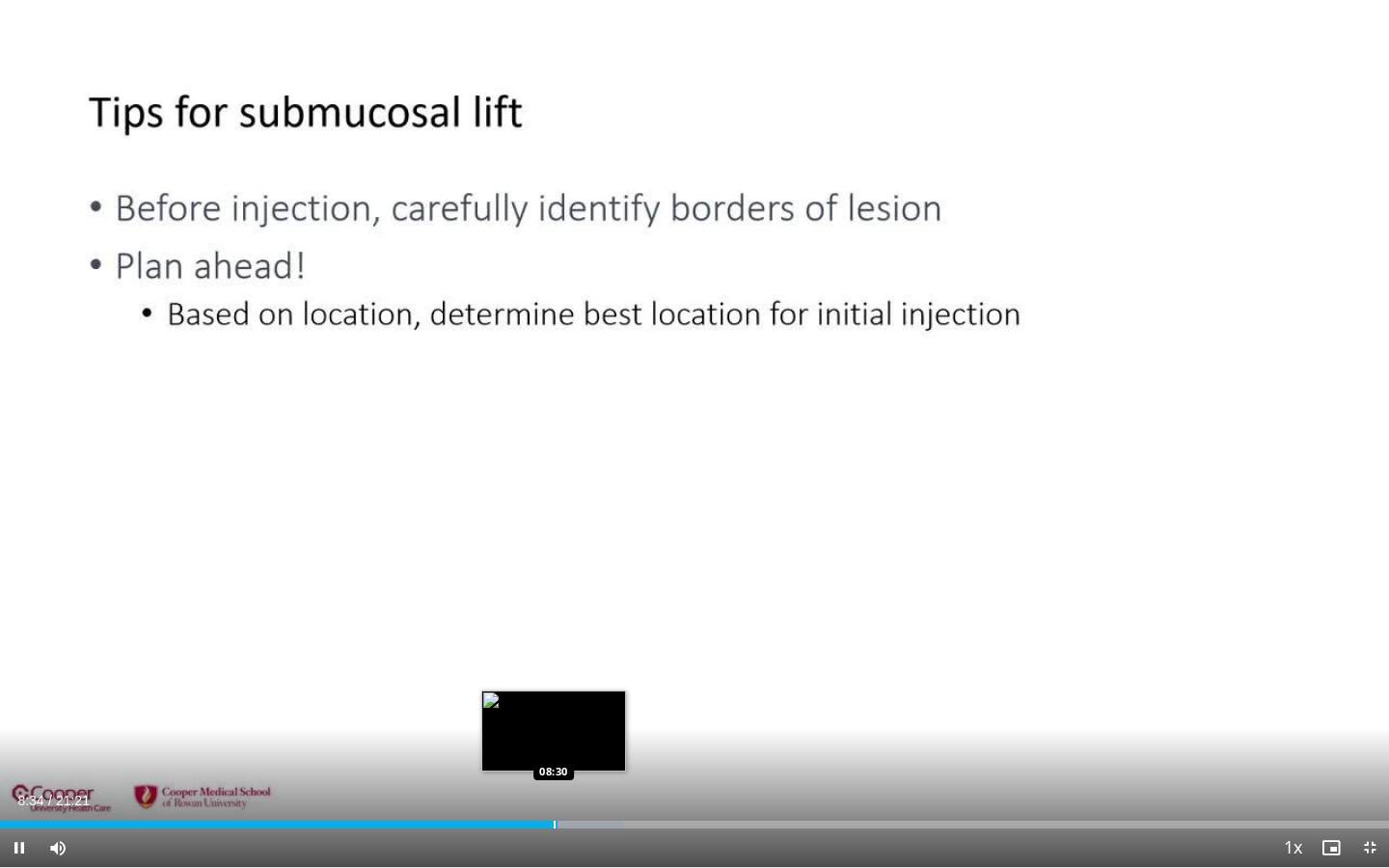 click at bounding box center [555, 825] 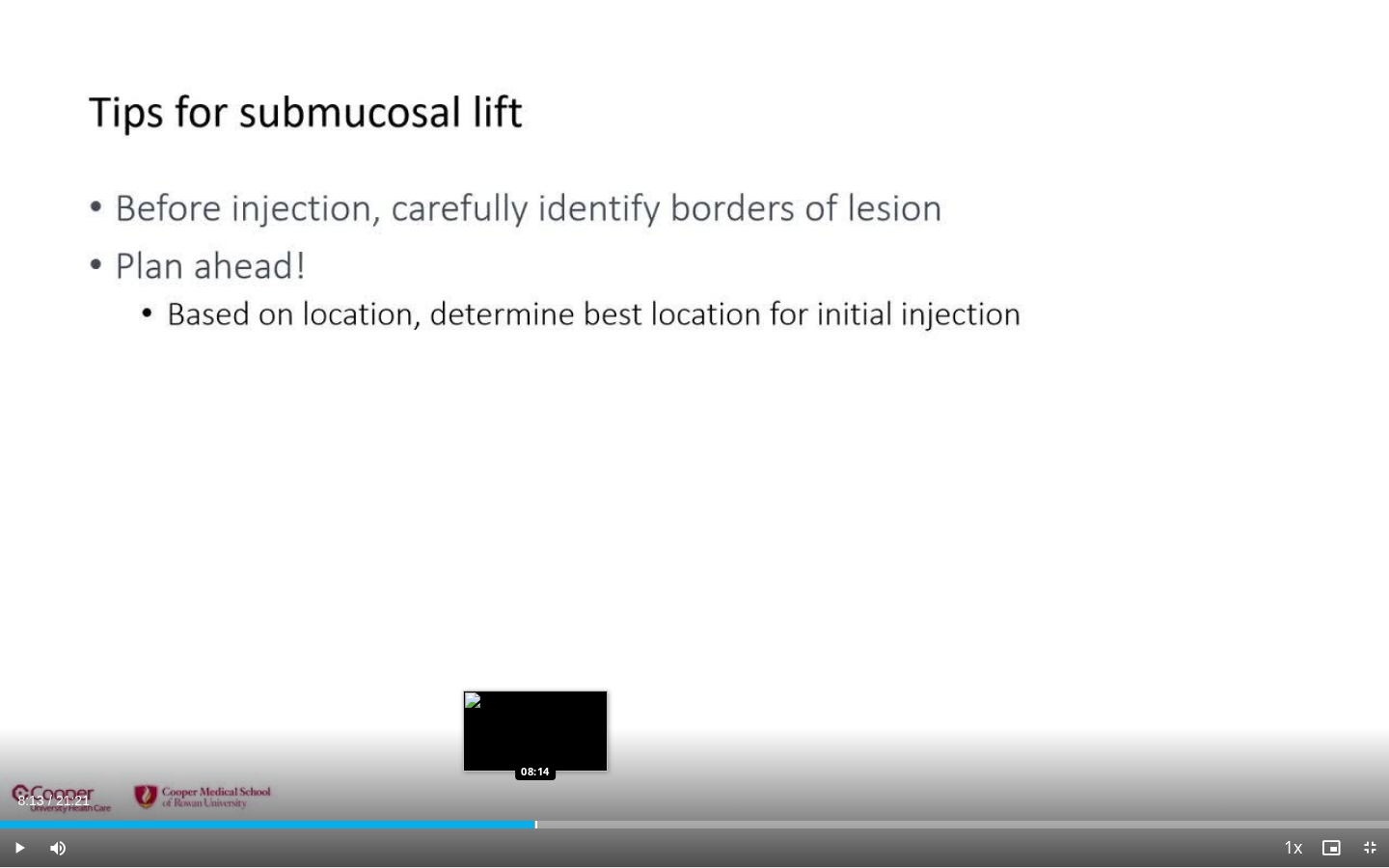 click on "Loaded :  38.69% 08:13 08:14" at bounding box center [694, 825] 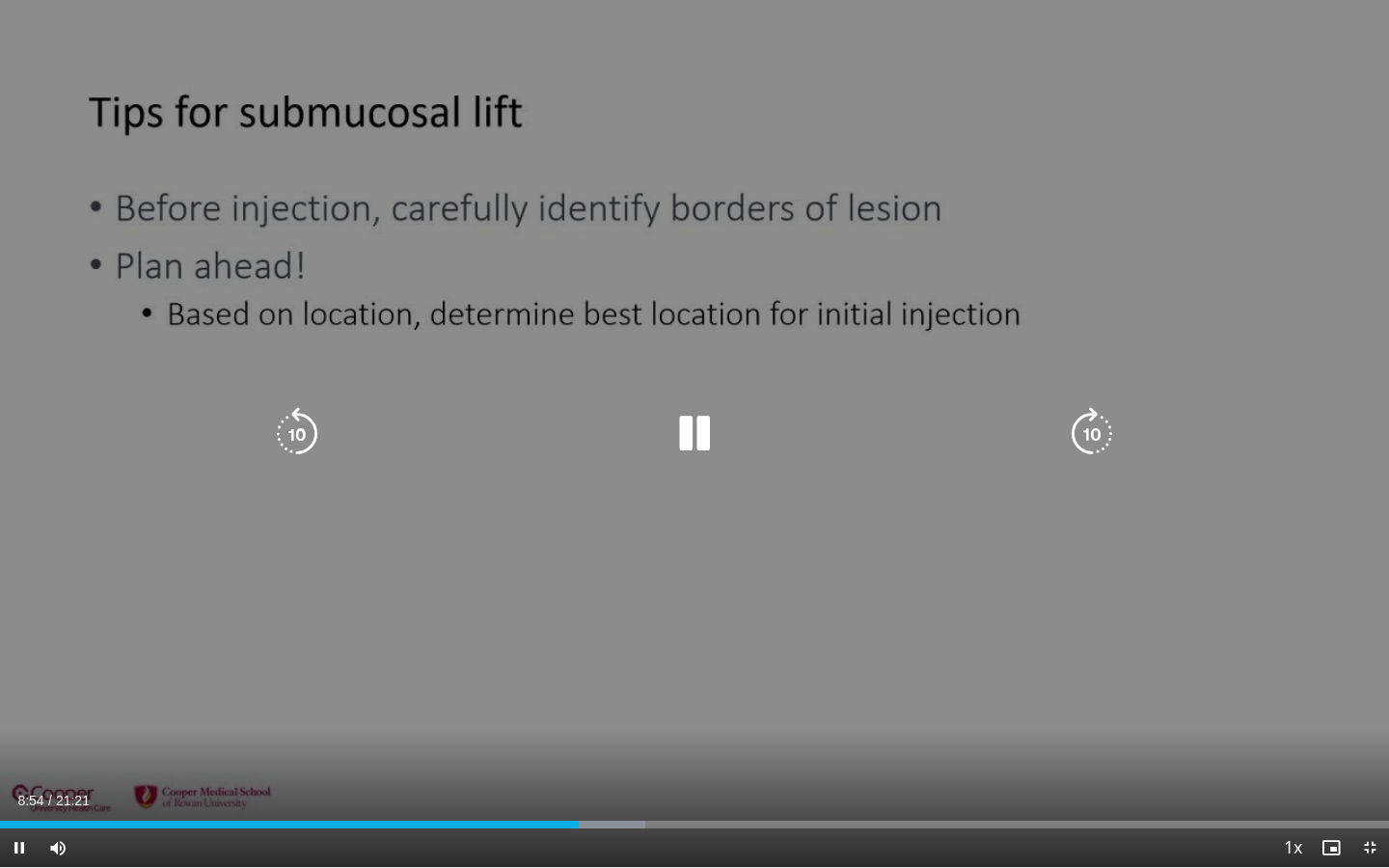 click on "10 seconds
Tap to unmute" at bounding box center [694, 433] 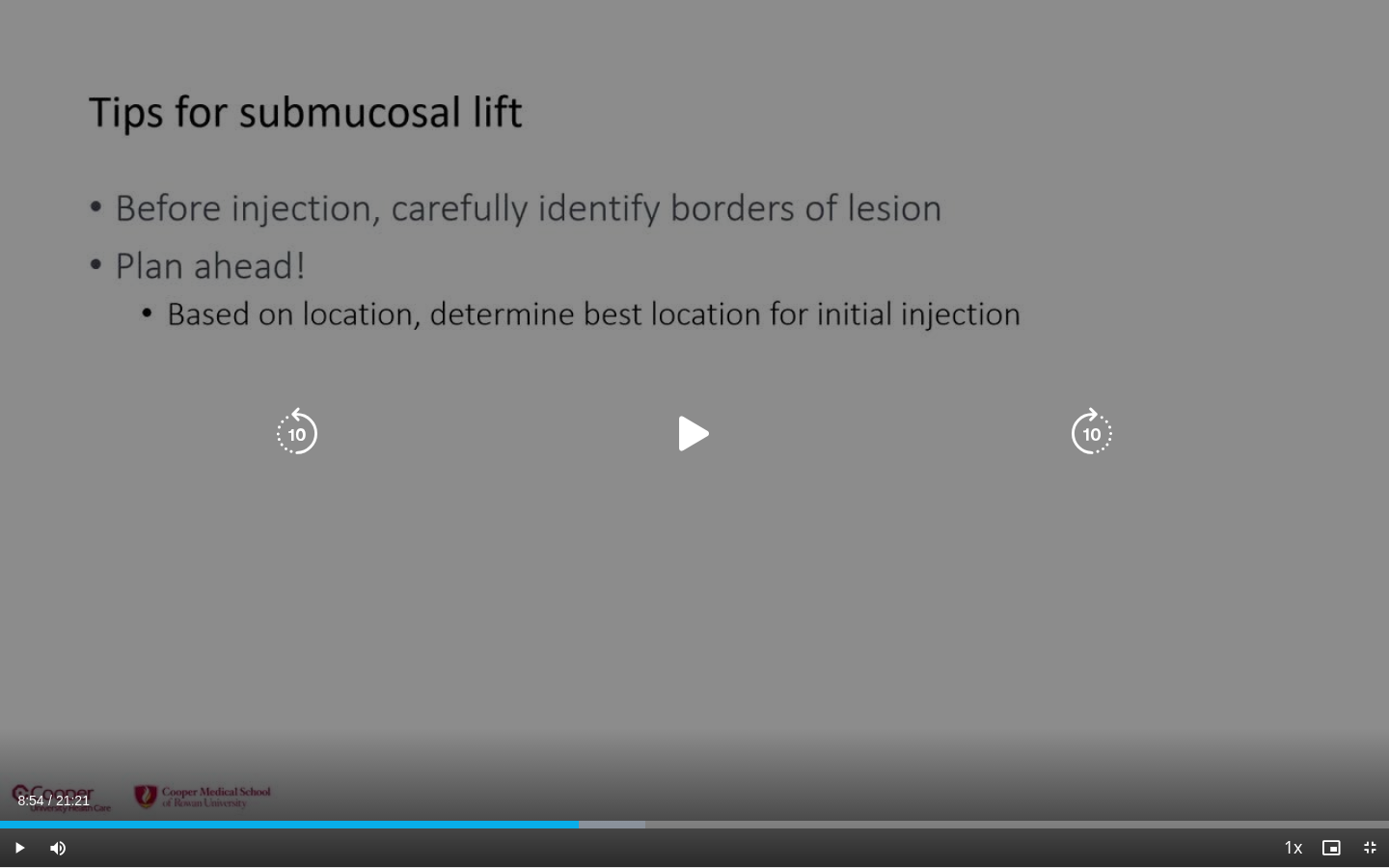 click on "10 seconds
Tap to unmute" at bounding box center (694, 433) 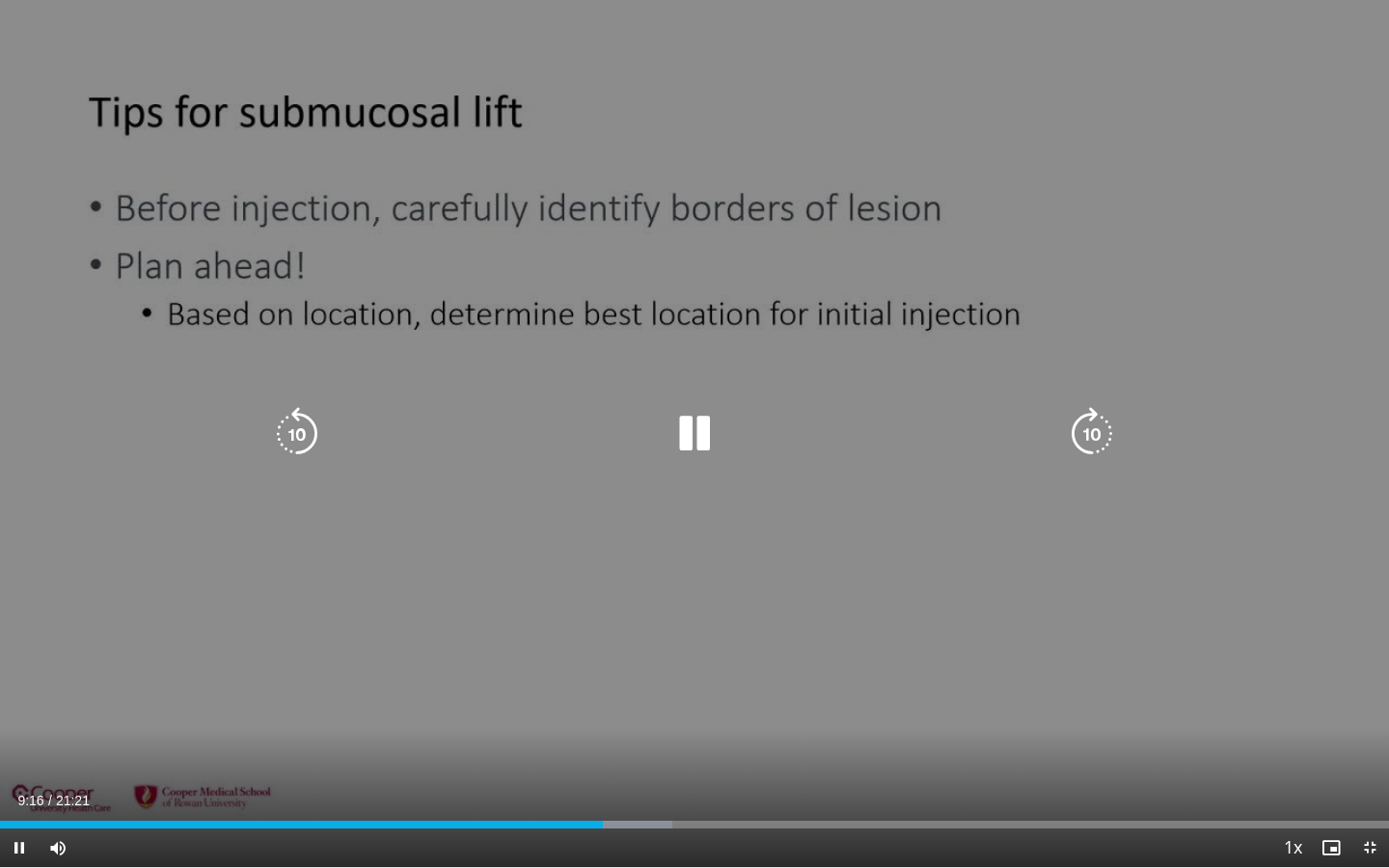 click on "10 seconds
Tap to unmute" at bounding box center (694, 433) 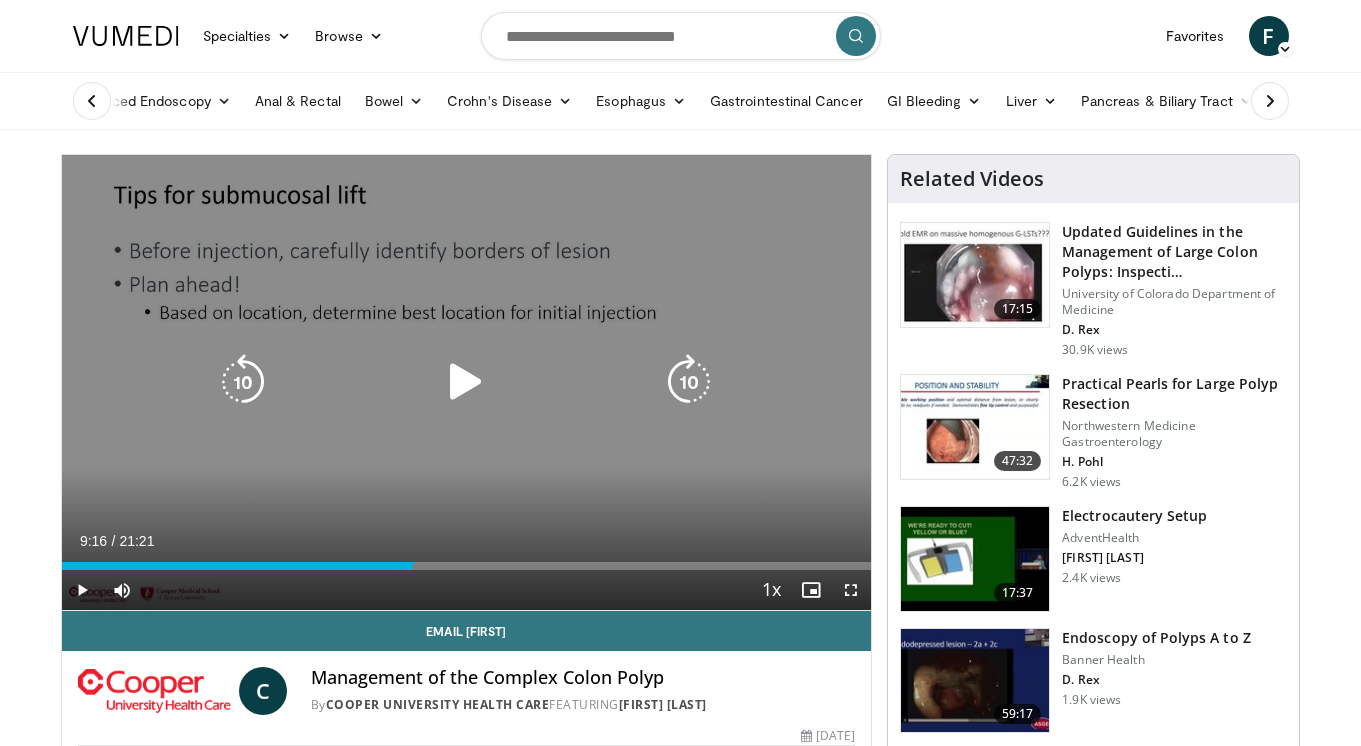 click on "10 seconds
Tap to unmute" at bounding box center [467, 382] 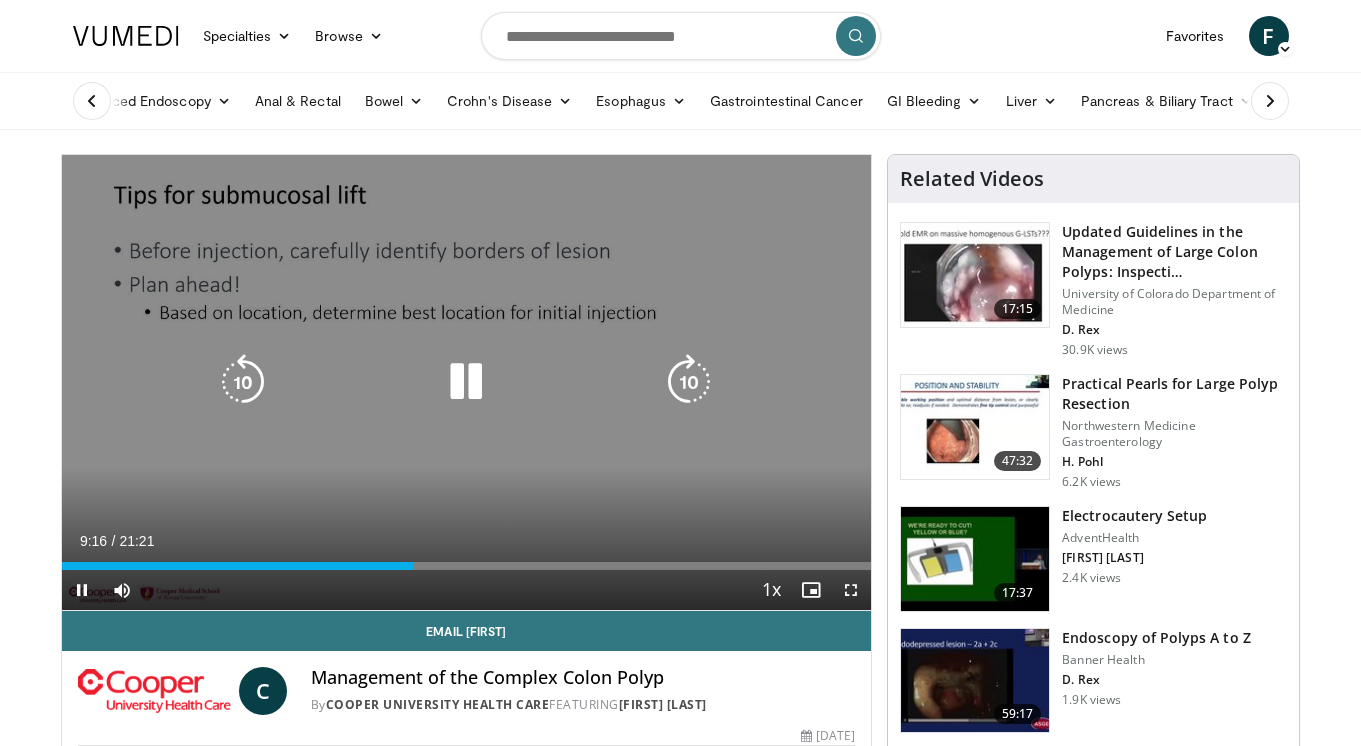 click on "10 seconds
Tap to unmute" at bounding box center (467, 382) 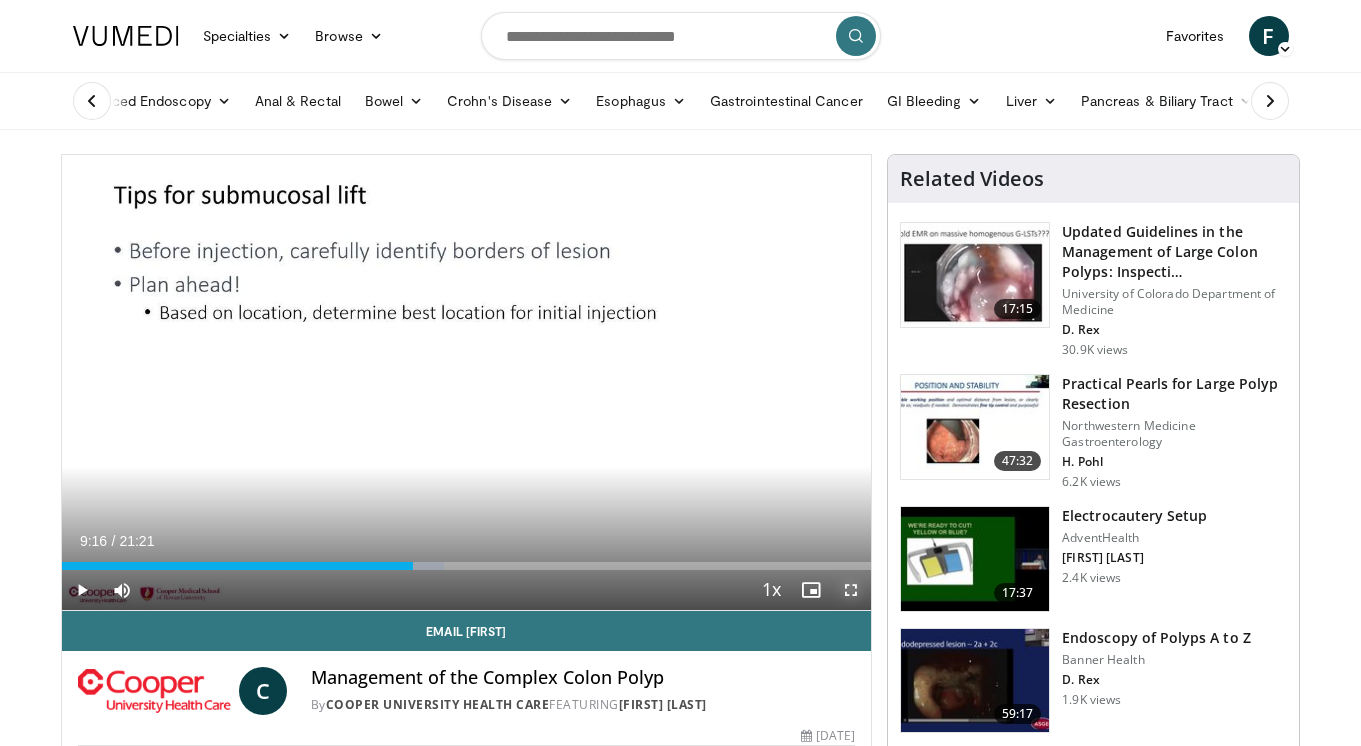 click at bounding box center [851, 590] 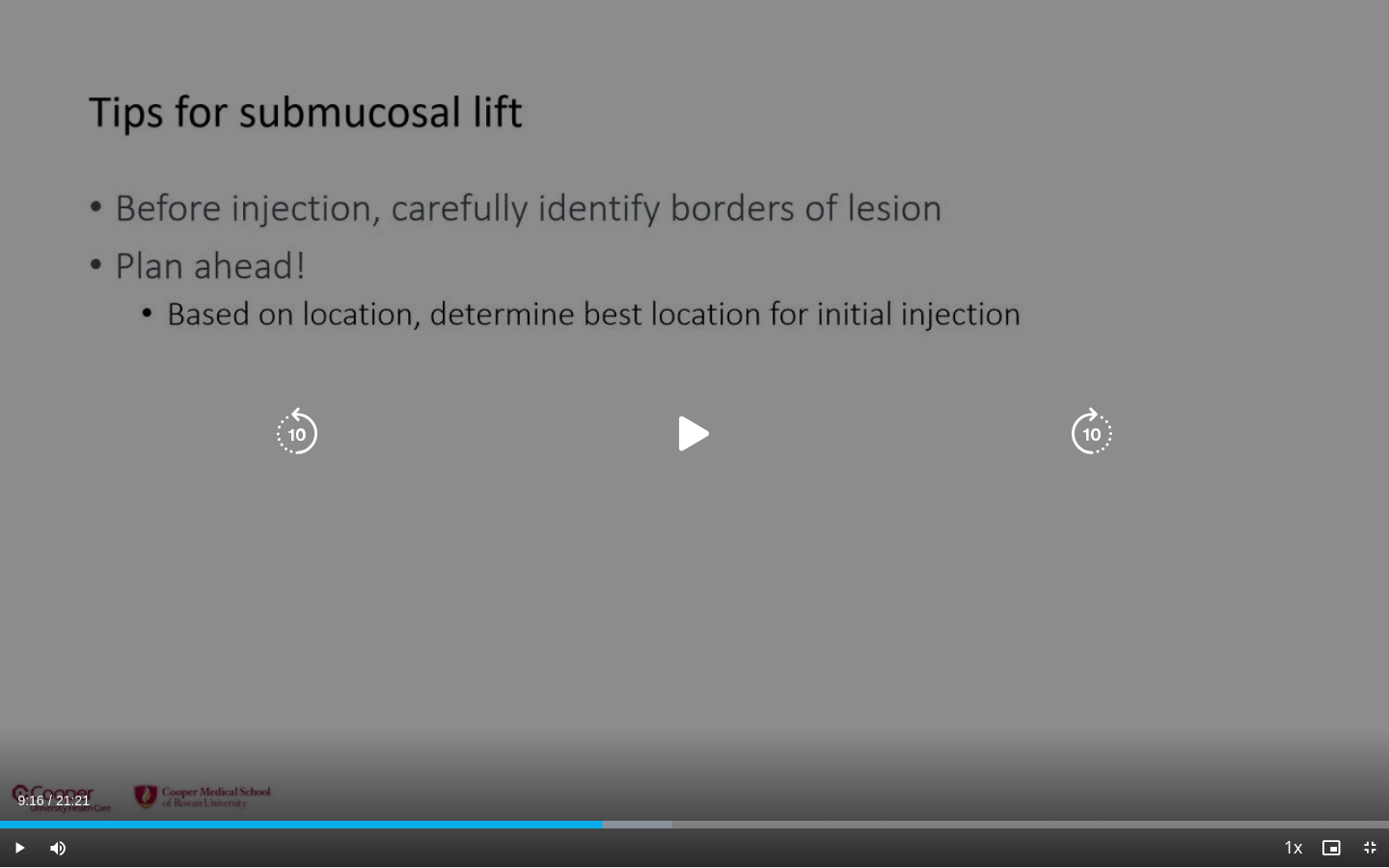 click on "10 seconds
Tap to unmute" at bounding box center [694, 433] 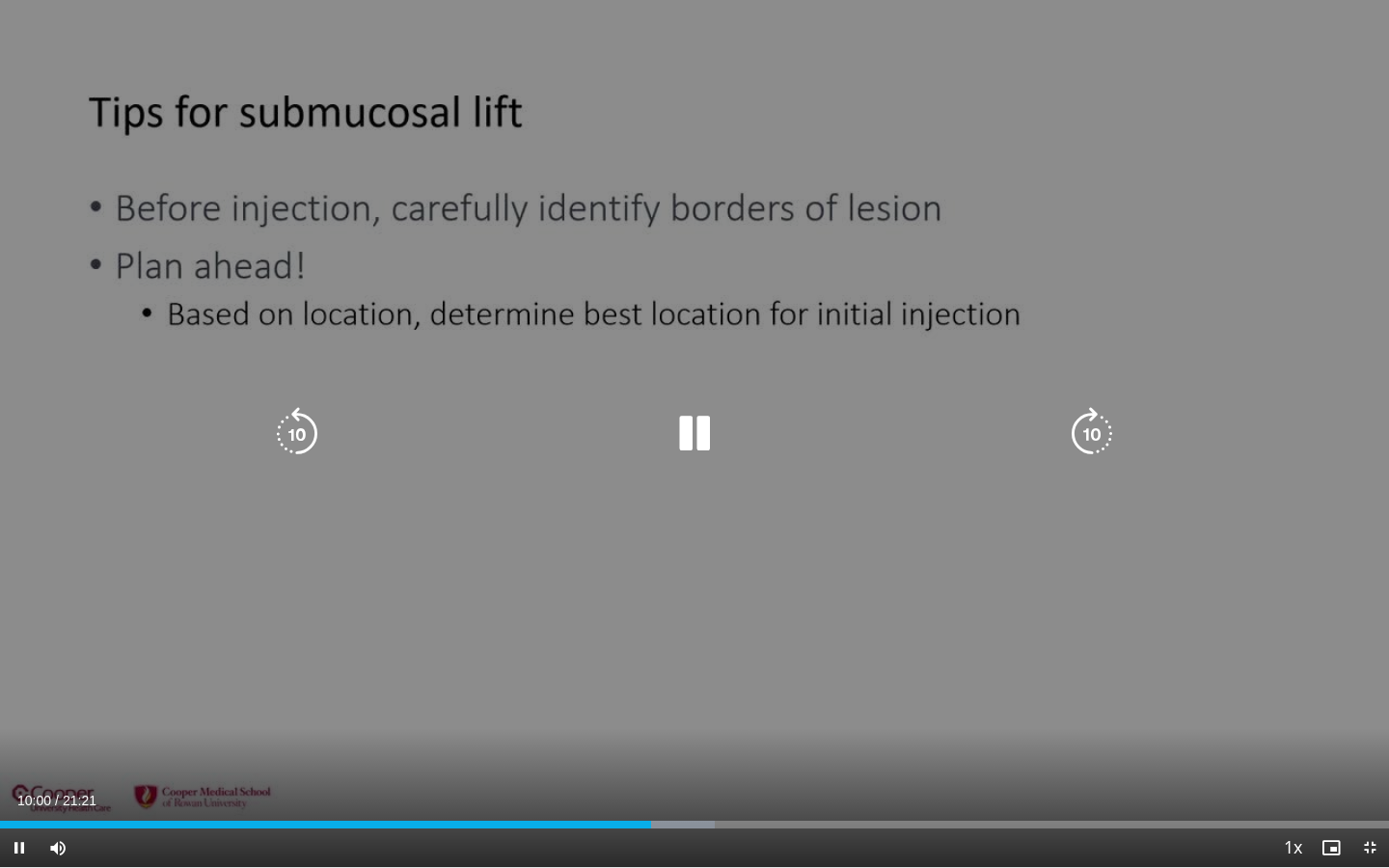 click on "10 seconds
Tap to unmute" at bounding box center [694, 433] 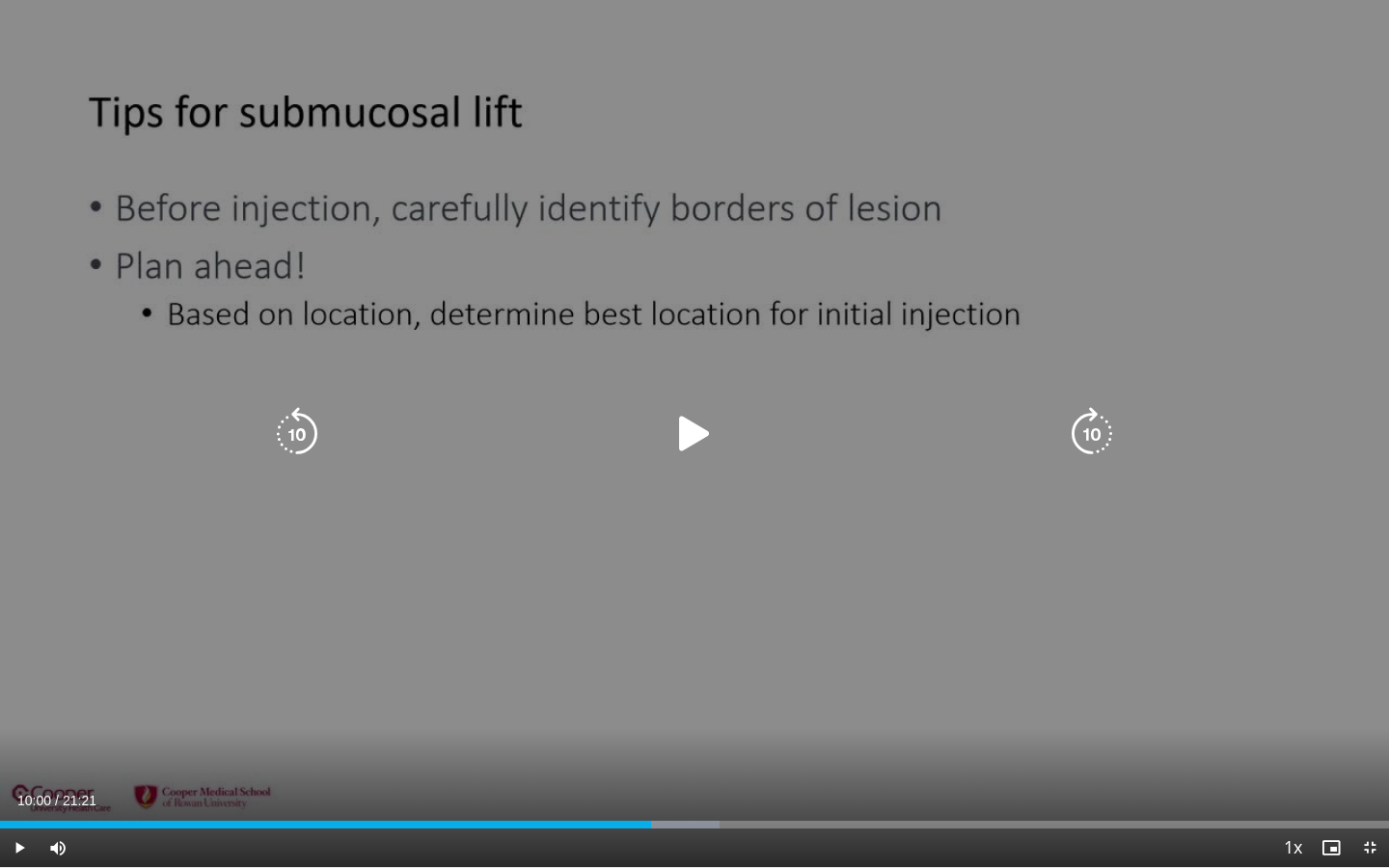 click on "10 seconds
Tap to unmute" at bounding box center (694, 433) 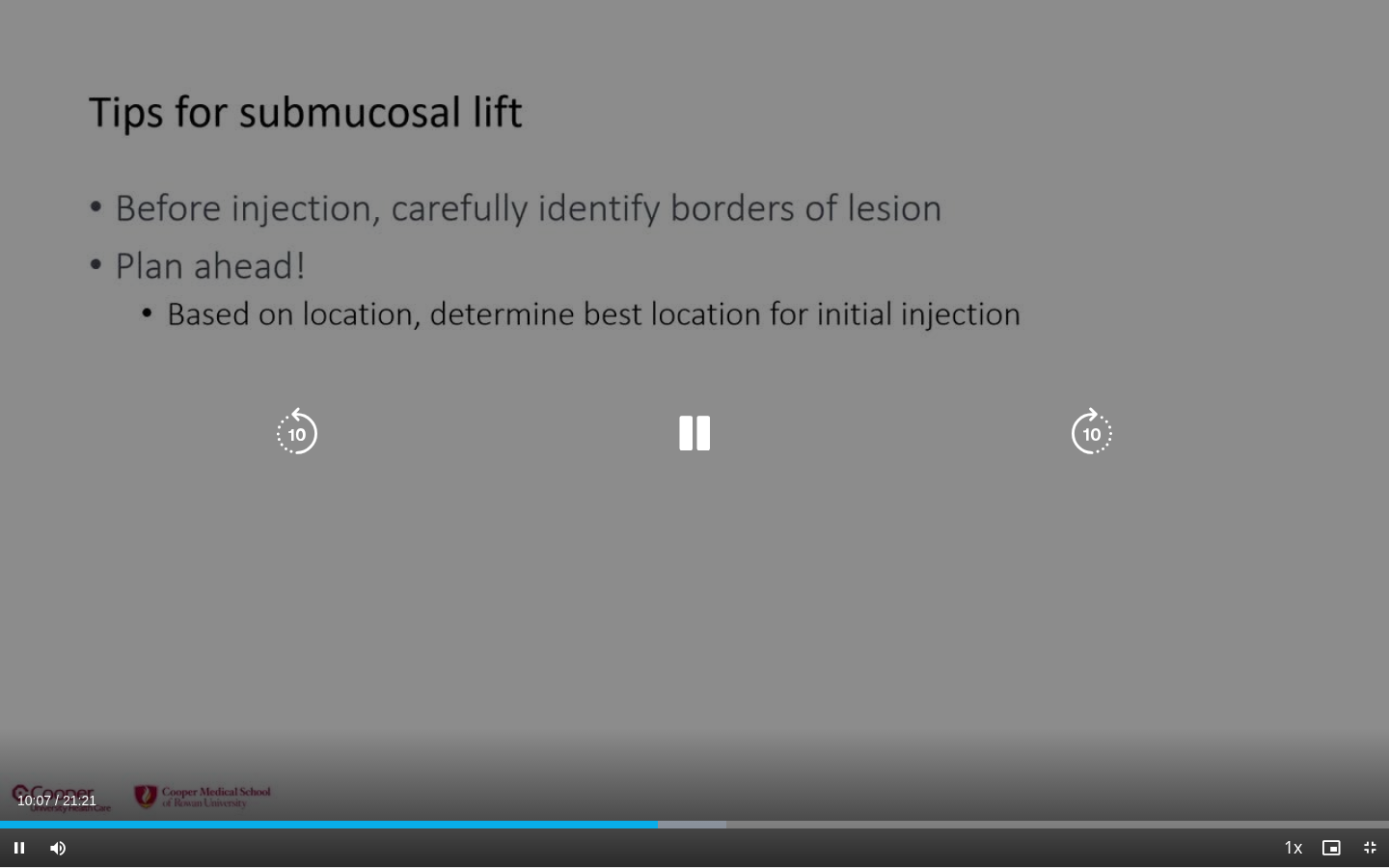 click on "10 seconds
Tap to unmute" at bounding box center [694, 433] 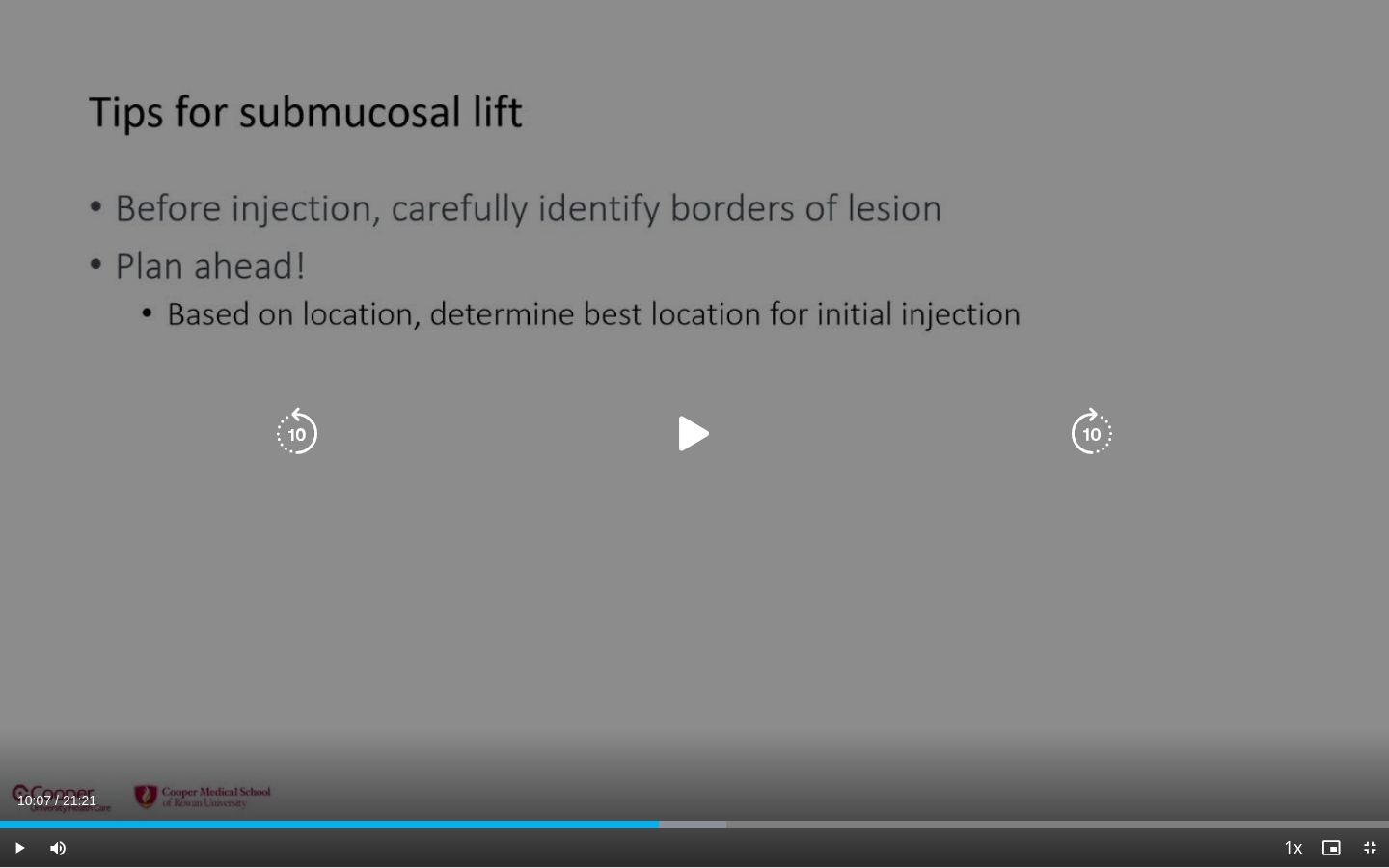 click on "10 seconds
Tap to unmute" at bounding box center [694, 433] 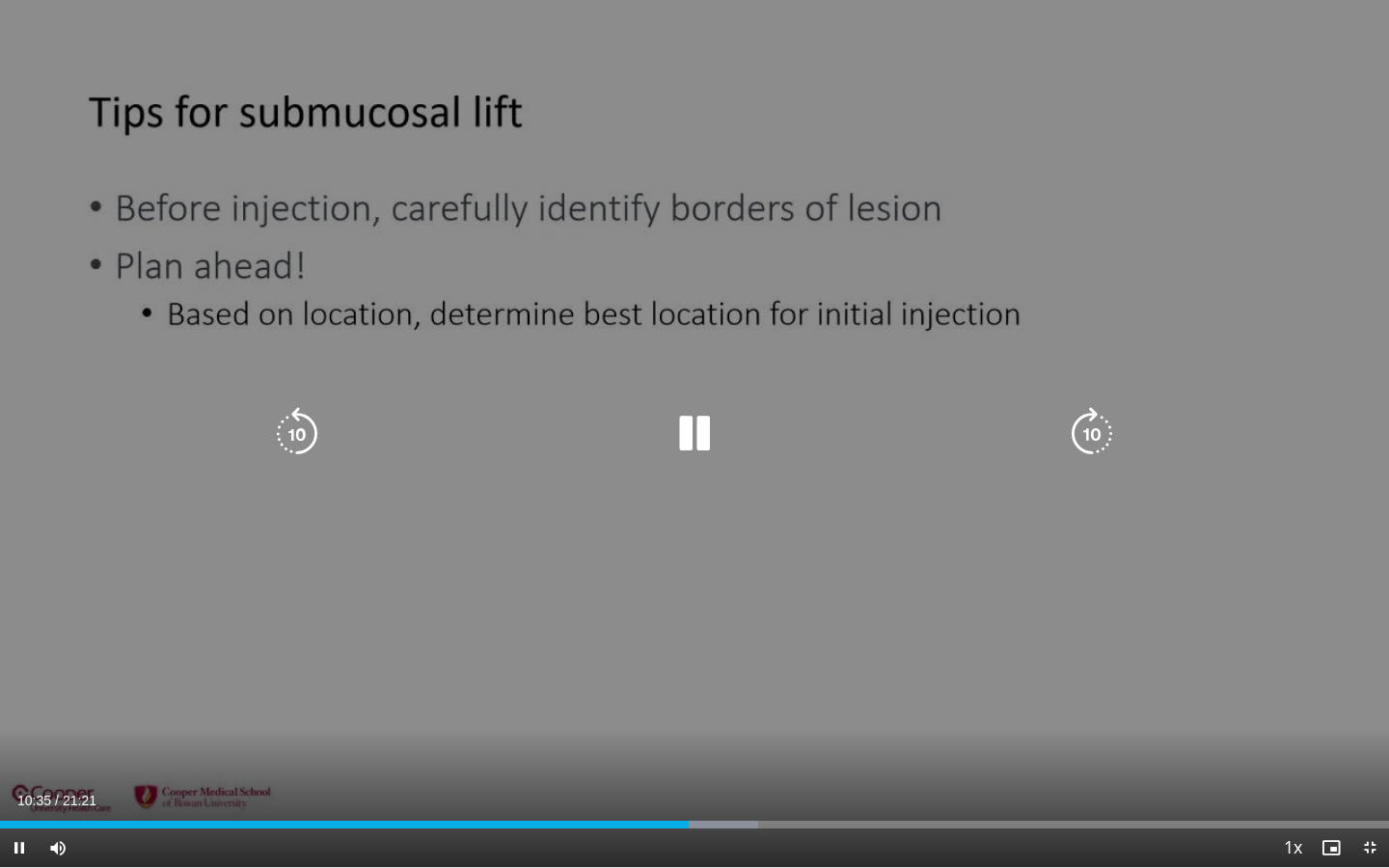 click on "10 seconds
Tap to unmute" at bounding box center (694, 433) 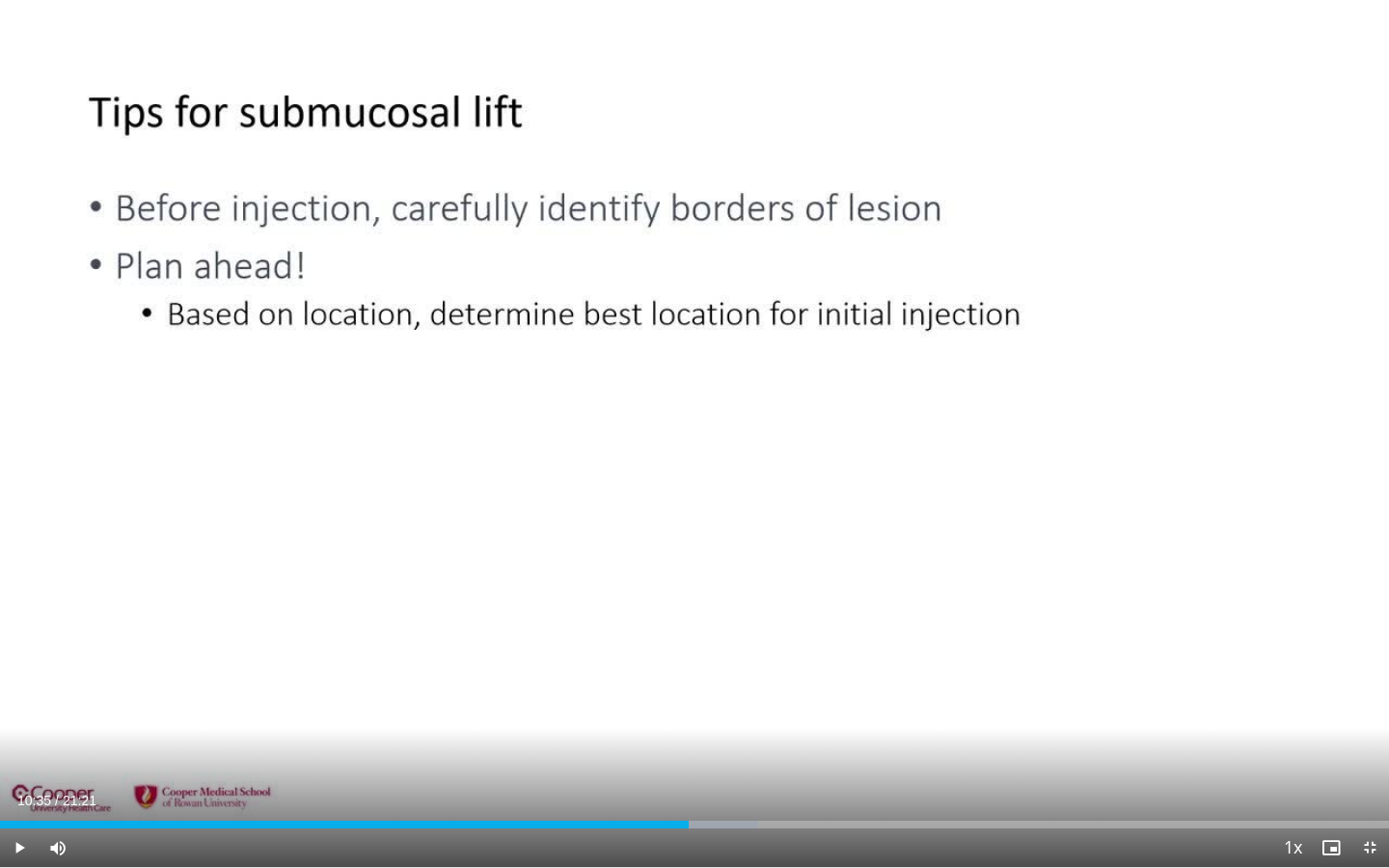 click on "10 seconds
Tap to unmute" at bounding box center [694, 433] 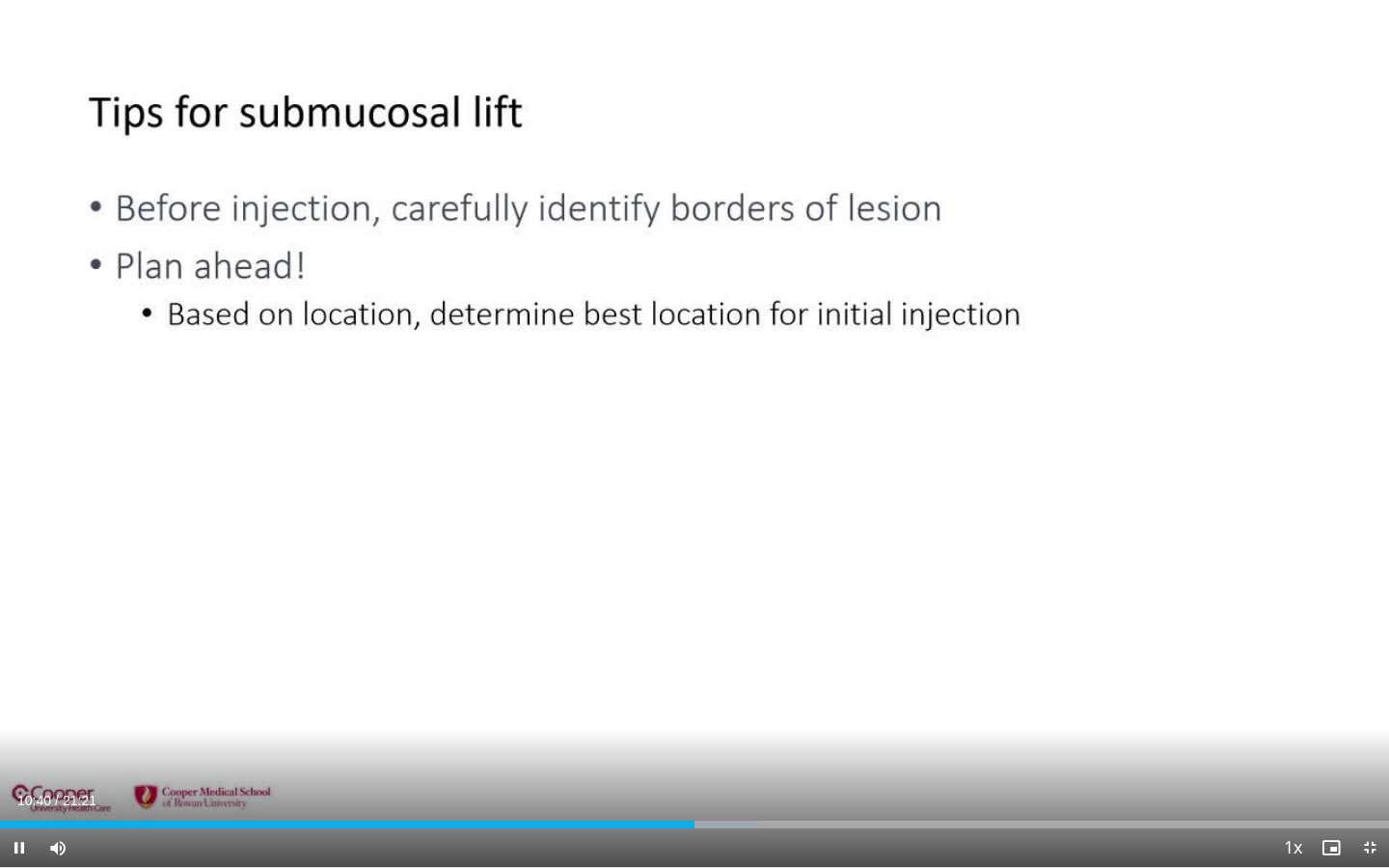 click on "Current Time  10:40 / Duration  21:21 Pause Skip Backward Skip Forward Mute 100% Loaded :  54.61% 10:40 10:48 Stream Type  LIVE Seek to live, currently behind live LIVE   1x Playback Rate 0.5x 0.75x 1x , selected 1.25x 1.5x 1.75x 2x Chapters Chapters Descriptions descriptions off , selected Captions captions settings , opens captions settings dialog captions off , selected Audio Track en (Main) , selected Exit Fullscreen Enable picture-in-picture mode" at bounding box center (694, 848) 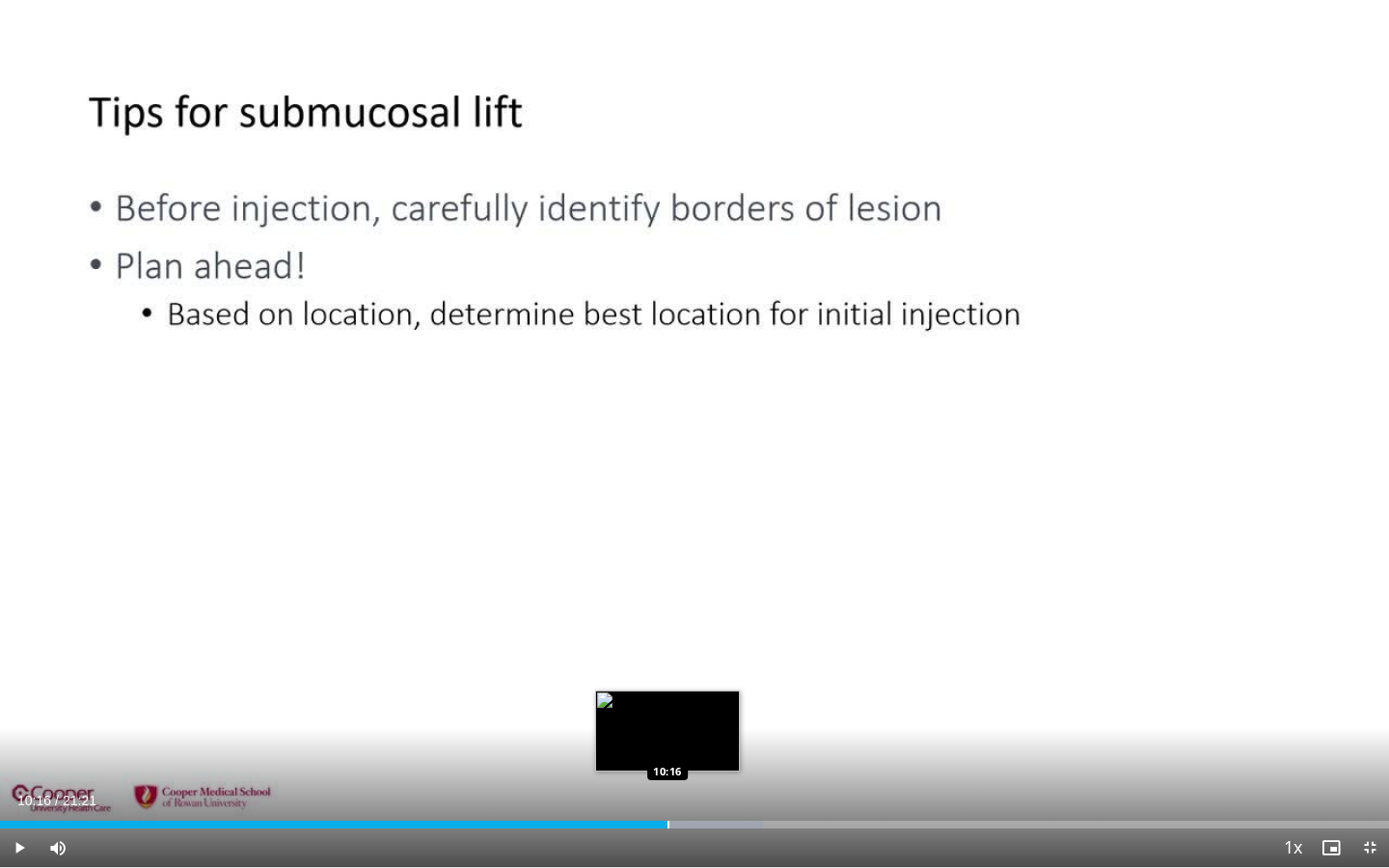 click on "Loaded :  54.94% 10:16 10:16" at bounding box center (694, 819) 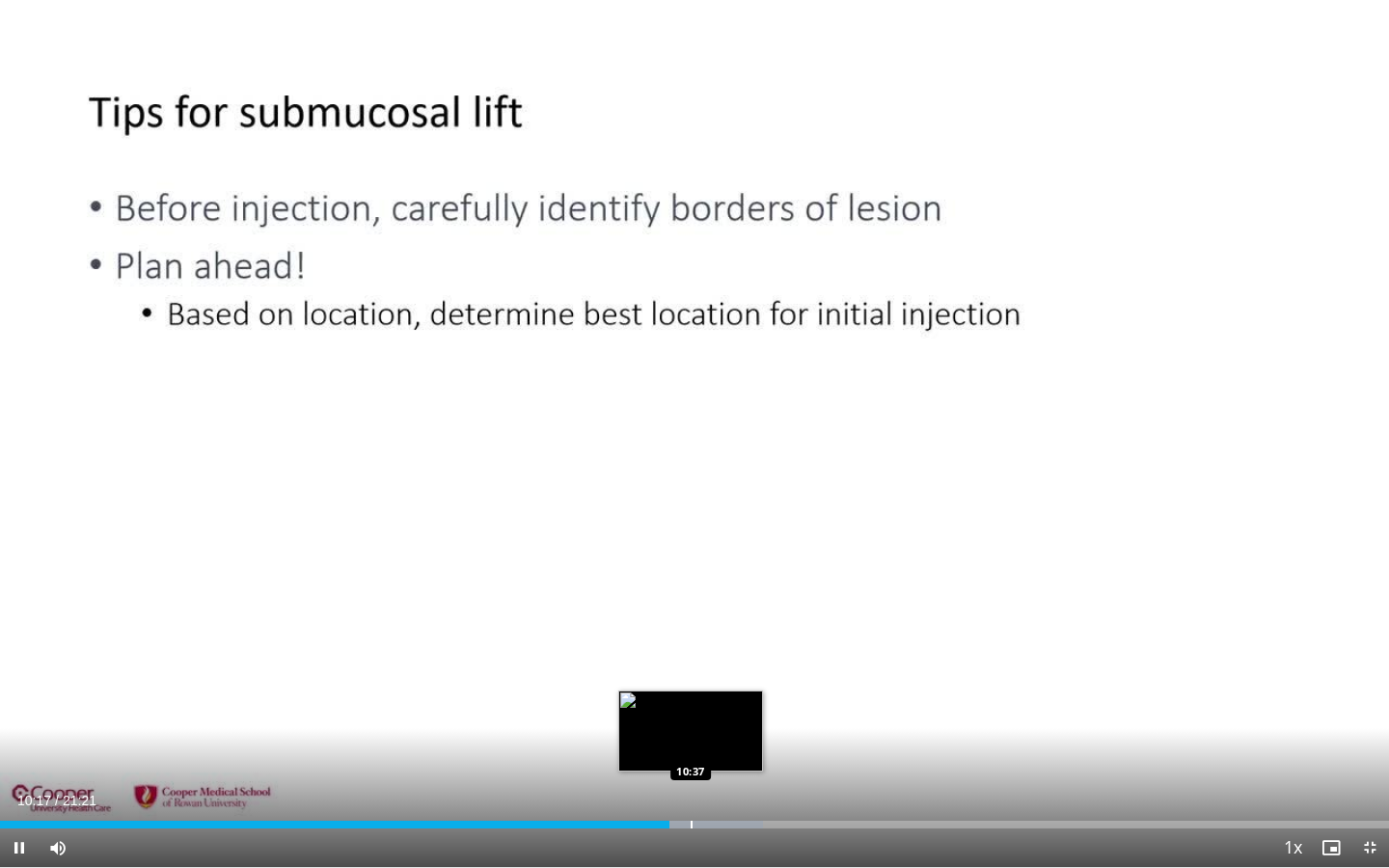 click at bounding box center (692, 825) 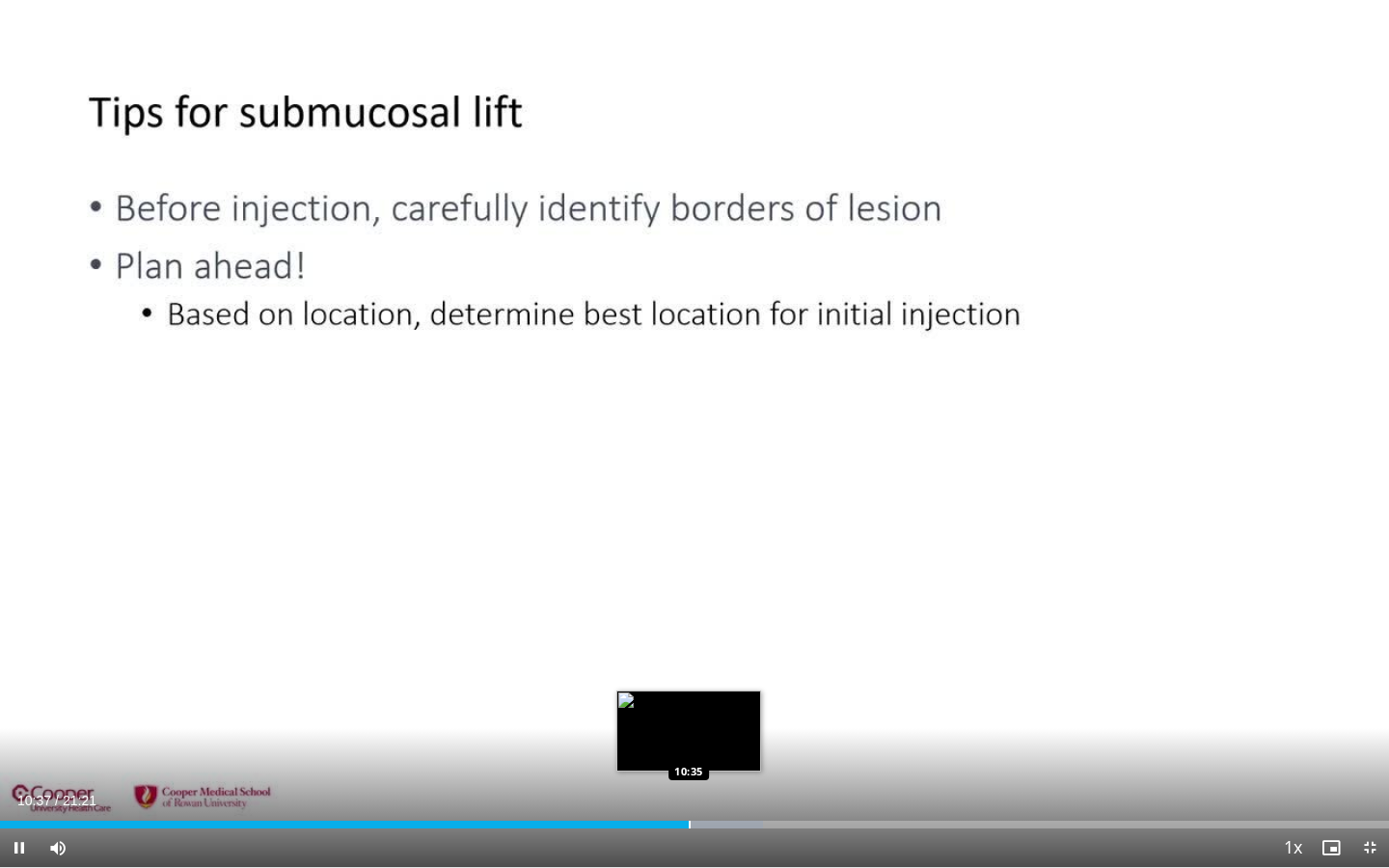 click at bounding box center [690, 825] 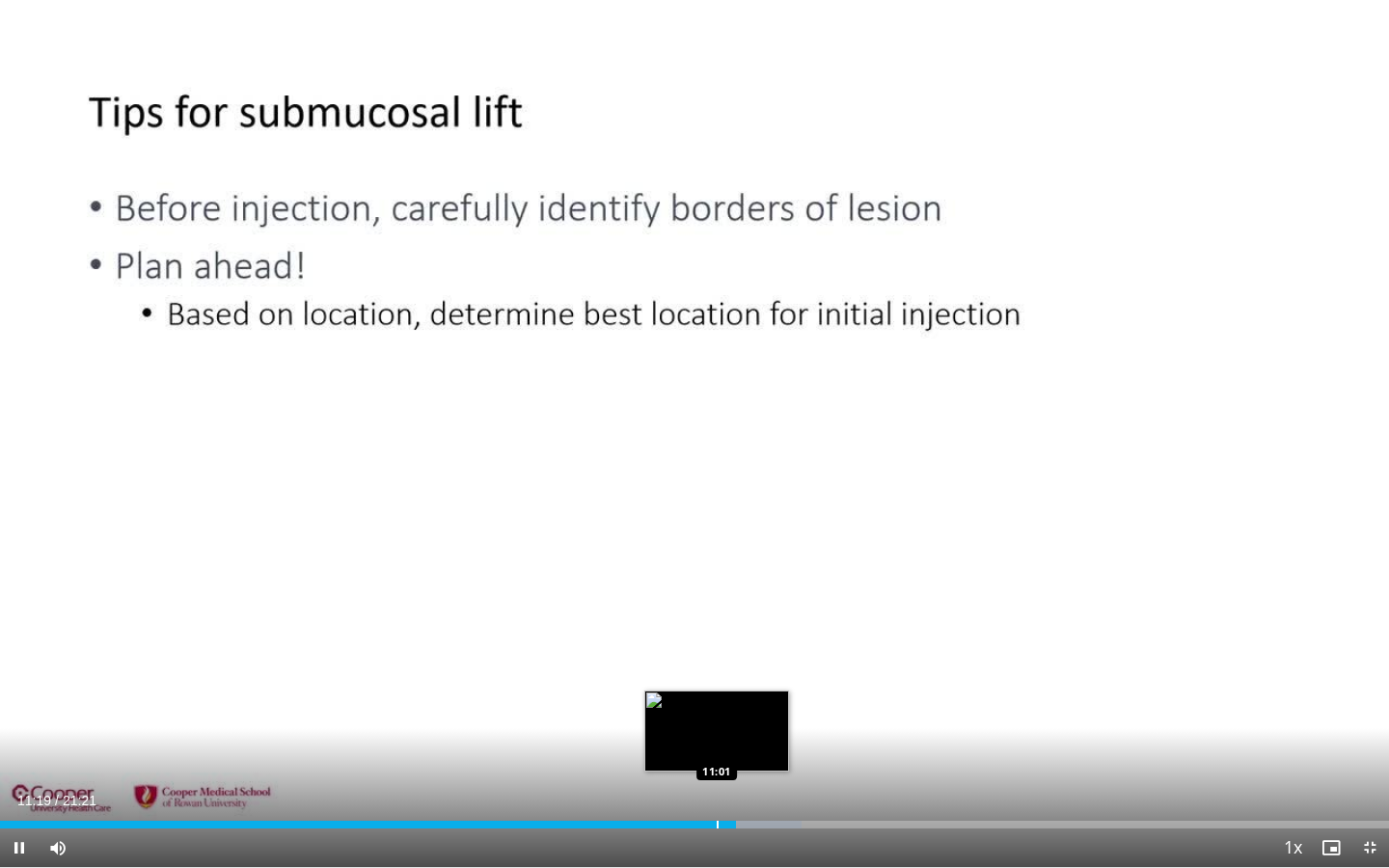 click on "Loaded :  57.73% 11:19 11:01" at bounding box center [694, 819] 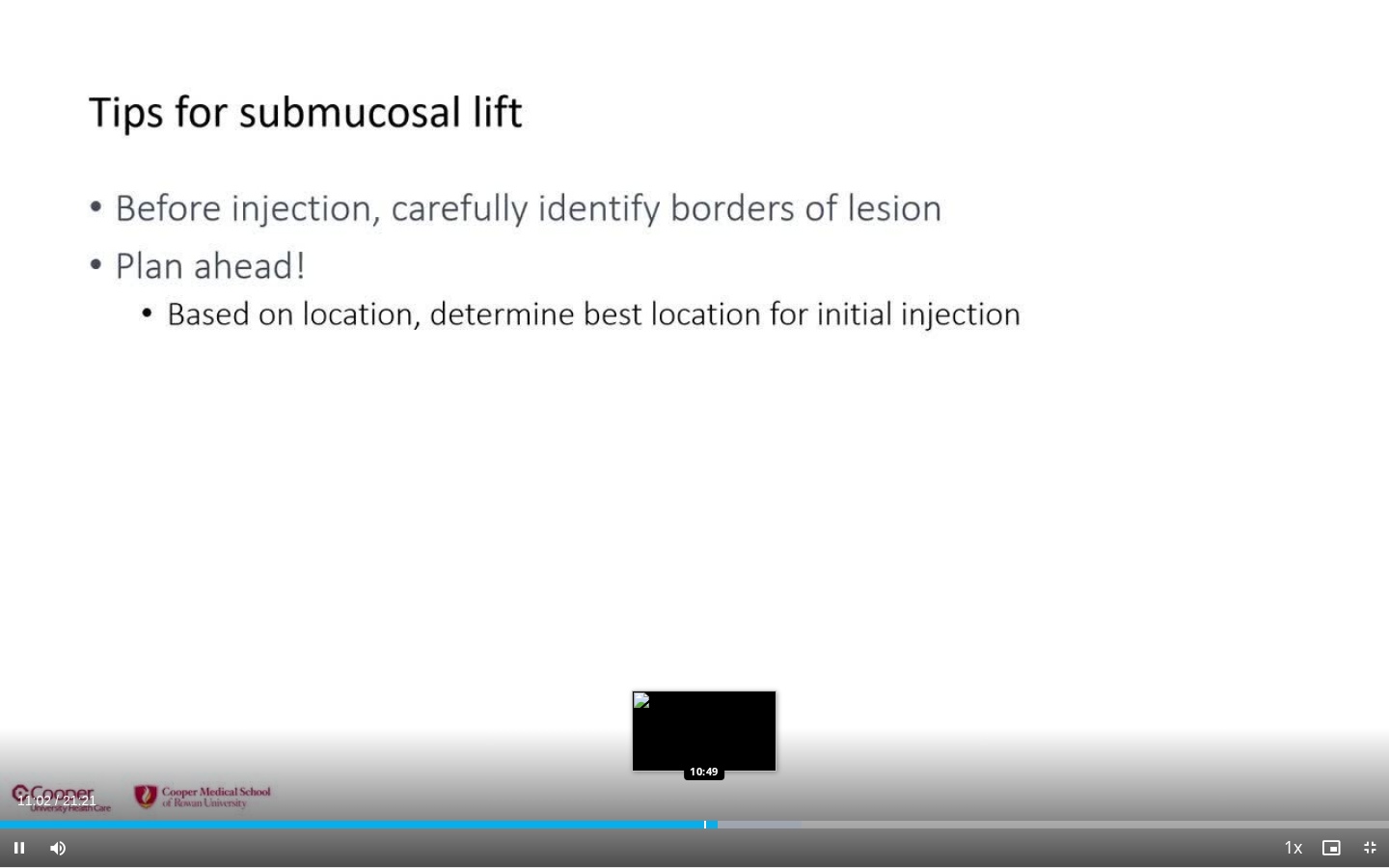 click on "Loaded :  57.73% 11:02 10:49" at bounding box center (694, 819) 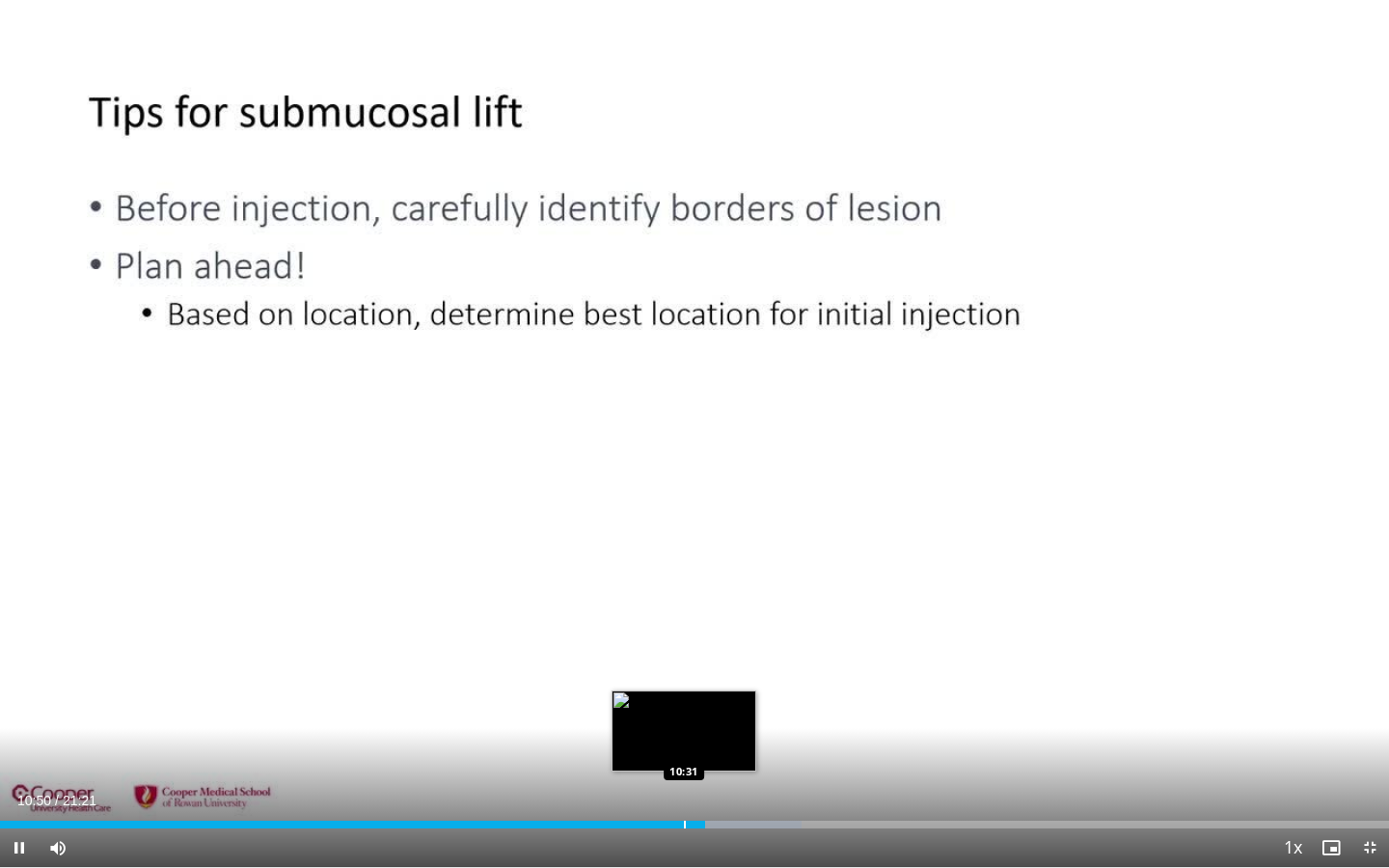 click on "Loaded :  57.73% 10:50 10:31" at bounding box center (694, 819) 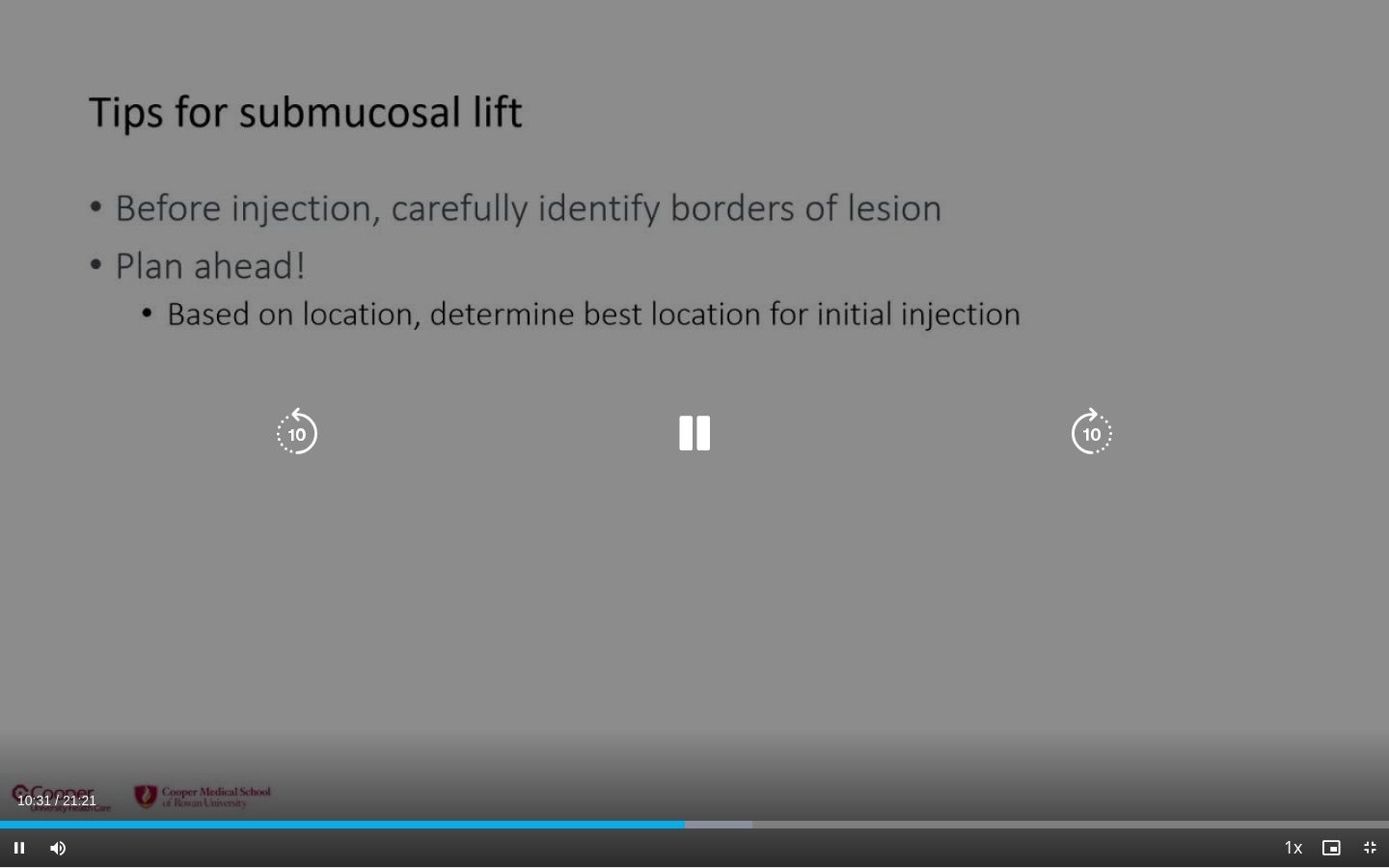 click on "10 seconds
Tap to unmute" at bounding box center [694, 433] 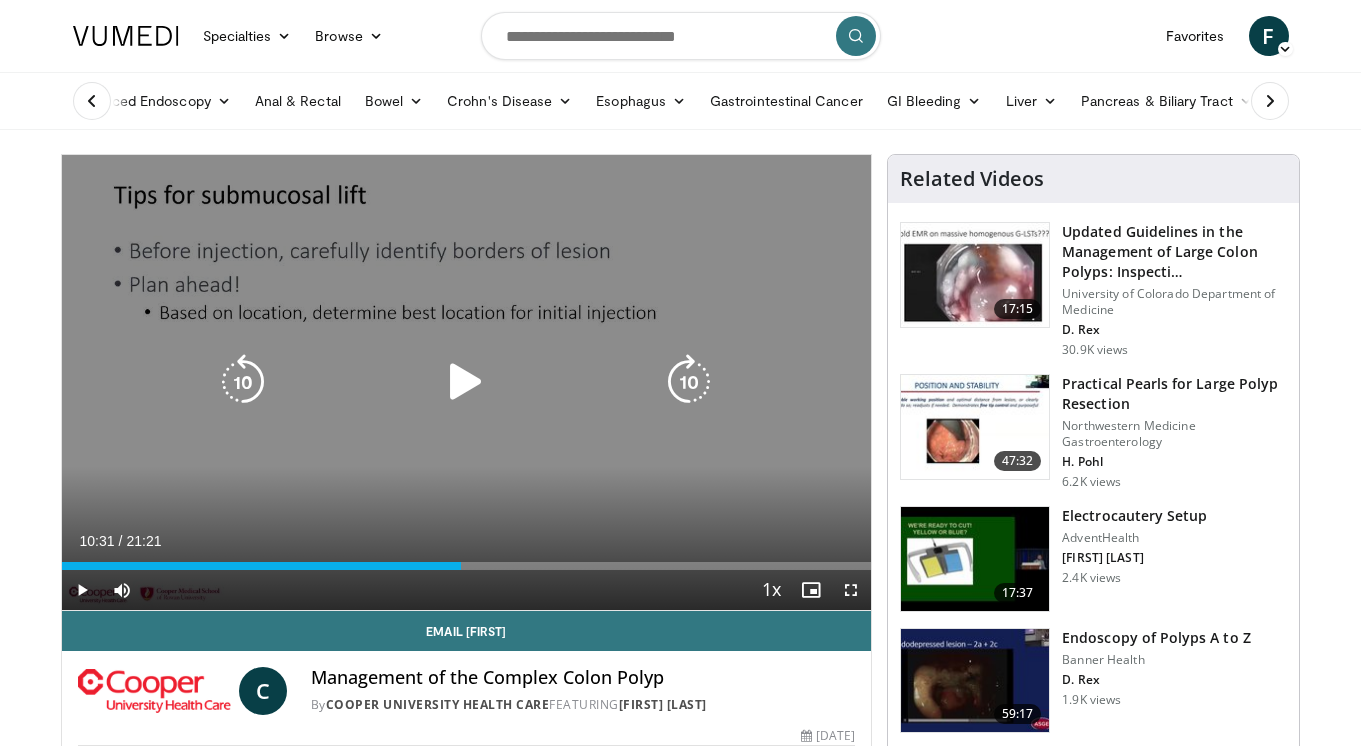 click on "10 seconds
Tap to unmute" at bounding box center (467, 382) 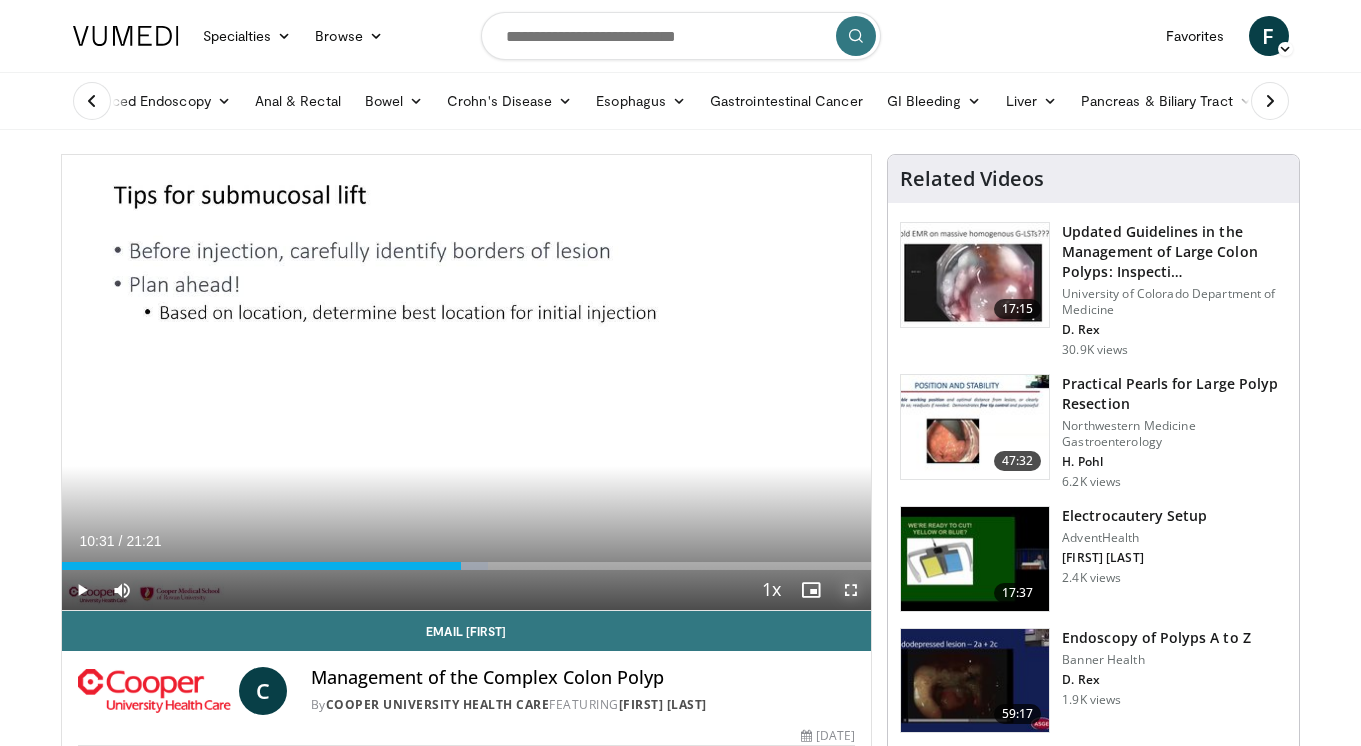 click at bounding box center [851, 590] 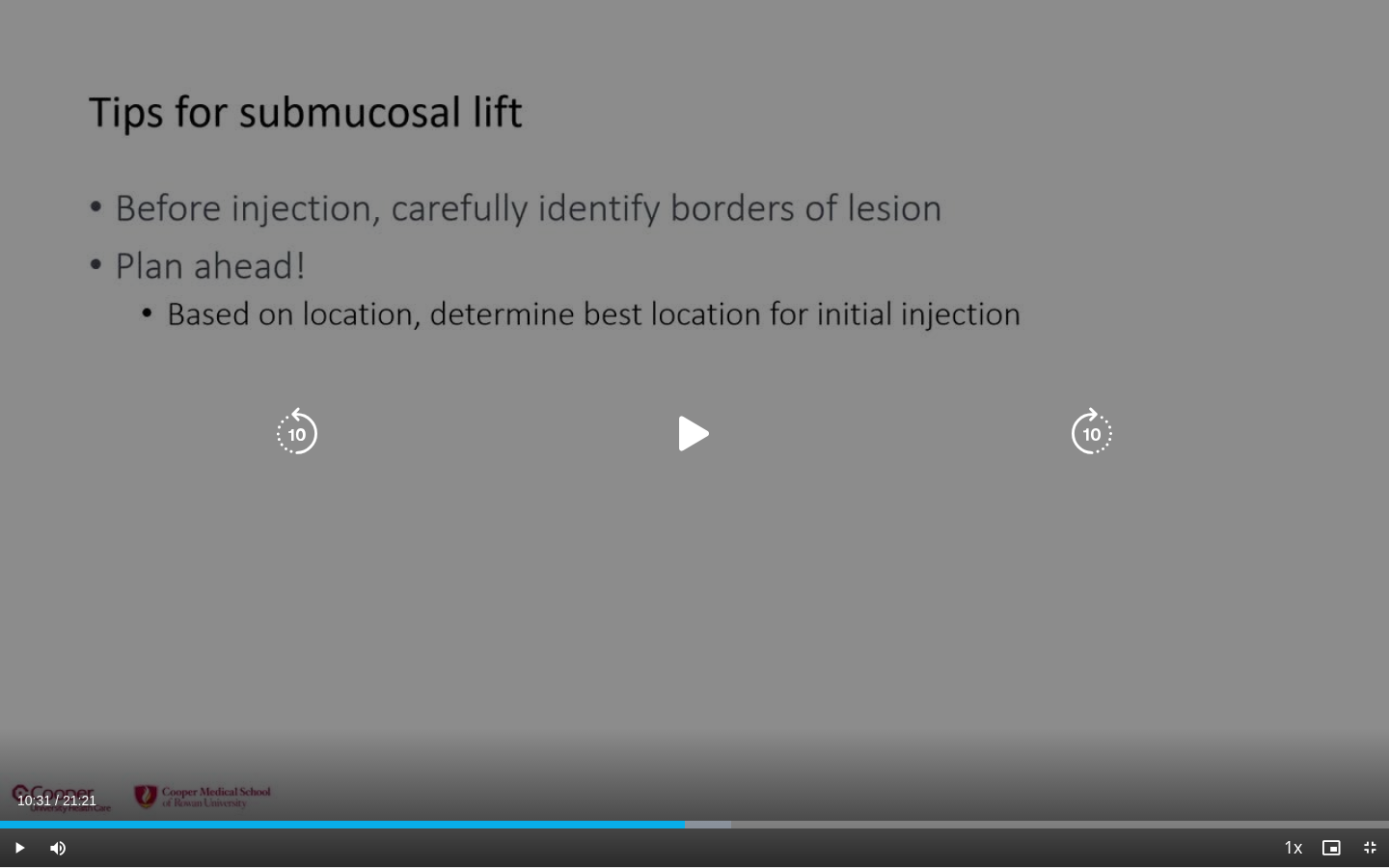 click on "10 seconds
Tap to unmute" at bounding box center [694, 433] 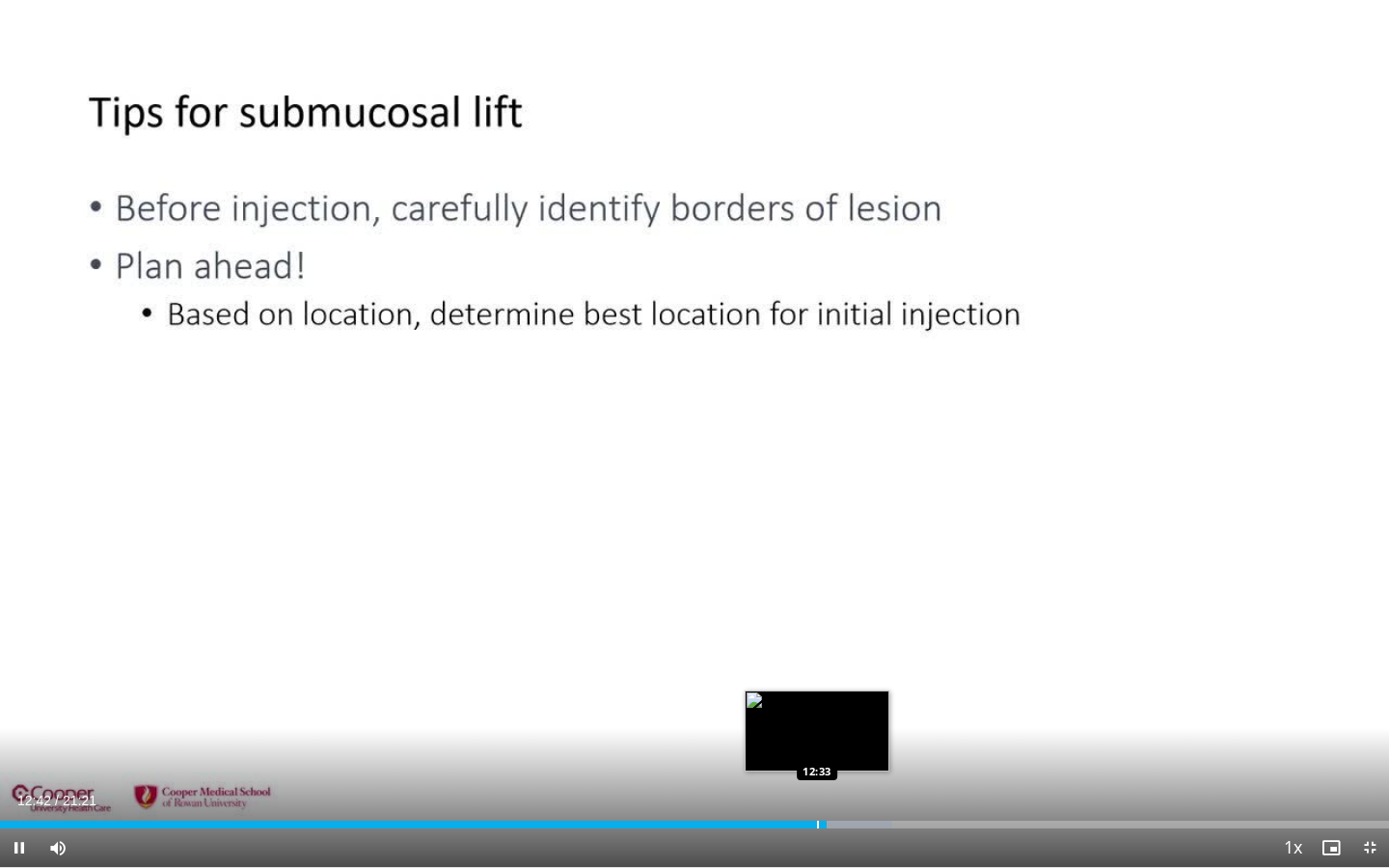 click at bounding box center [818, 825] 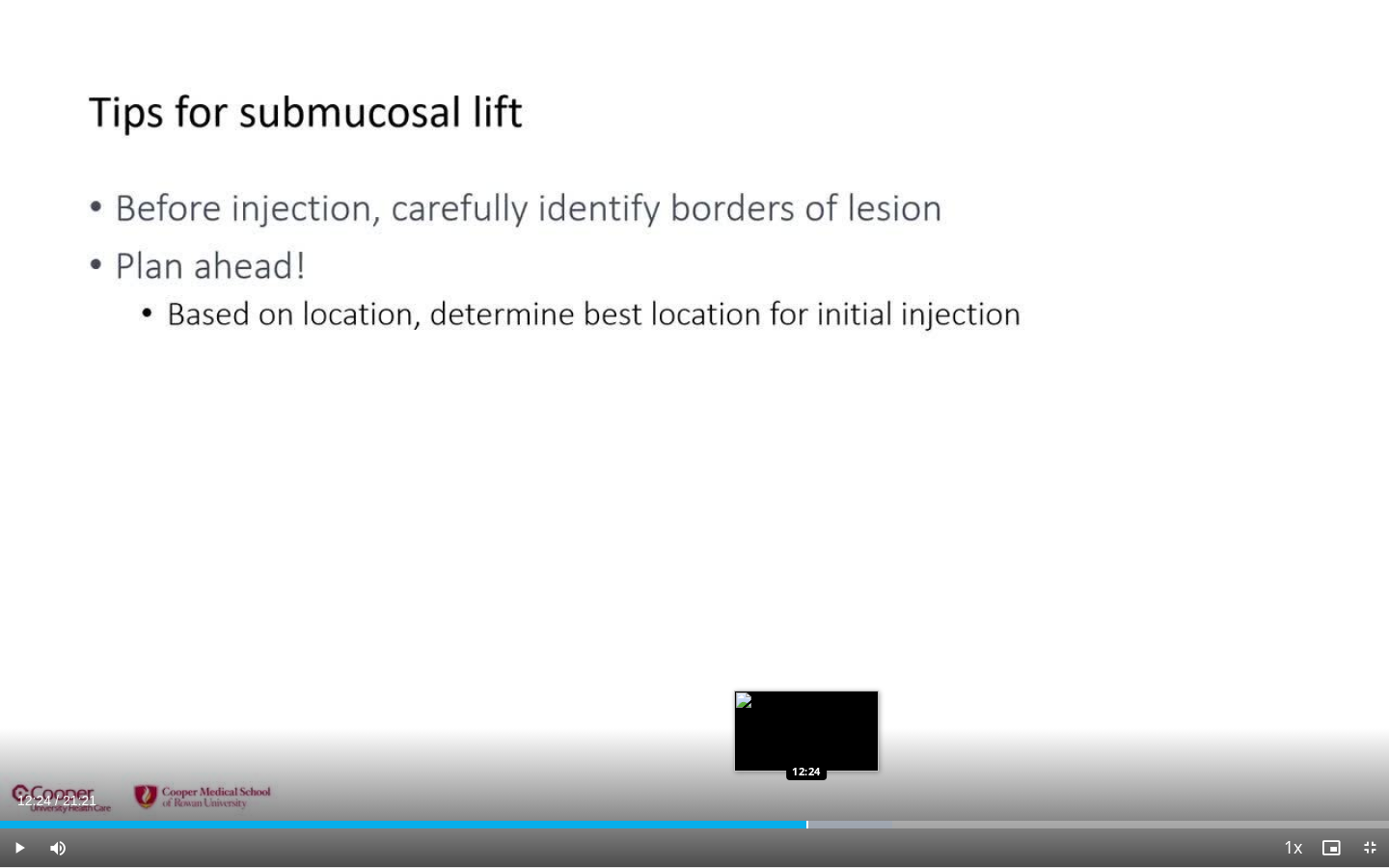 click at bounding box center (807, 825) 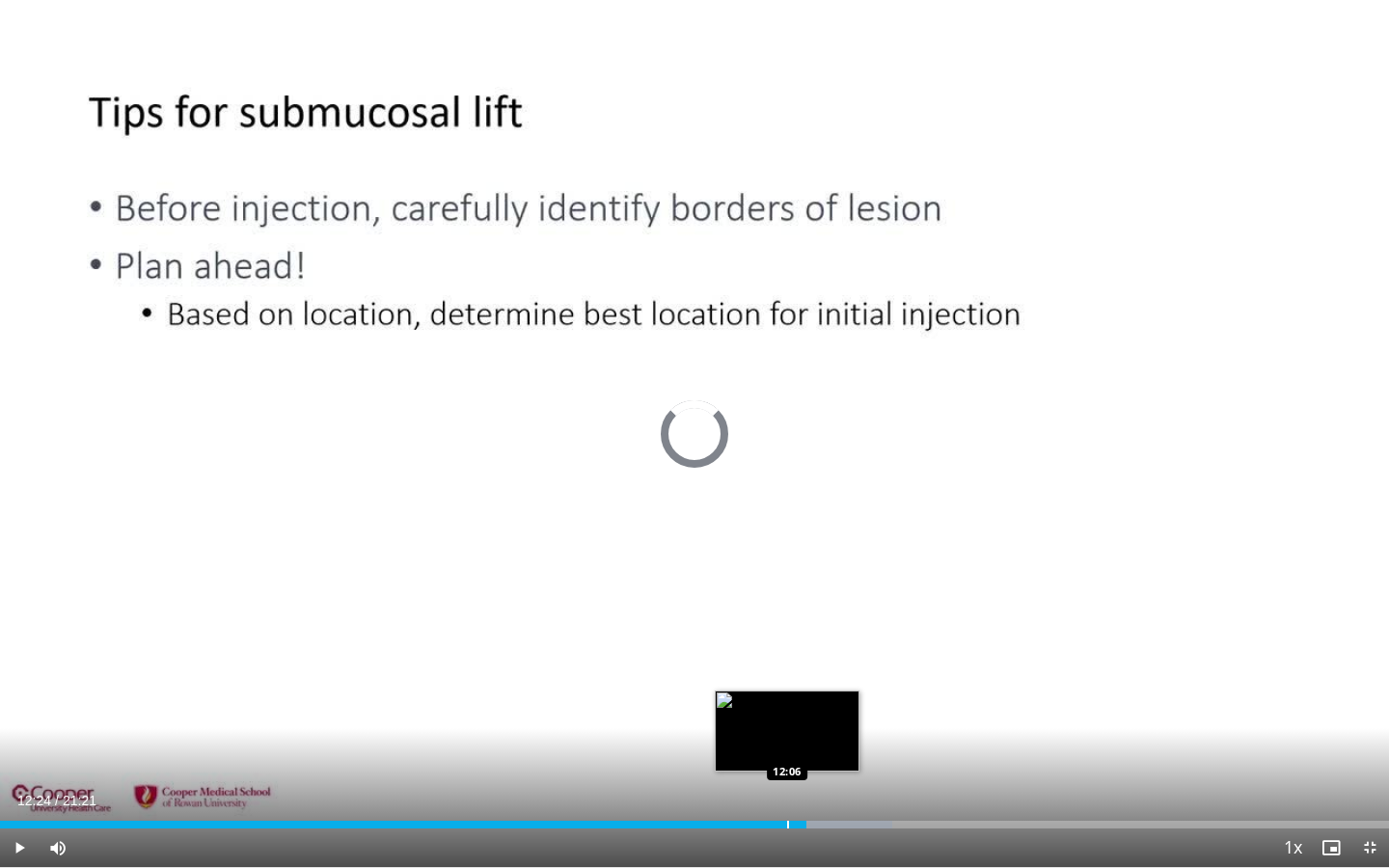 click at bounding box center (788, 825) 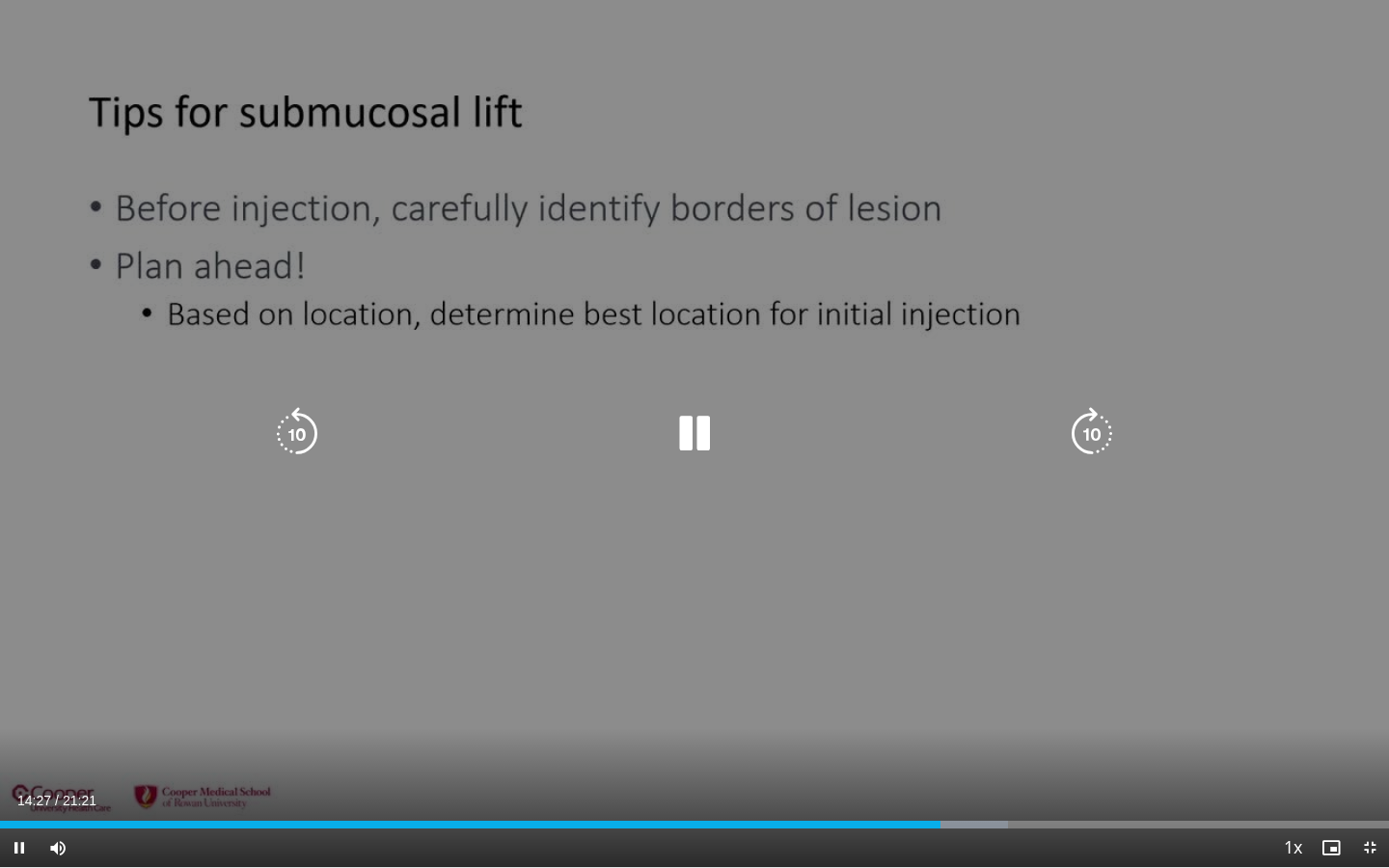click on "10 seconds
Tap to unmute" at bounding box center [694, 433] 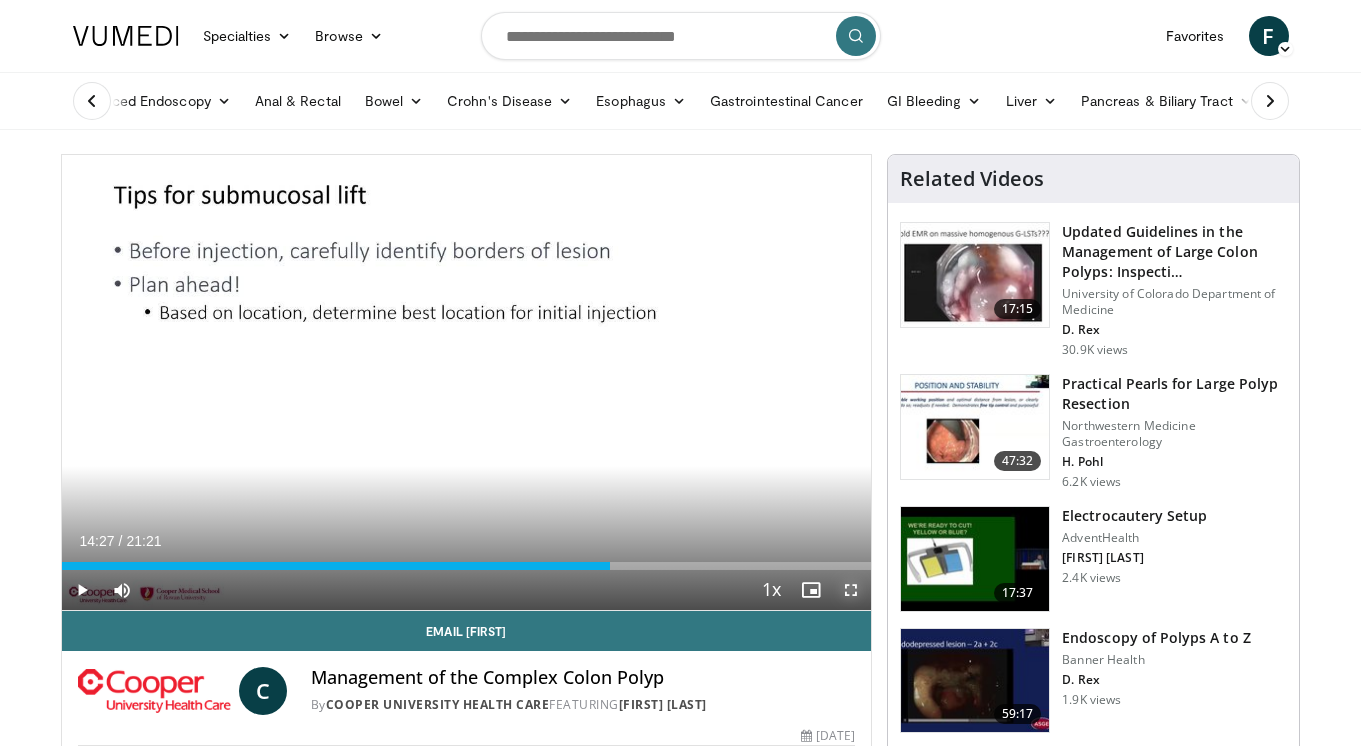 click at bounding box center (851, 590) 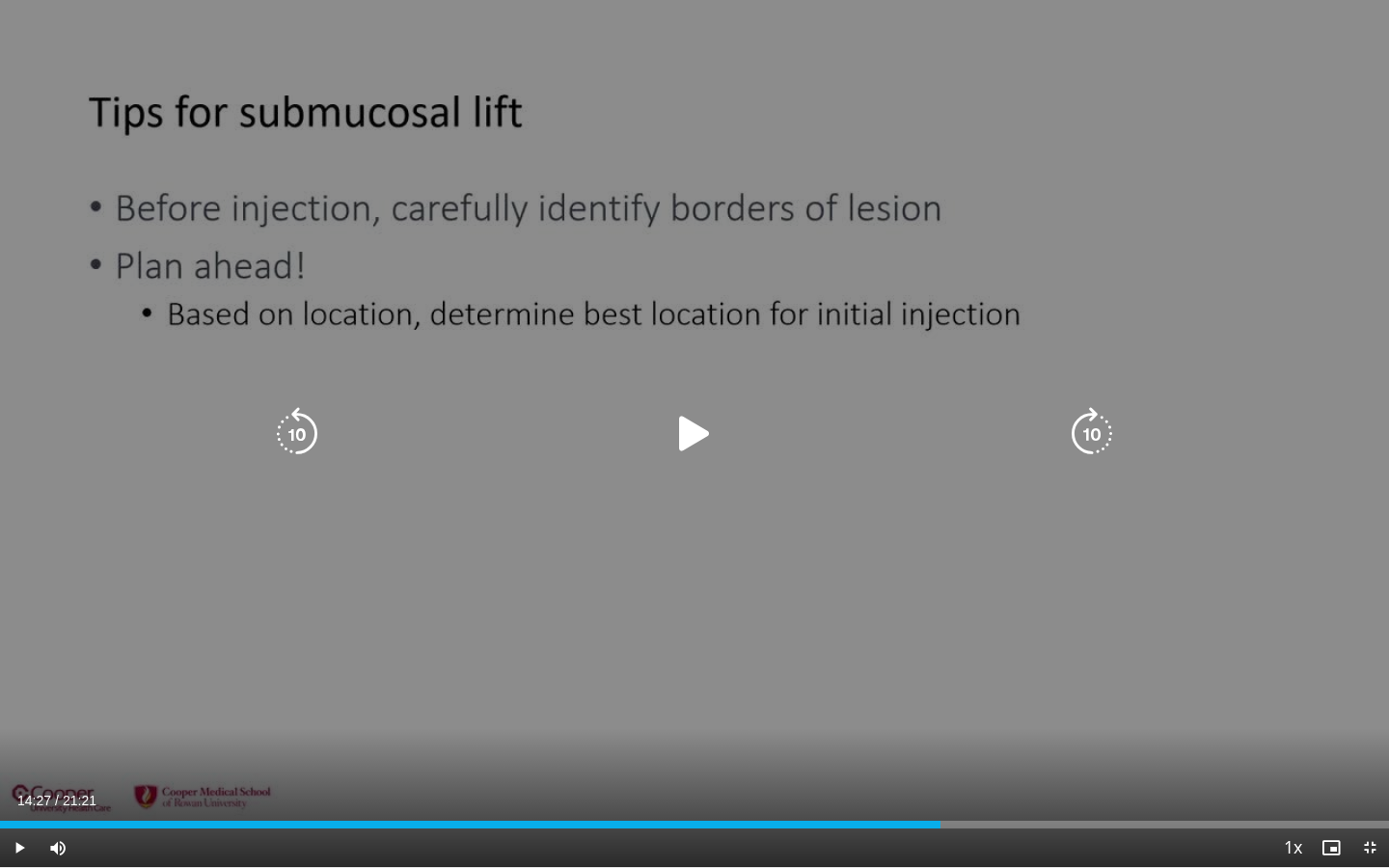 click on "10 seconds
Tap to unmute" at bounding box center (694, 433) 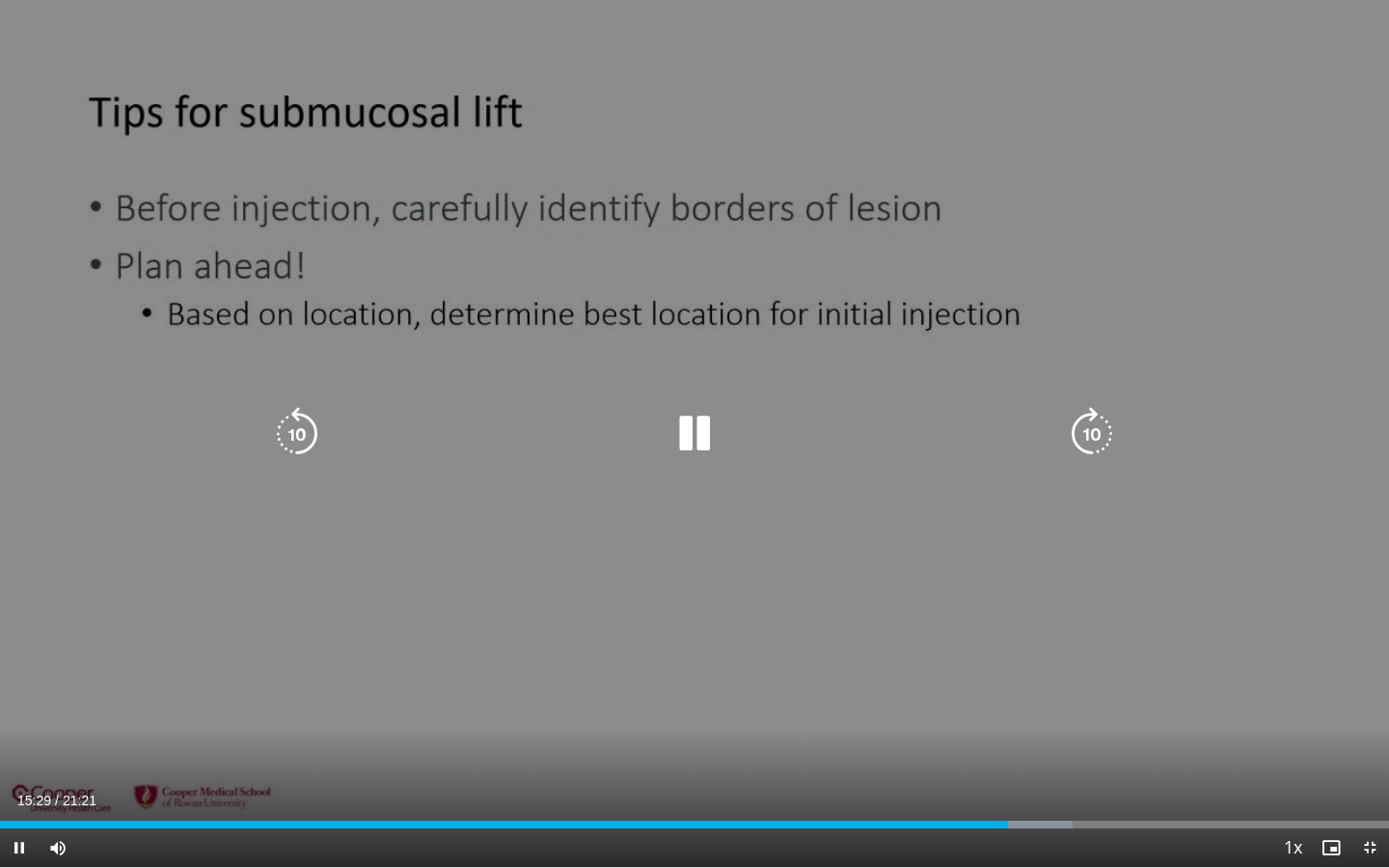 click on "10 seconds
Tap to unmute" at bounding box center (694, 433) 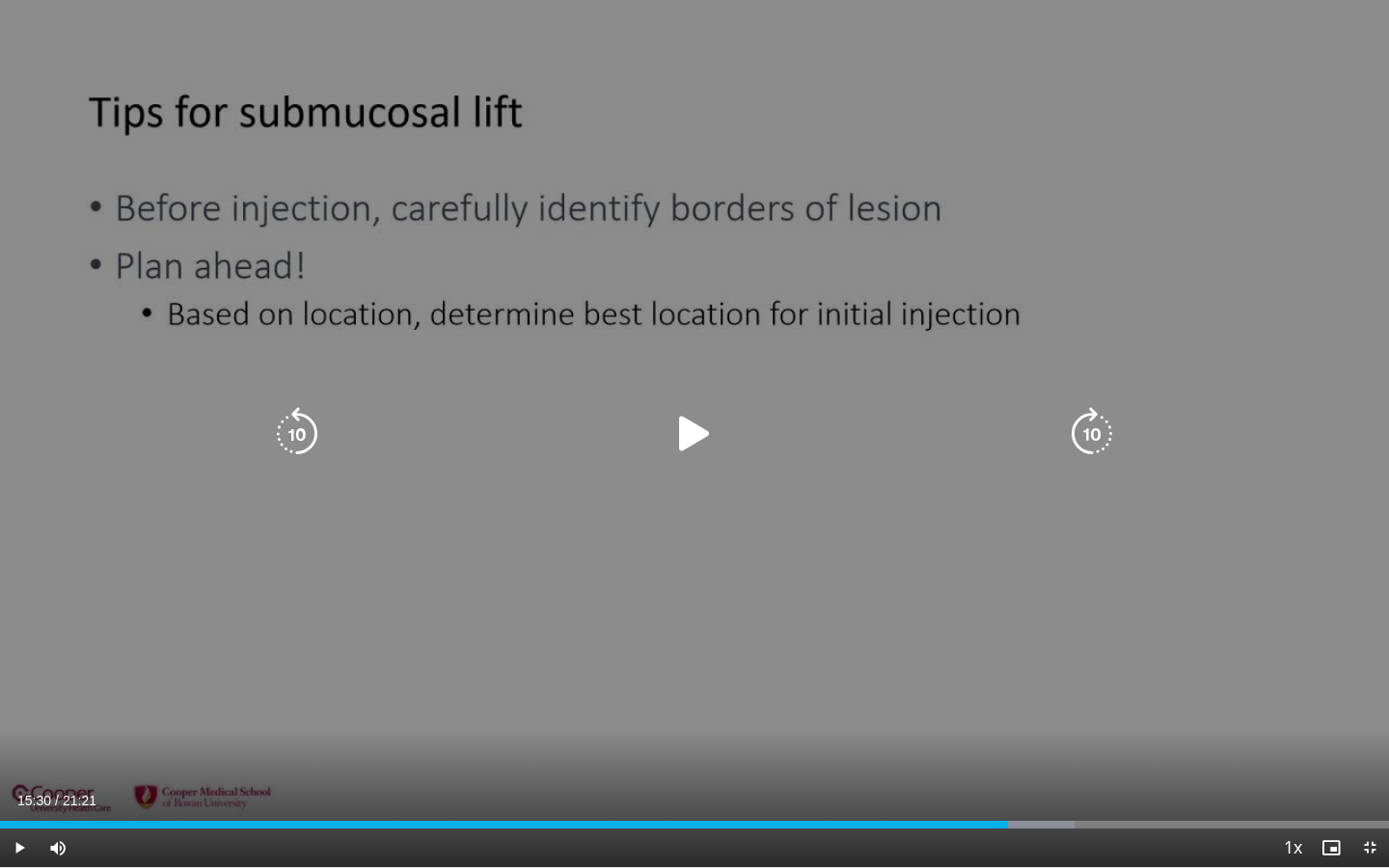 click on "10 seconds
Tap to unmute" at bounding box center (694, 433) 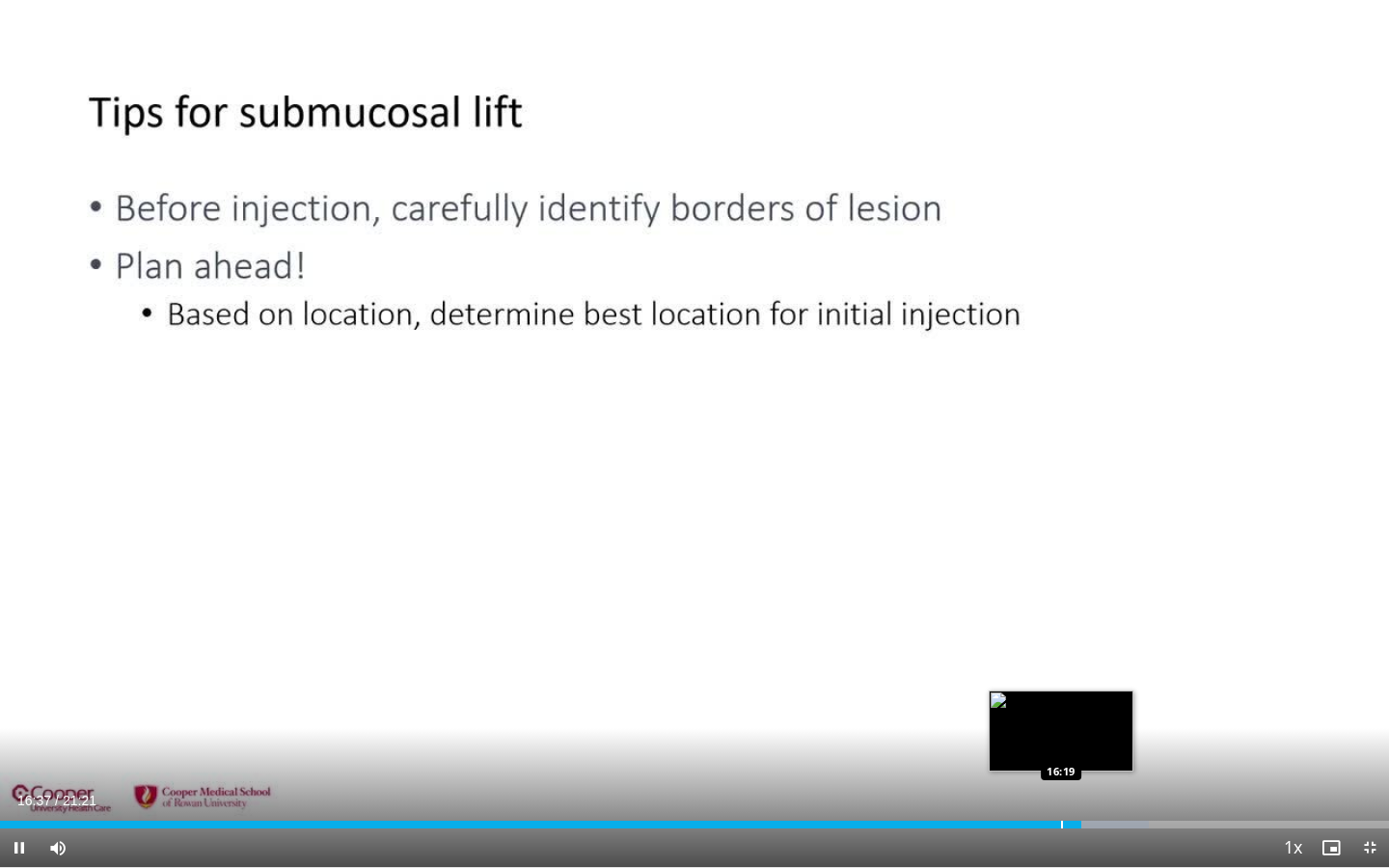 click at bounding box center (1062, 825) 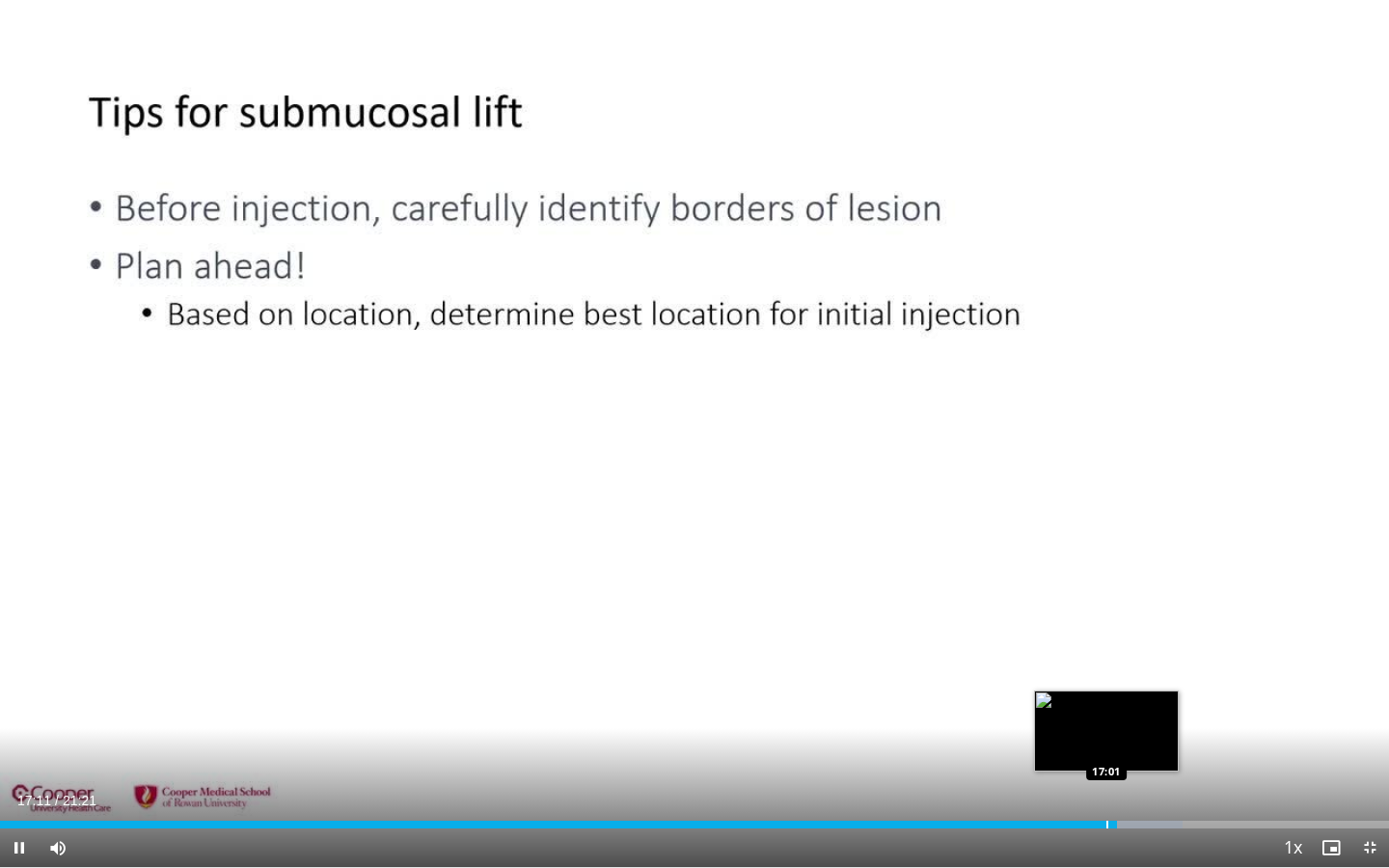 click at bounding box center [1107, 825] 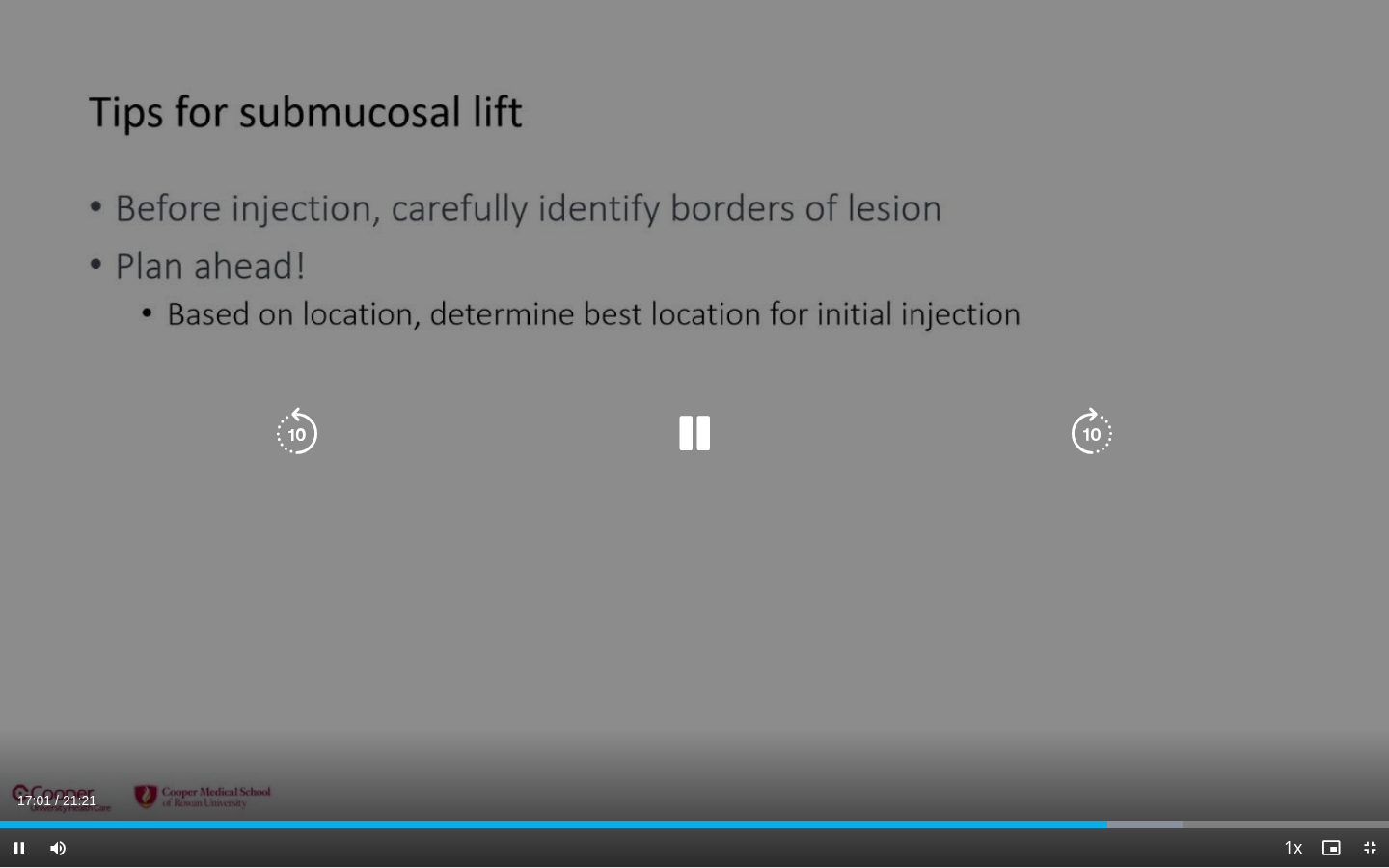 click on "10 seconds
Tap to unmute" at bounding box center (694, 433) 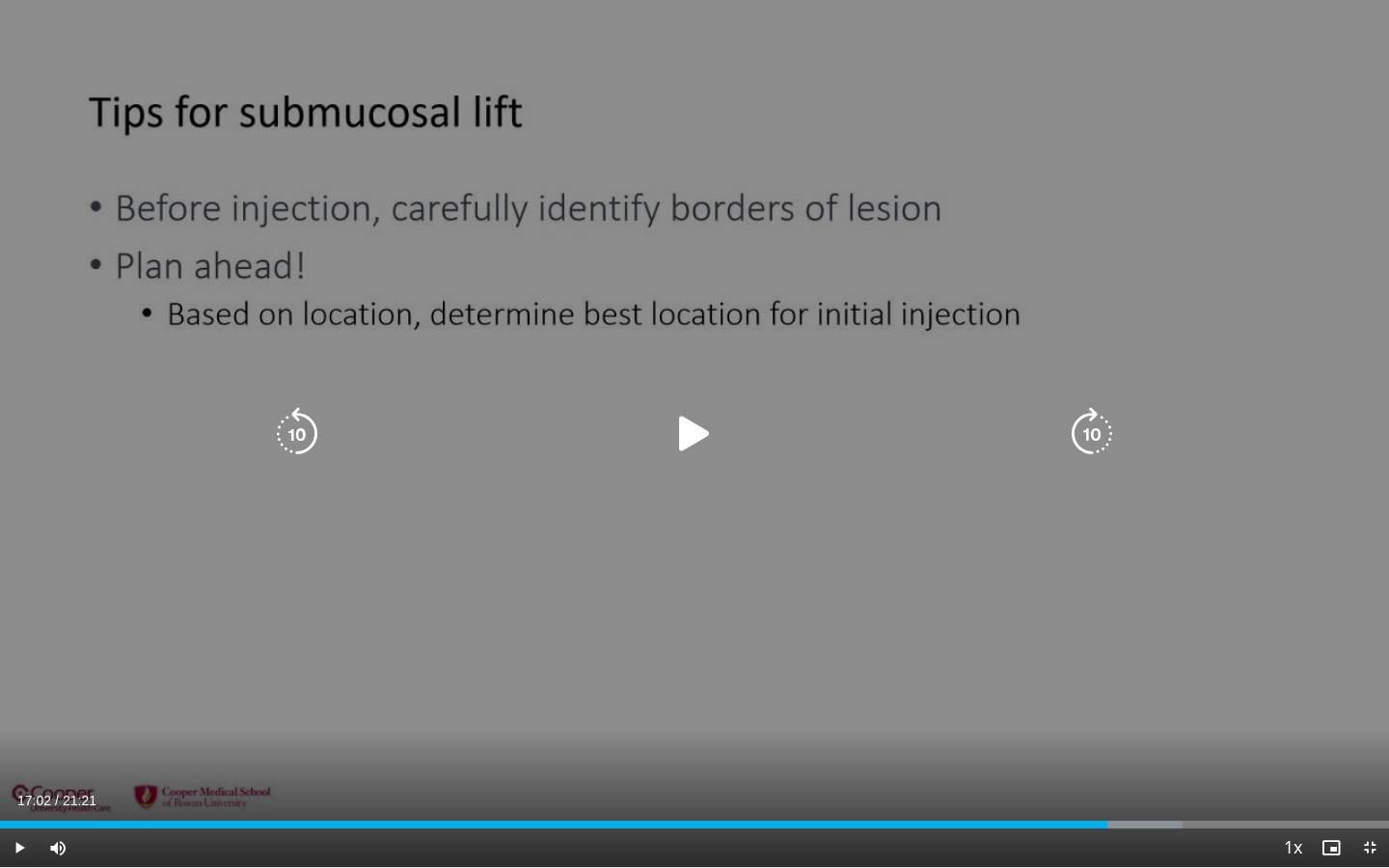 click at bounding box center [694, 434] 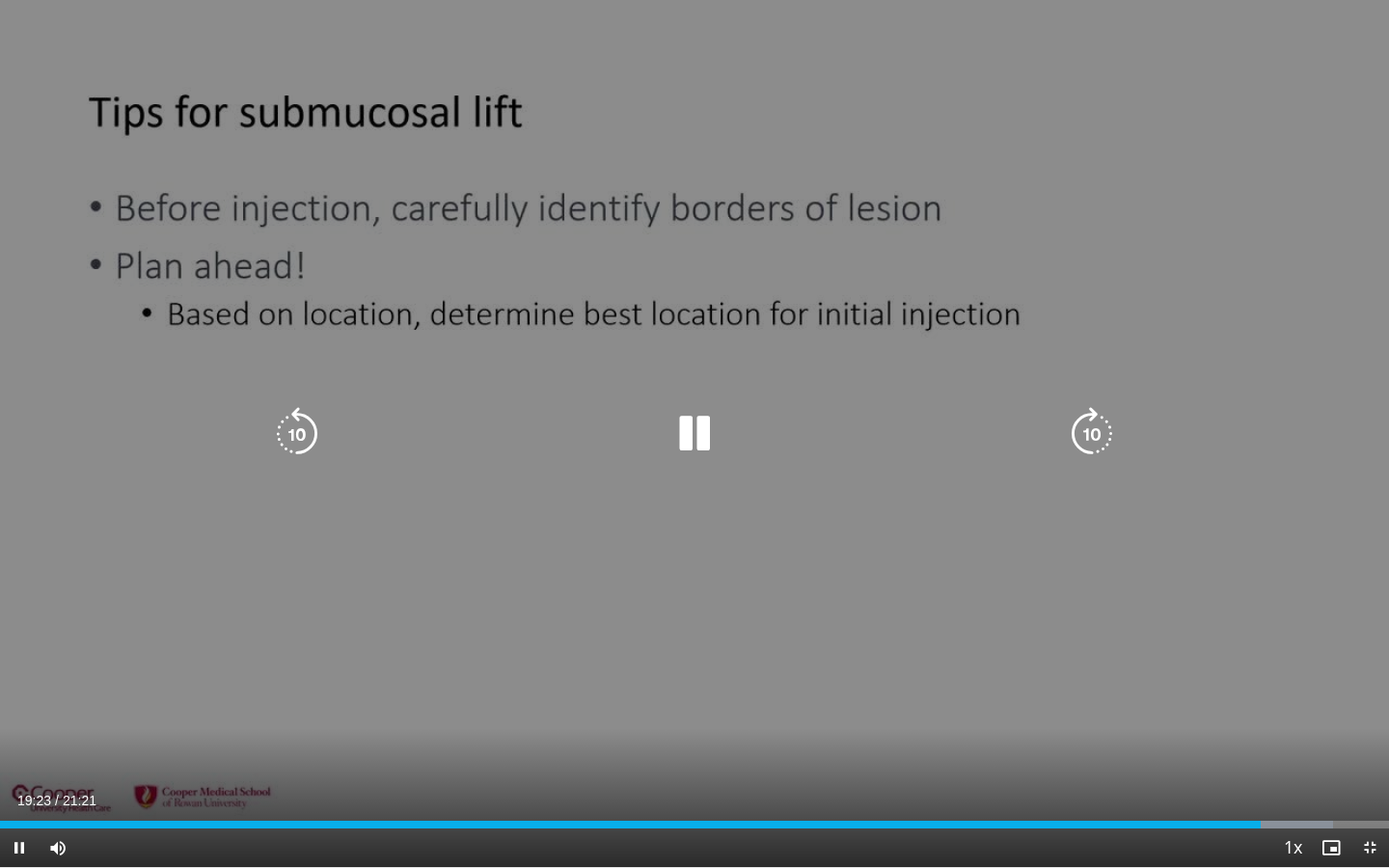 click on "10 seconds
Tap to unmute" at bounding box center [694, 433] 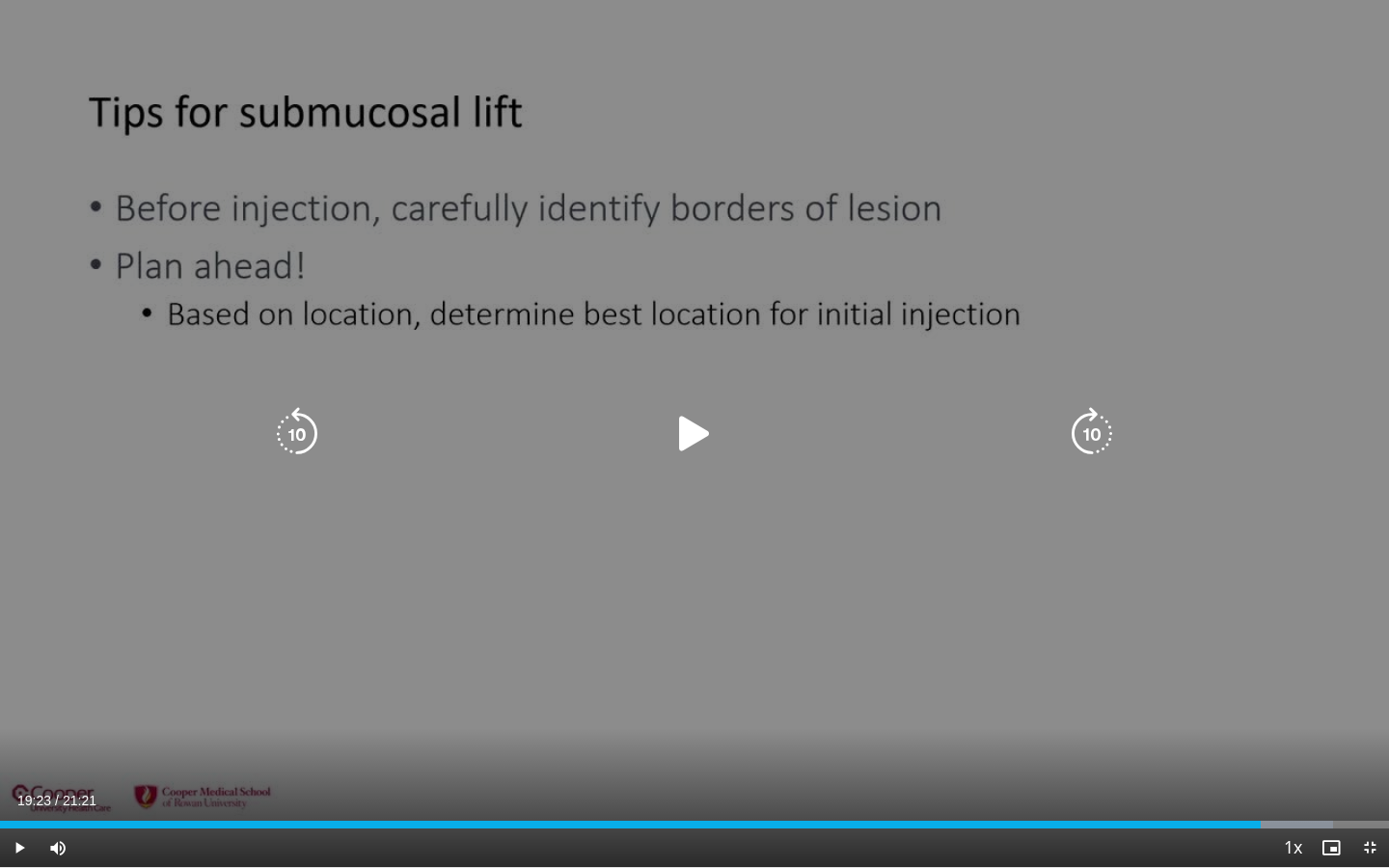 click on "10 seconds
Tap to unmute" at bounding box center [694, 433] 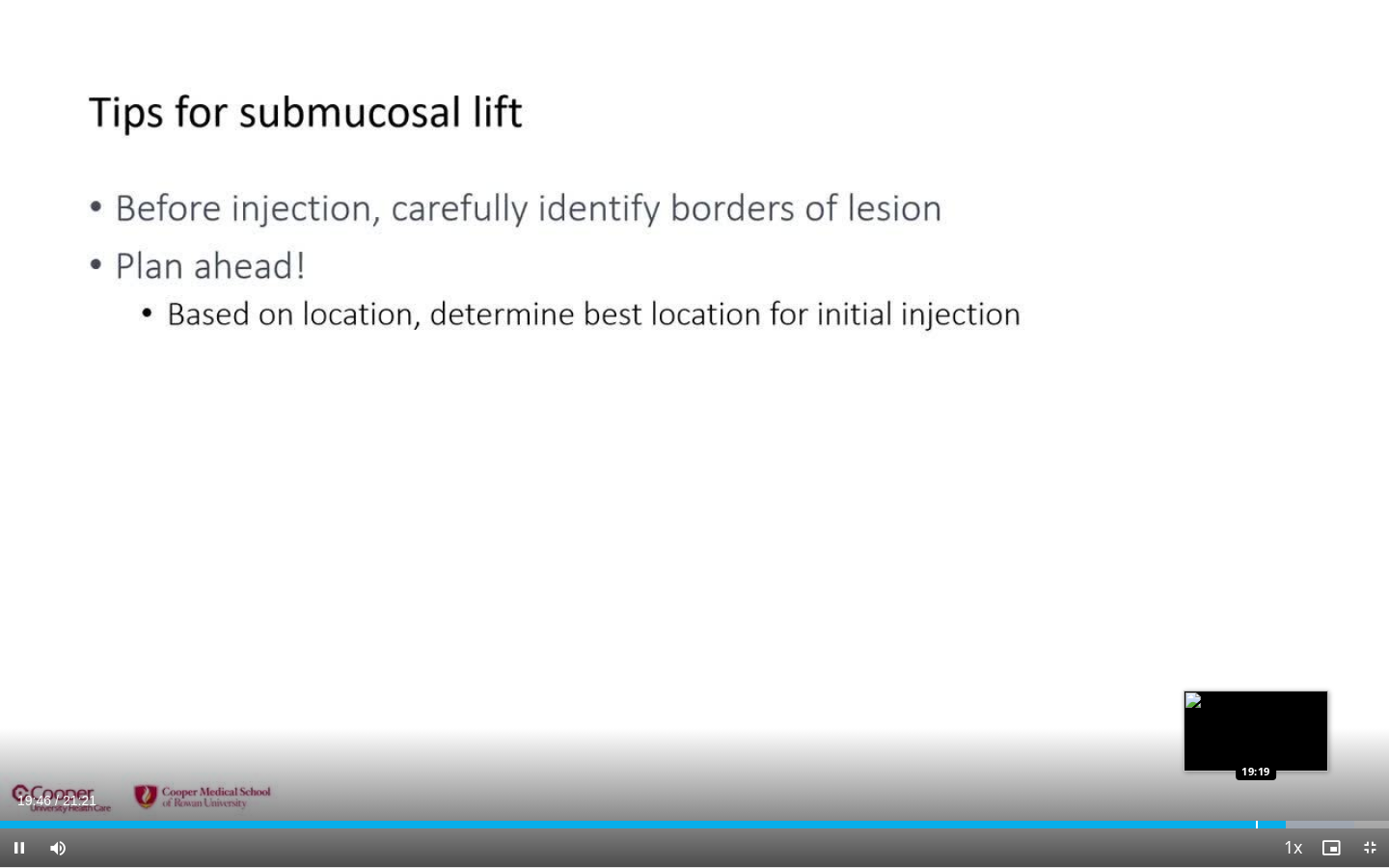 click at bounding box center [1257, 825] 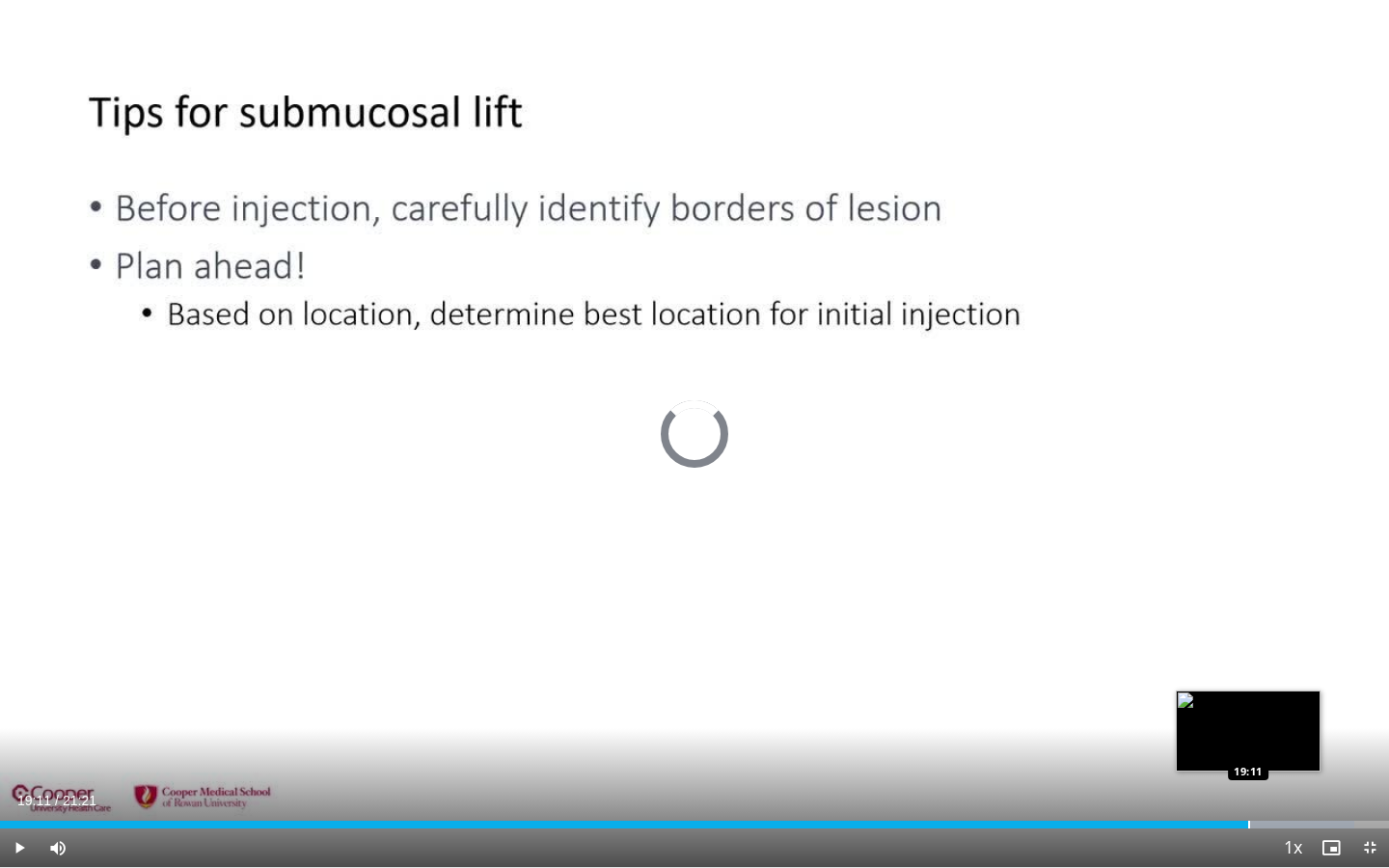 click at bounding box center [1249, 825] 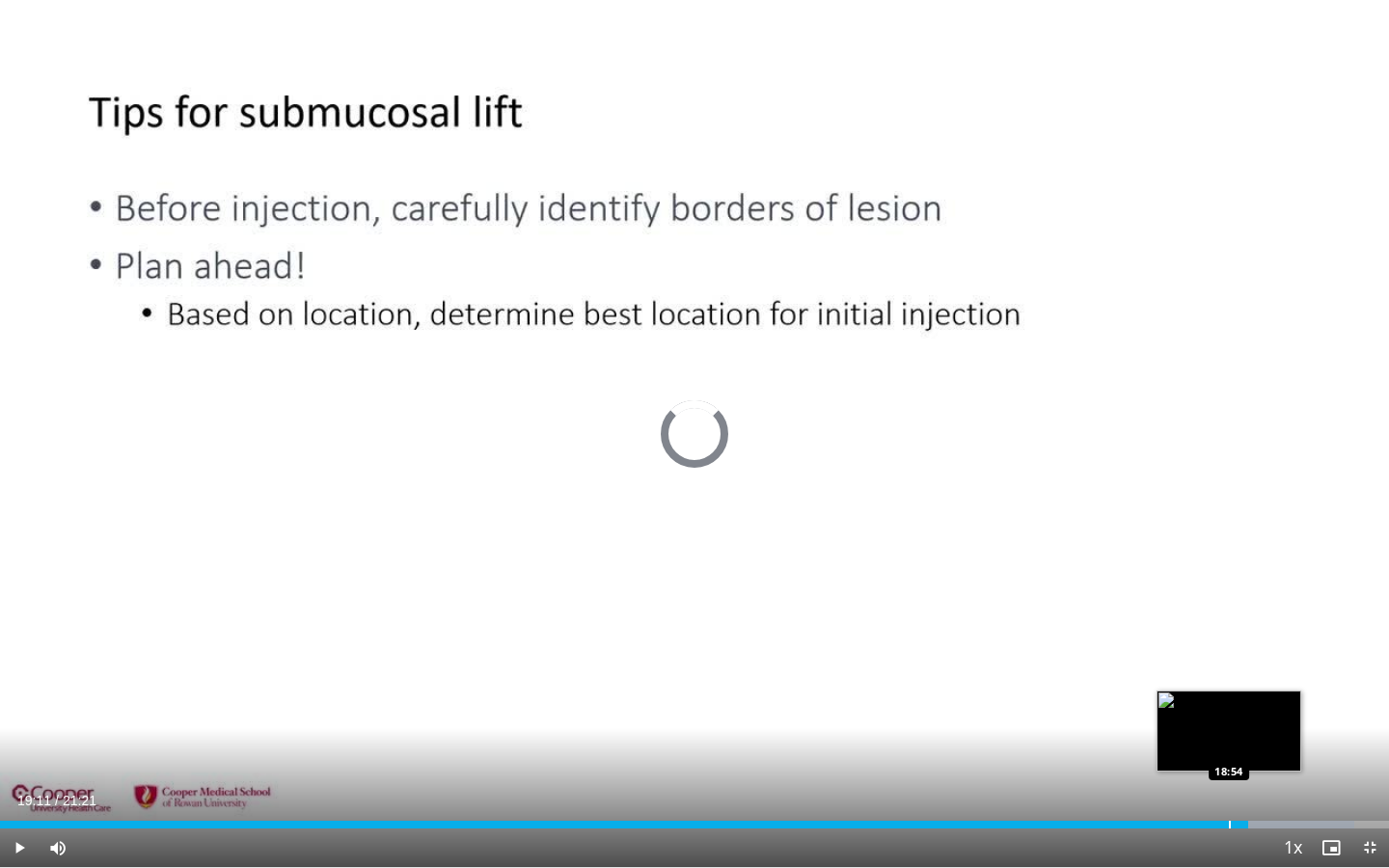 click at bounding box center (1230, 825) 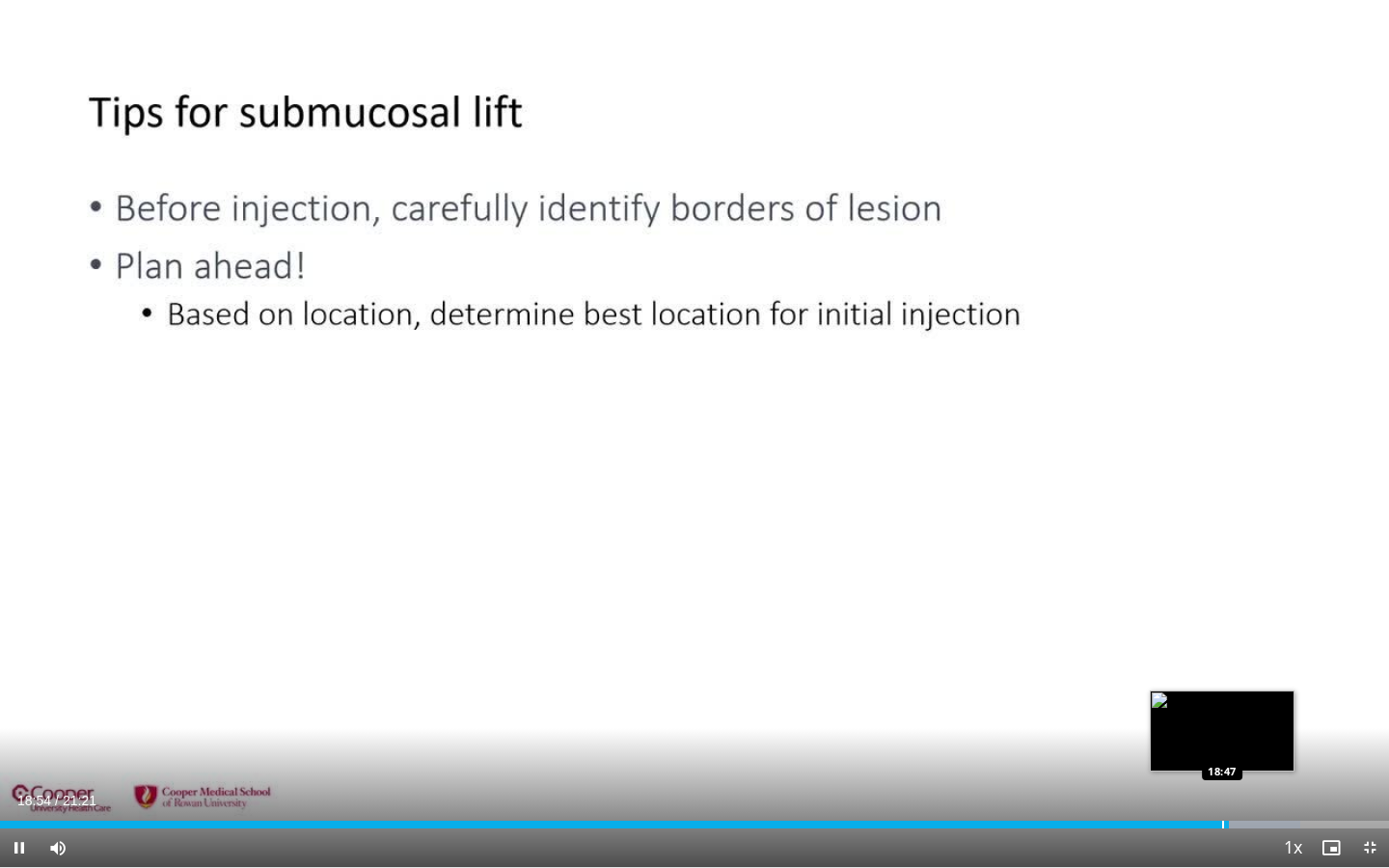 click at bounding box center [1223, 825] 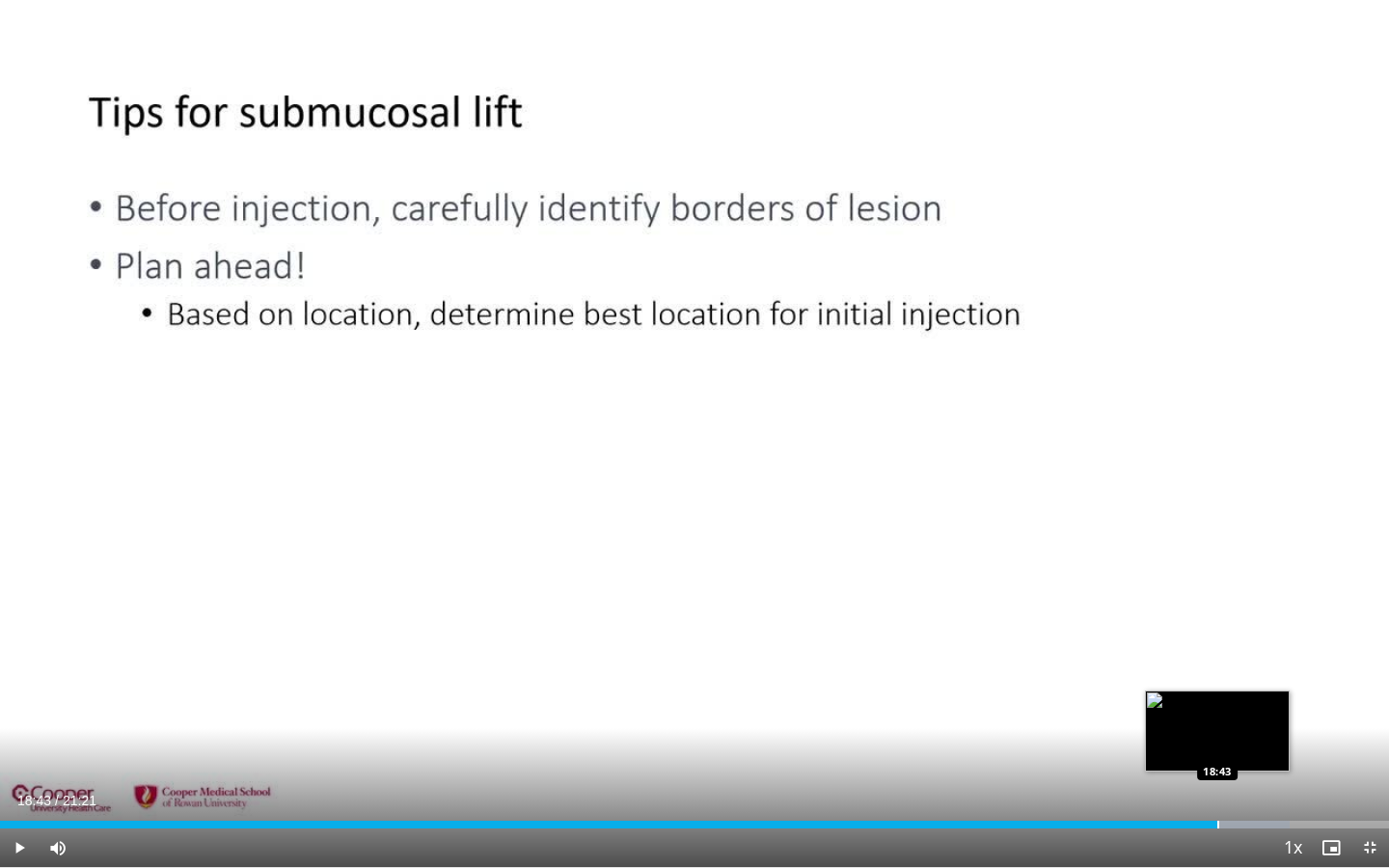 click at bounding box center [1218, 825] 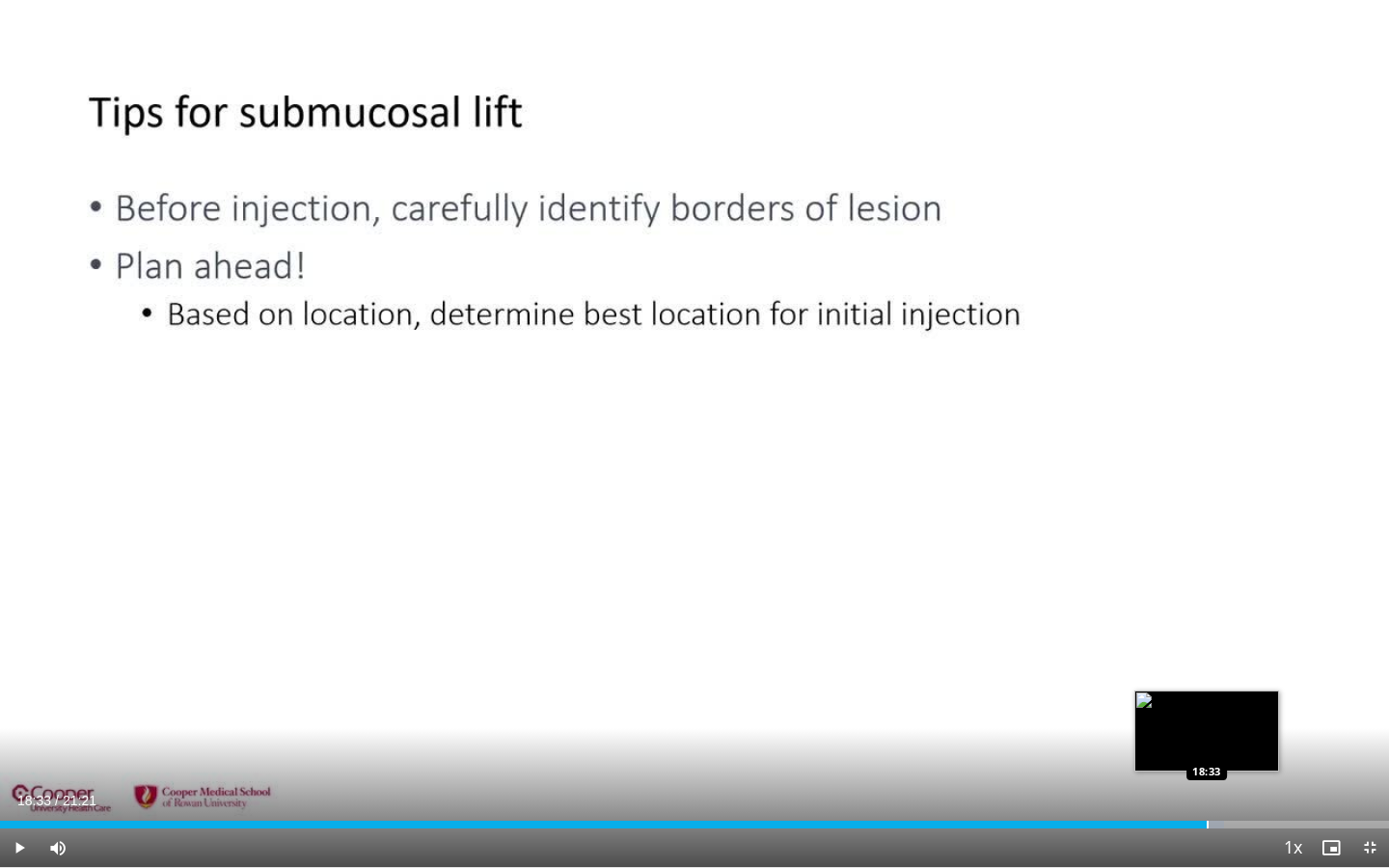 click at bounding box center (1208, 825) 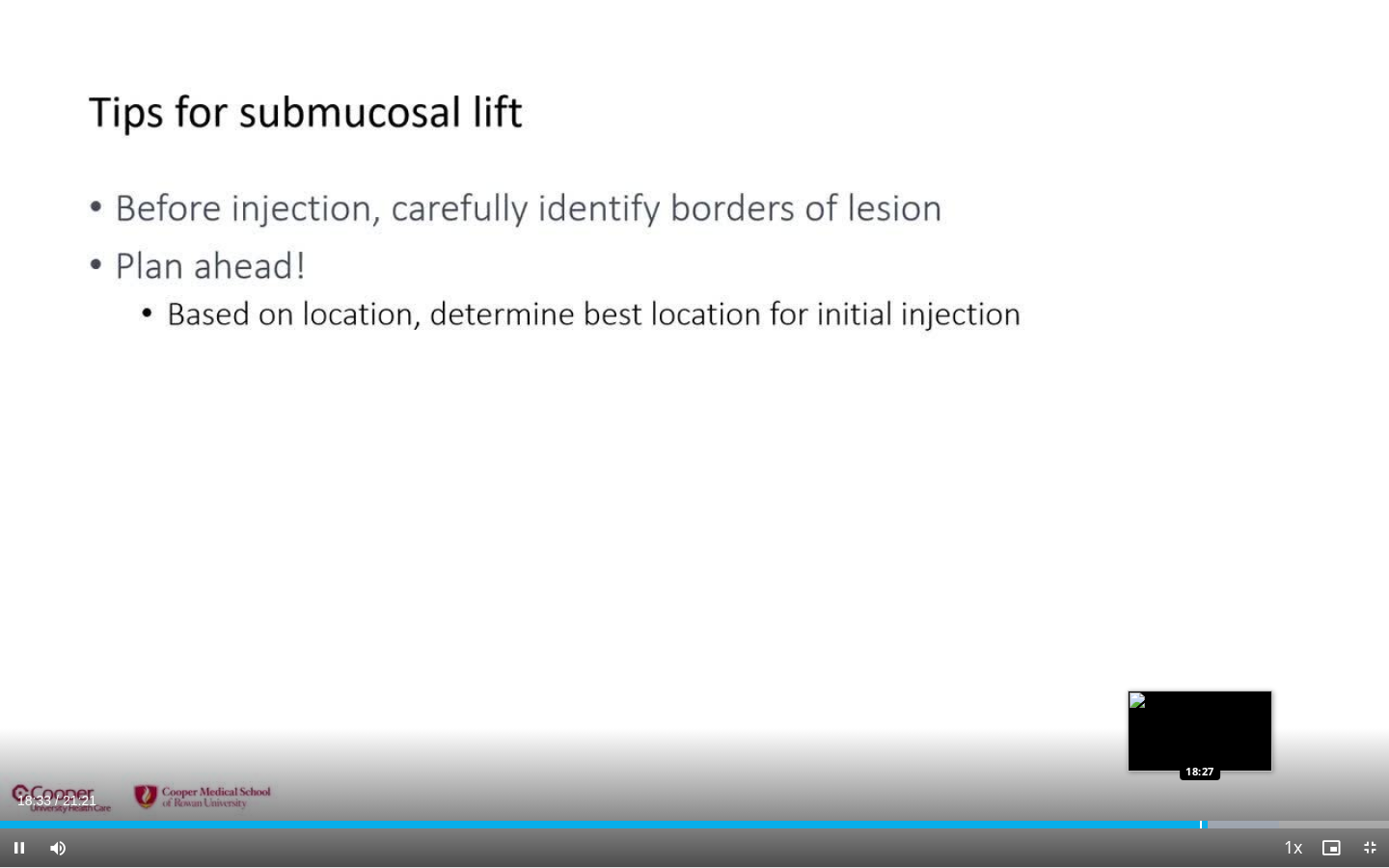 click at bounding box center (1201, 825) 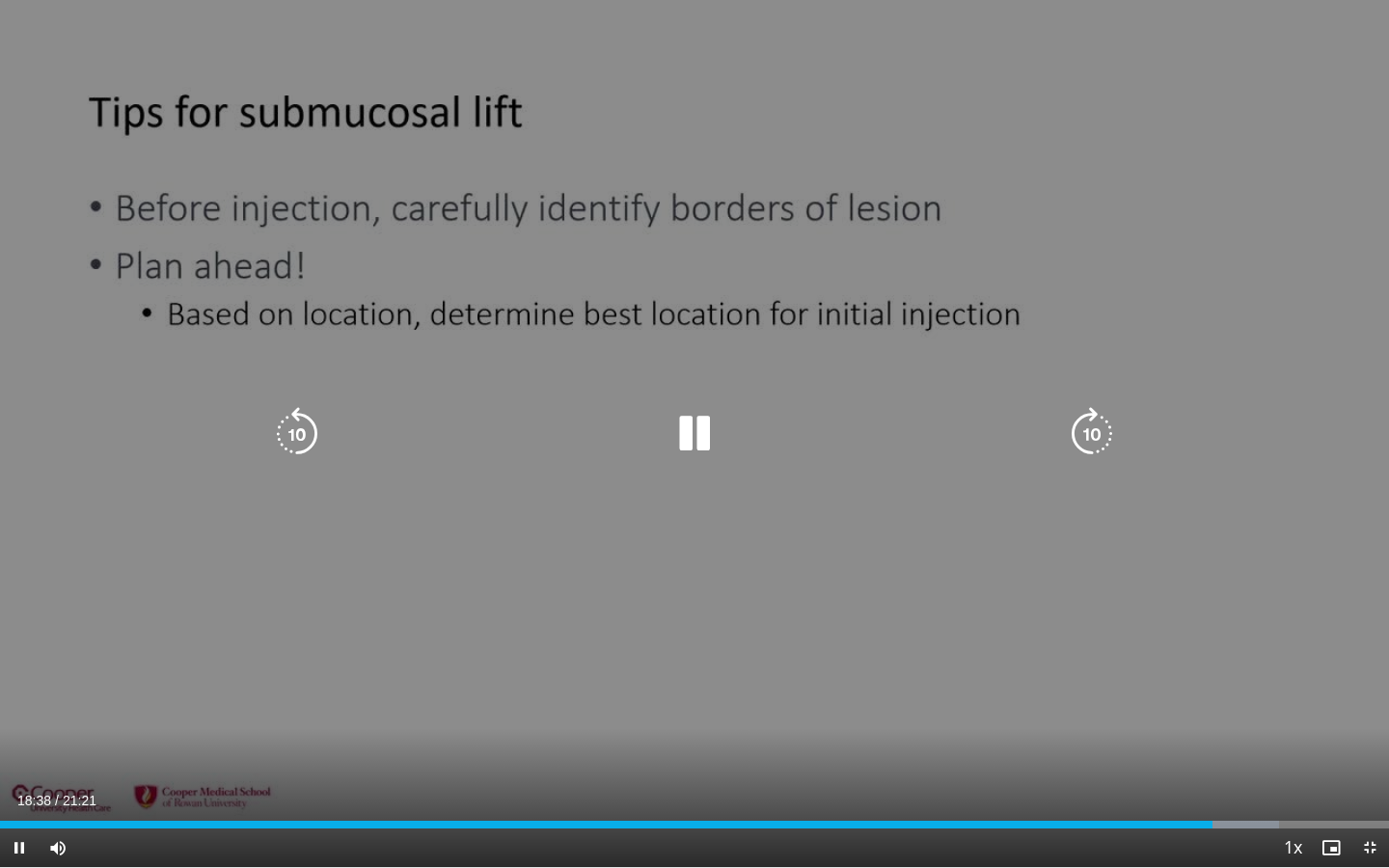 click on "10 seconds
Tap to unmute" at bounding box center [694, 433] 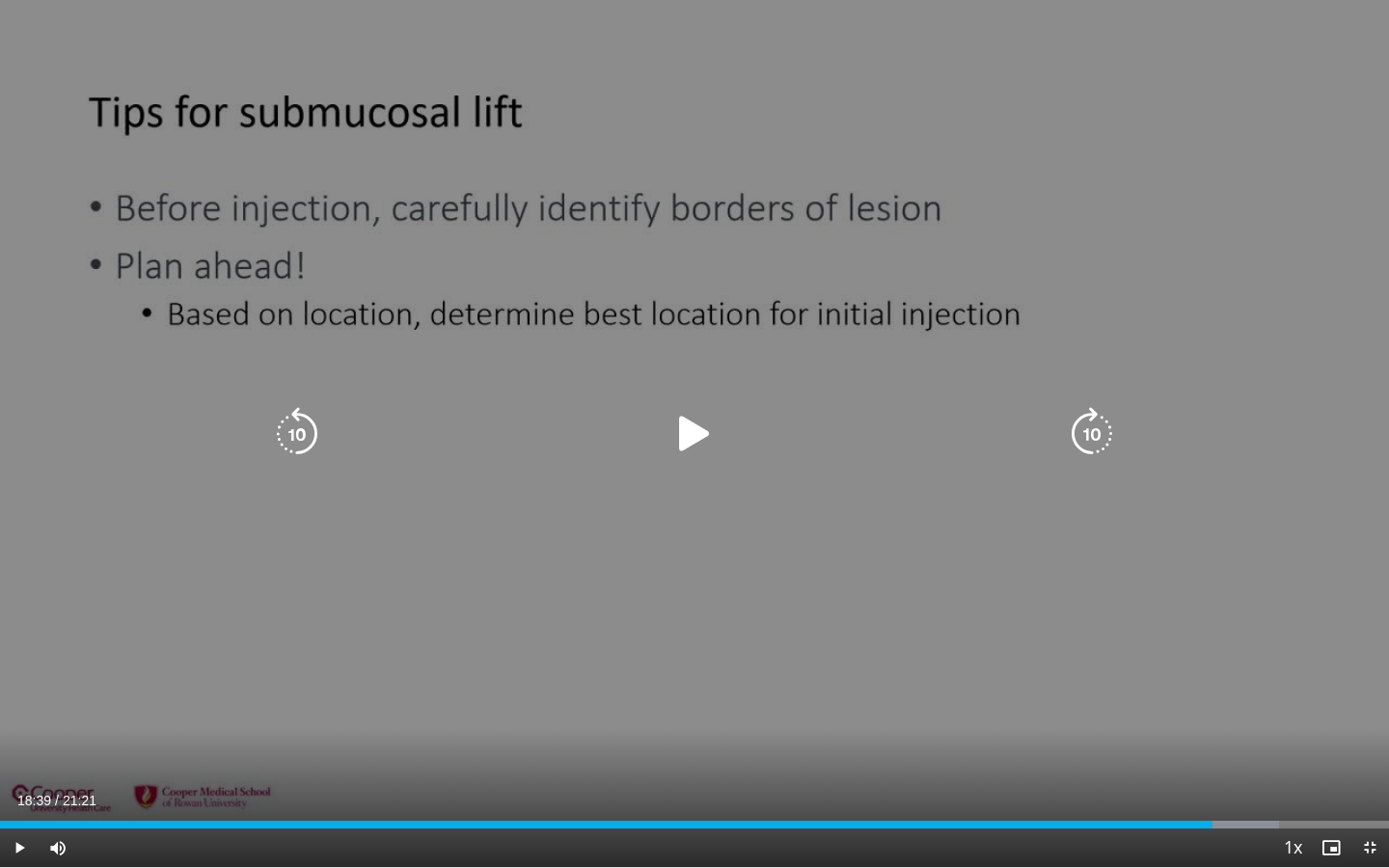 click on "10 seconds
Tap to unmute" at bounding box center (694, 433) 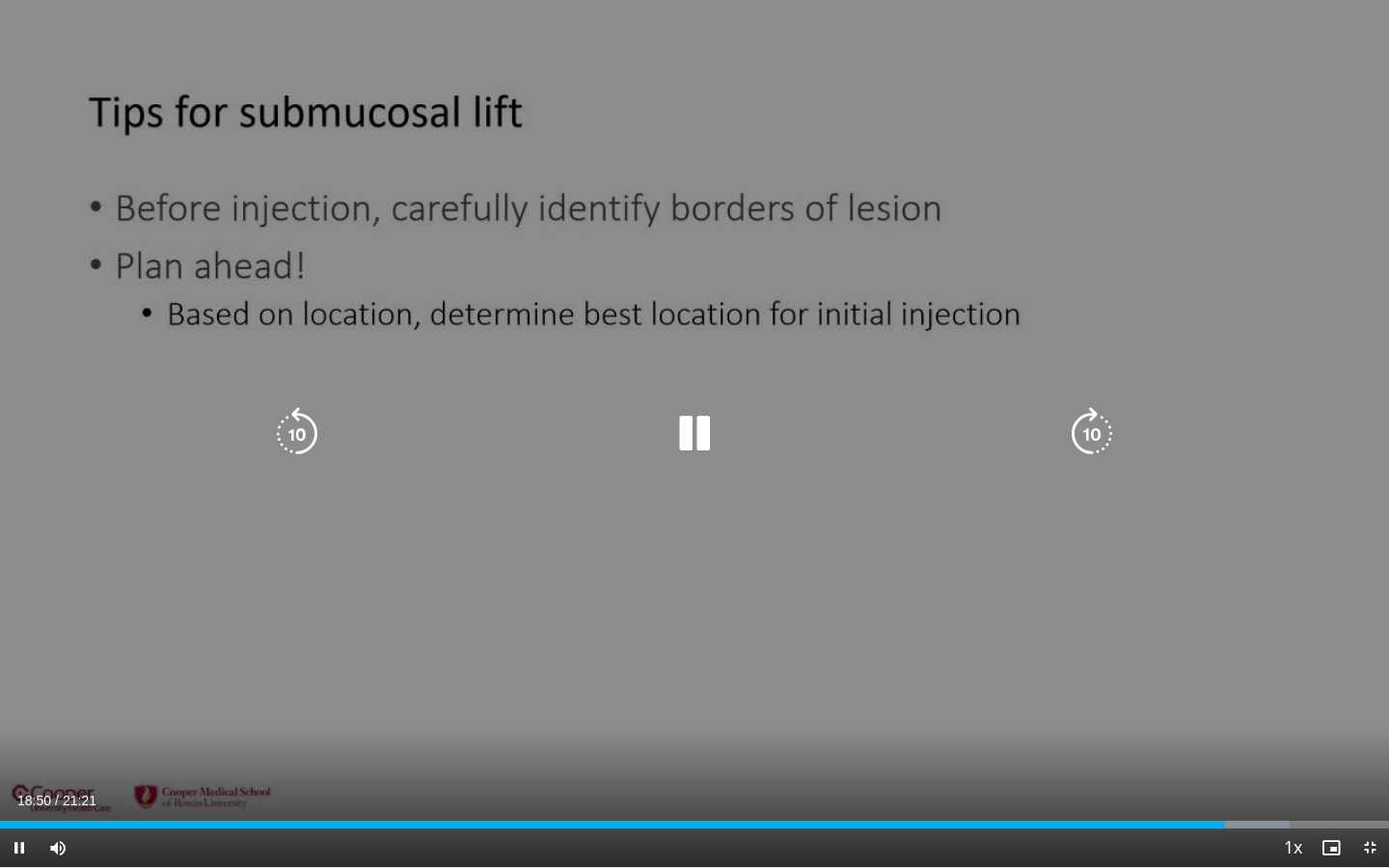 click on "10 seconds
Tap to unmute" at bounding box center (694, 433) 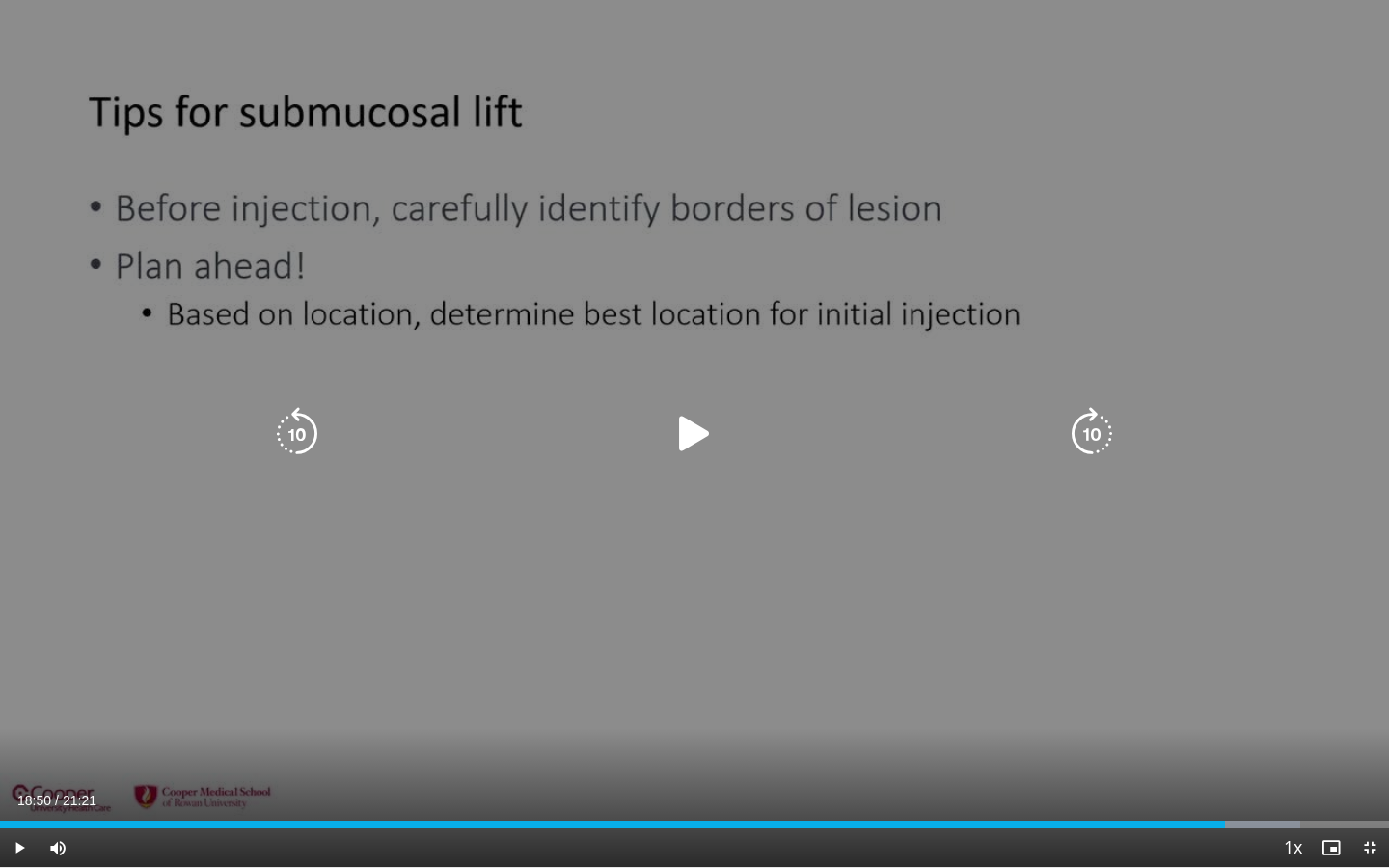 click on "10 seconds
Tap to unmute" at bounding box center [694, 433] 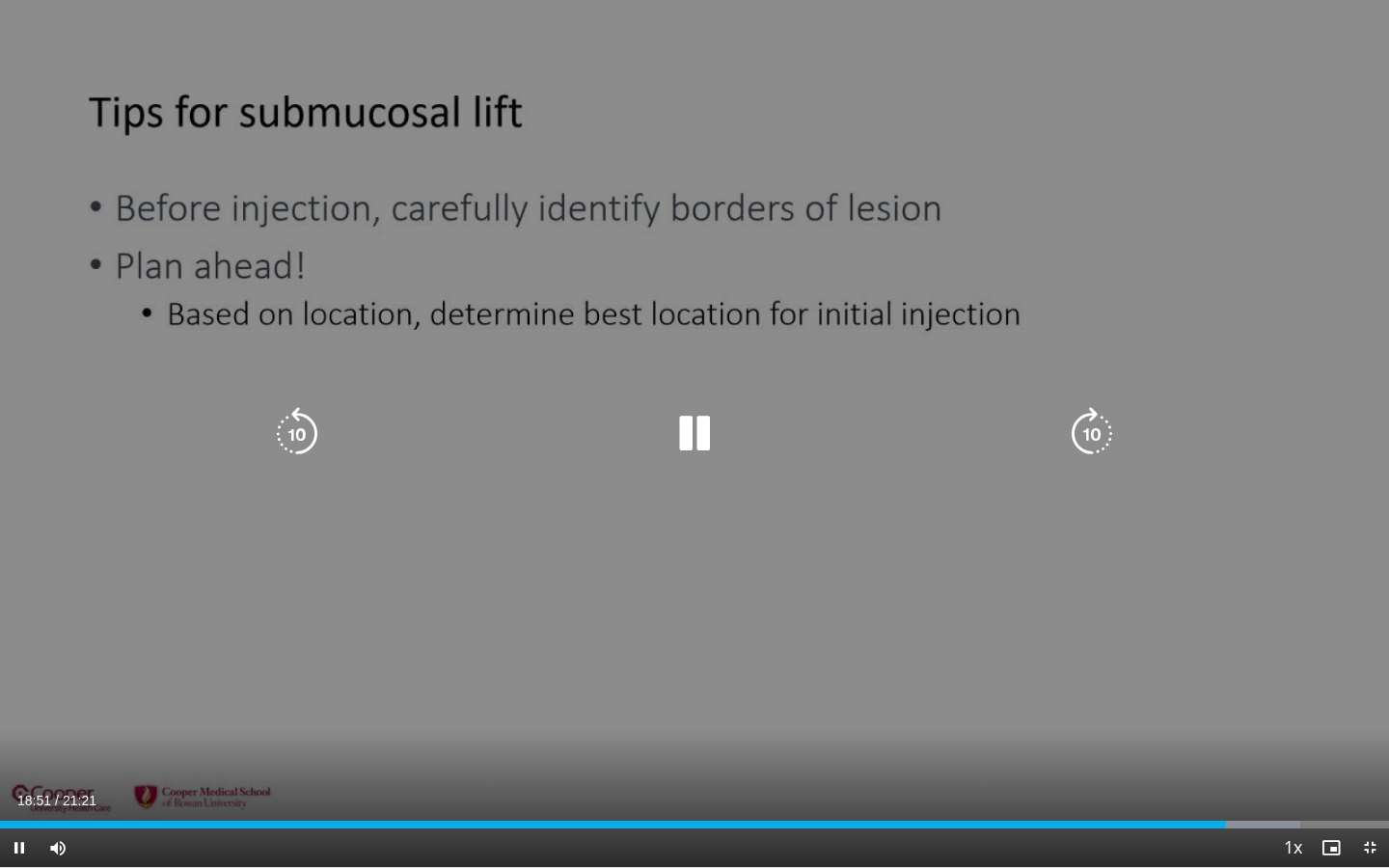 click on "10 seconds
Tap to unmute" at bounding box center [694, 433] 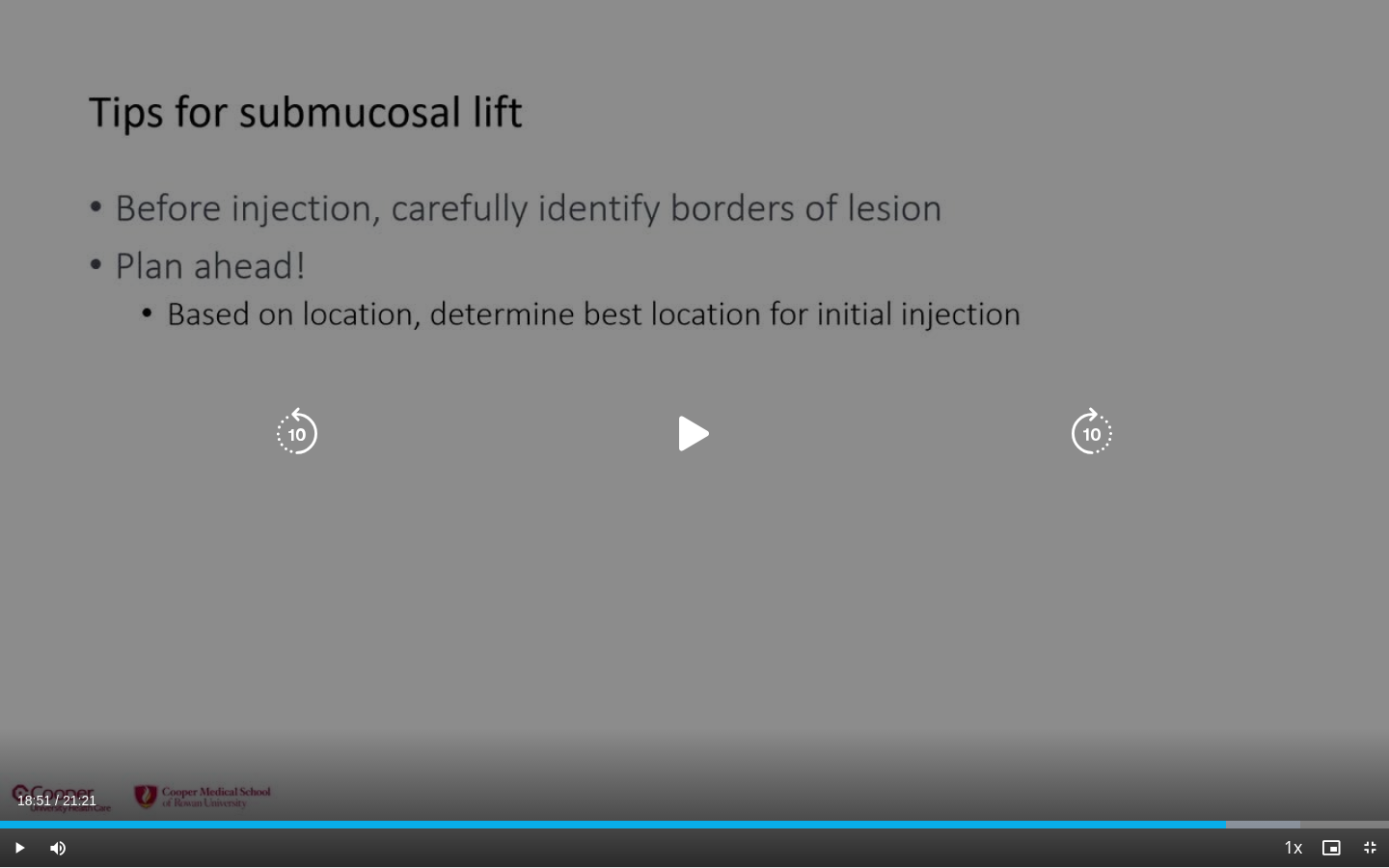 click on "10 seconds
Tap to unmute" at bounding box center [694, 433] 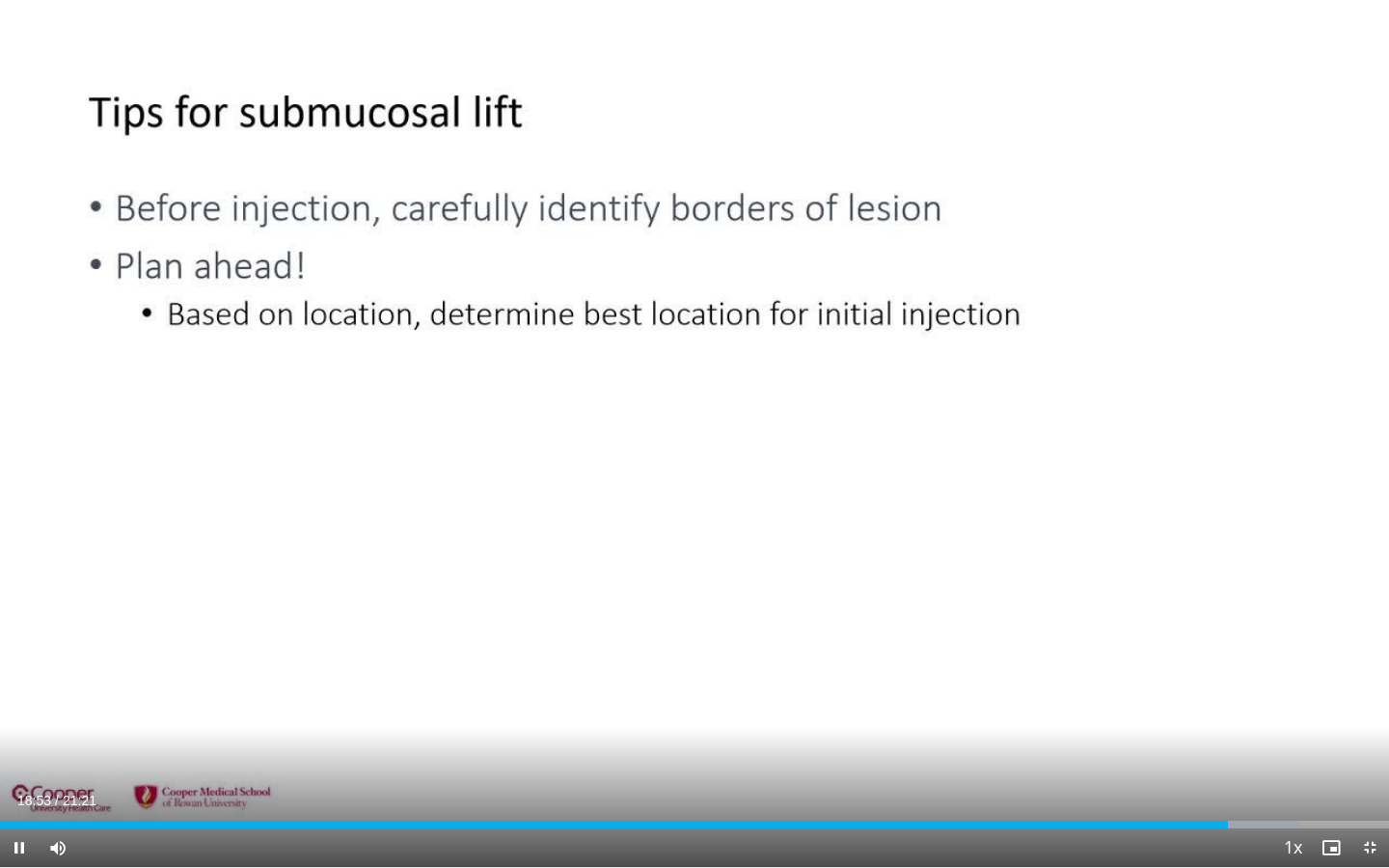click on "10 seconds
Tap to unmute" at bounding box center (694, 433) 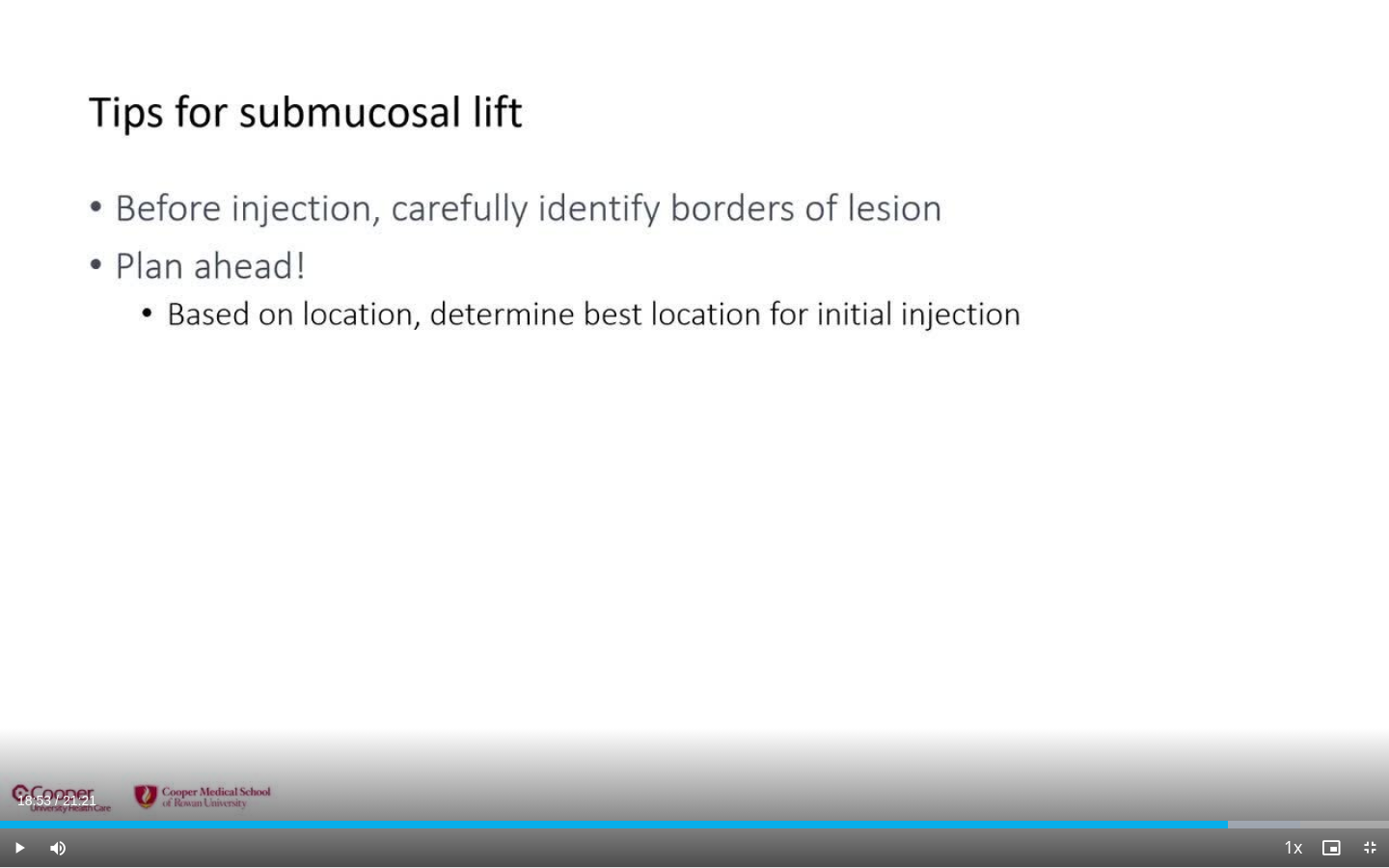 click on "10 seconds
Tap to unmute" at bounding box center [694, 433] 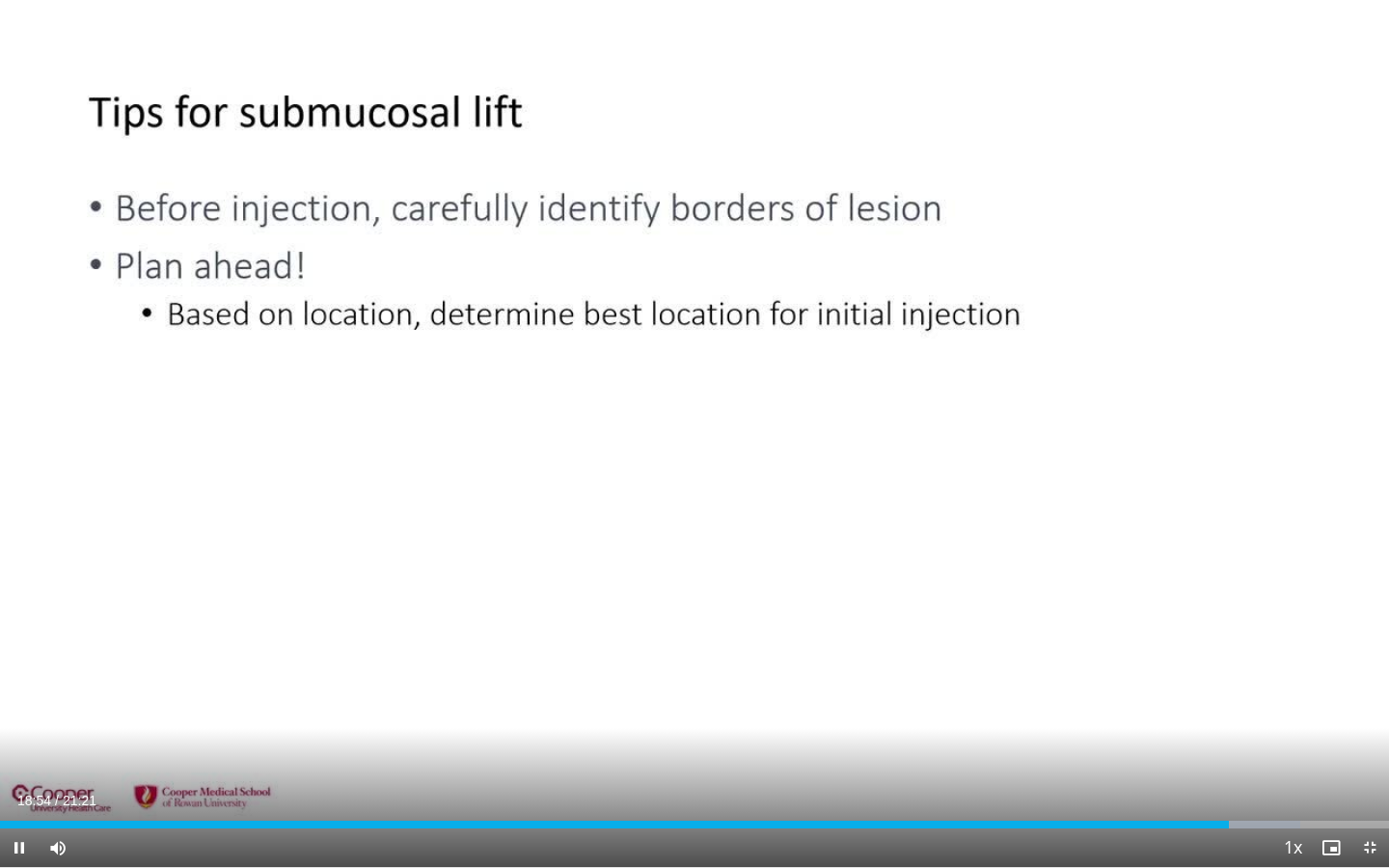 click on "10 seconds
Tap to unmute" at bounding box center (694, 433) 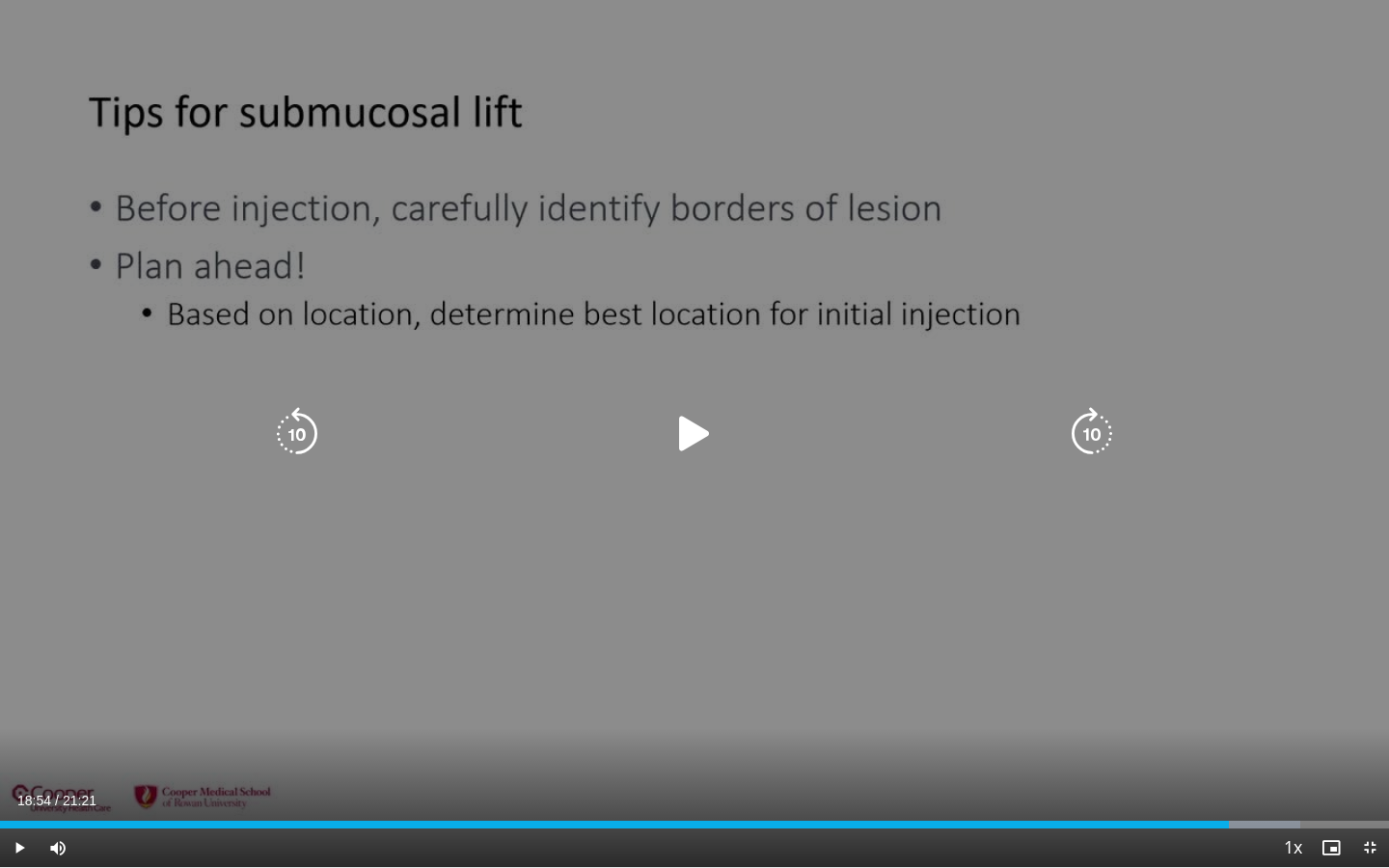 click on "10 seconds
Tap to unmute" at bounding box center (694, 433) 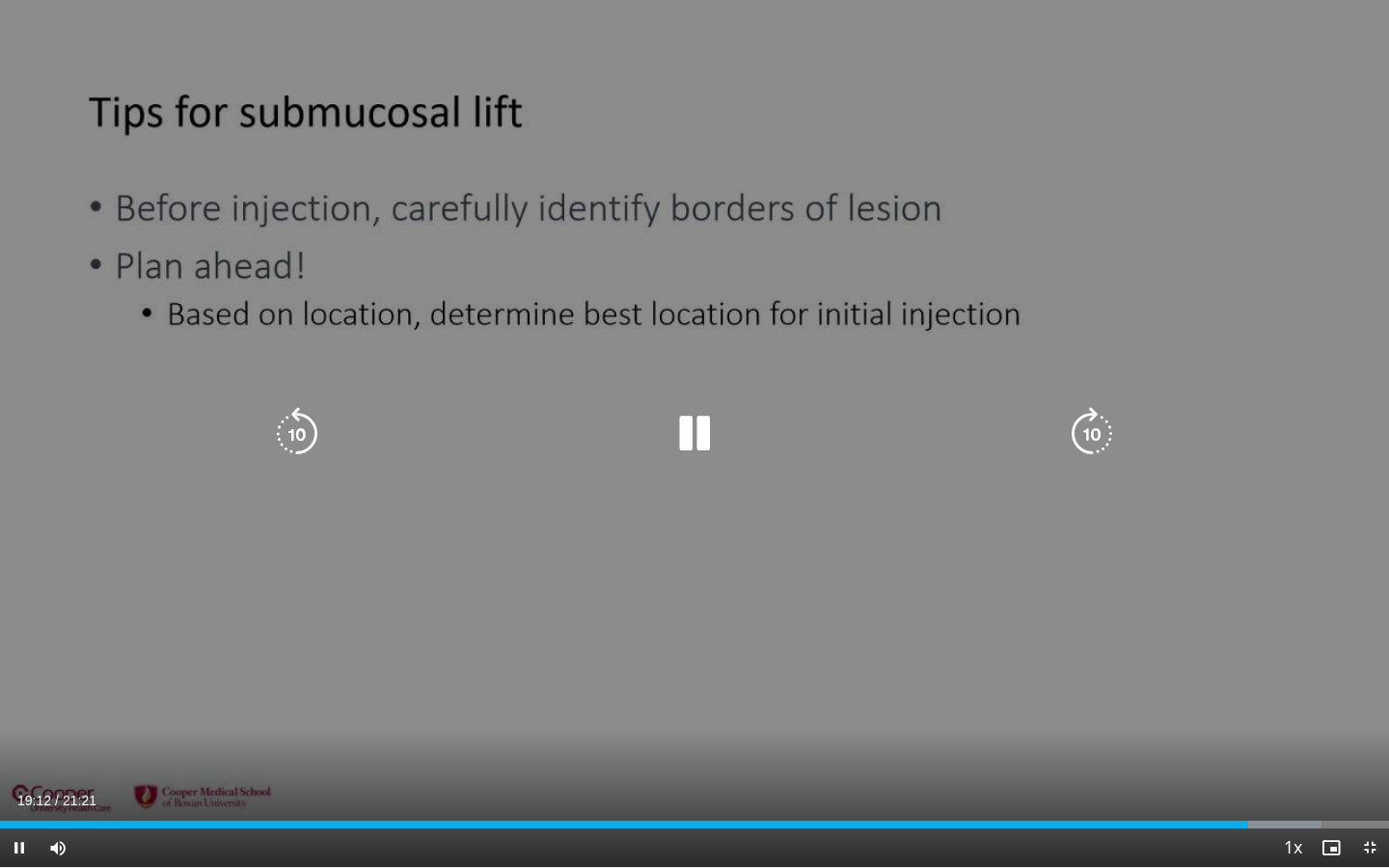 click on "10 seconds
Tap to unmute" at bounding box center (694, 433) 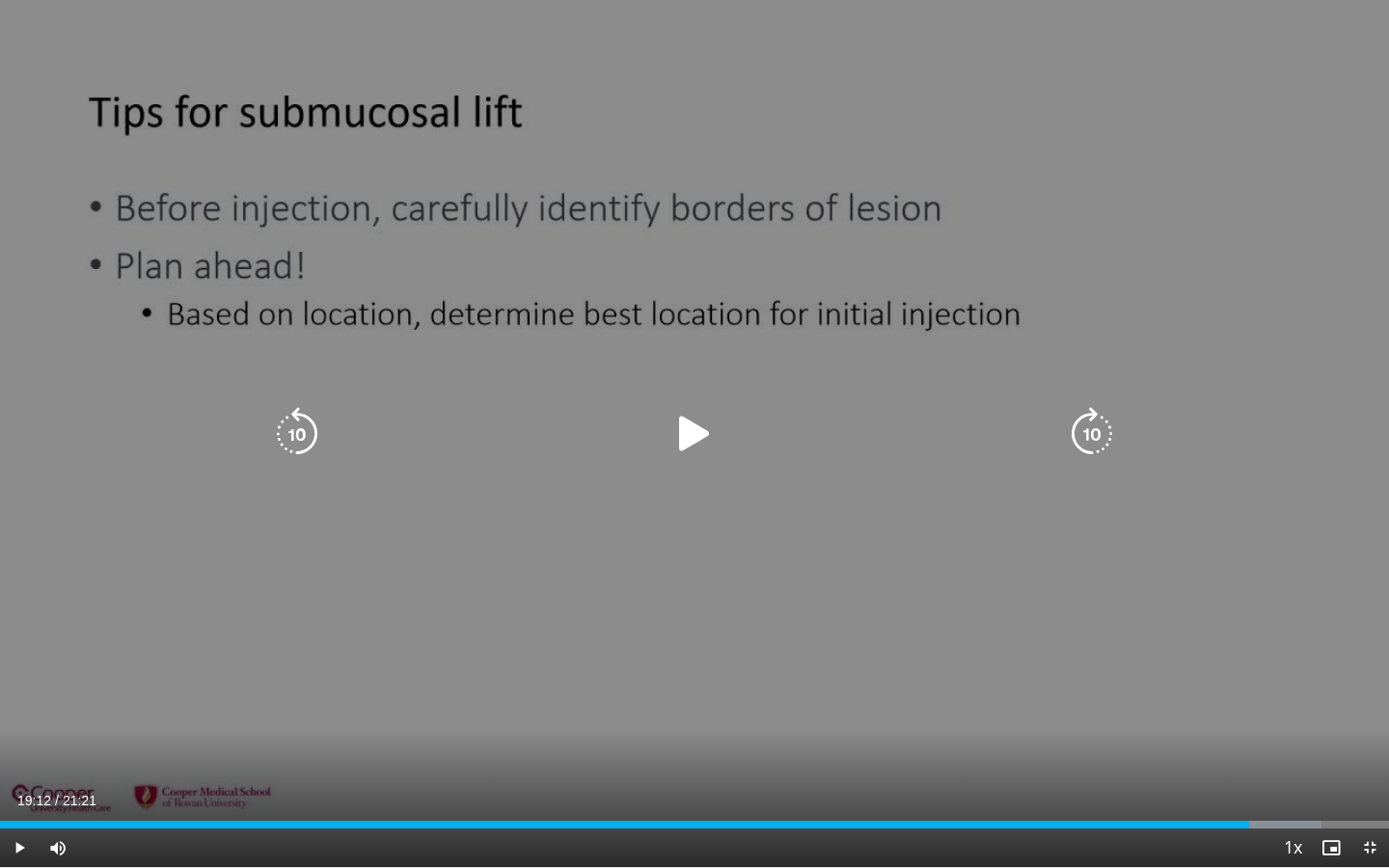 click on "10 seconds
Tap to unmute" at bounding box center (694, 433) 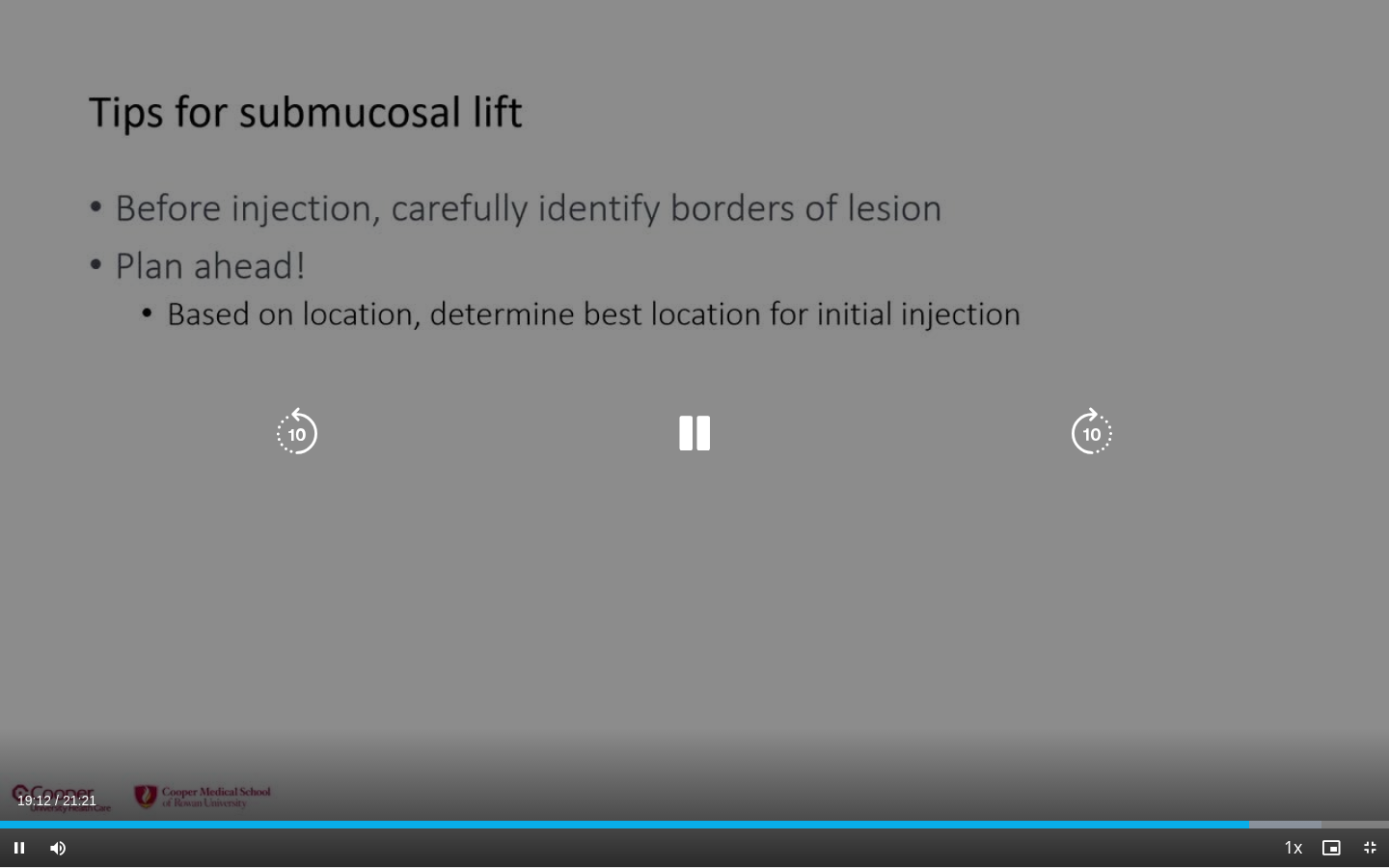 click on "10 seconds
Tap to unmute" at bounding box center (694, 433) 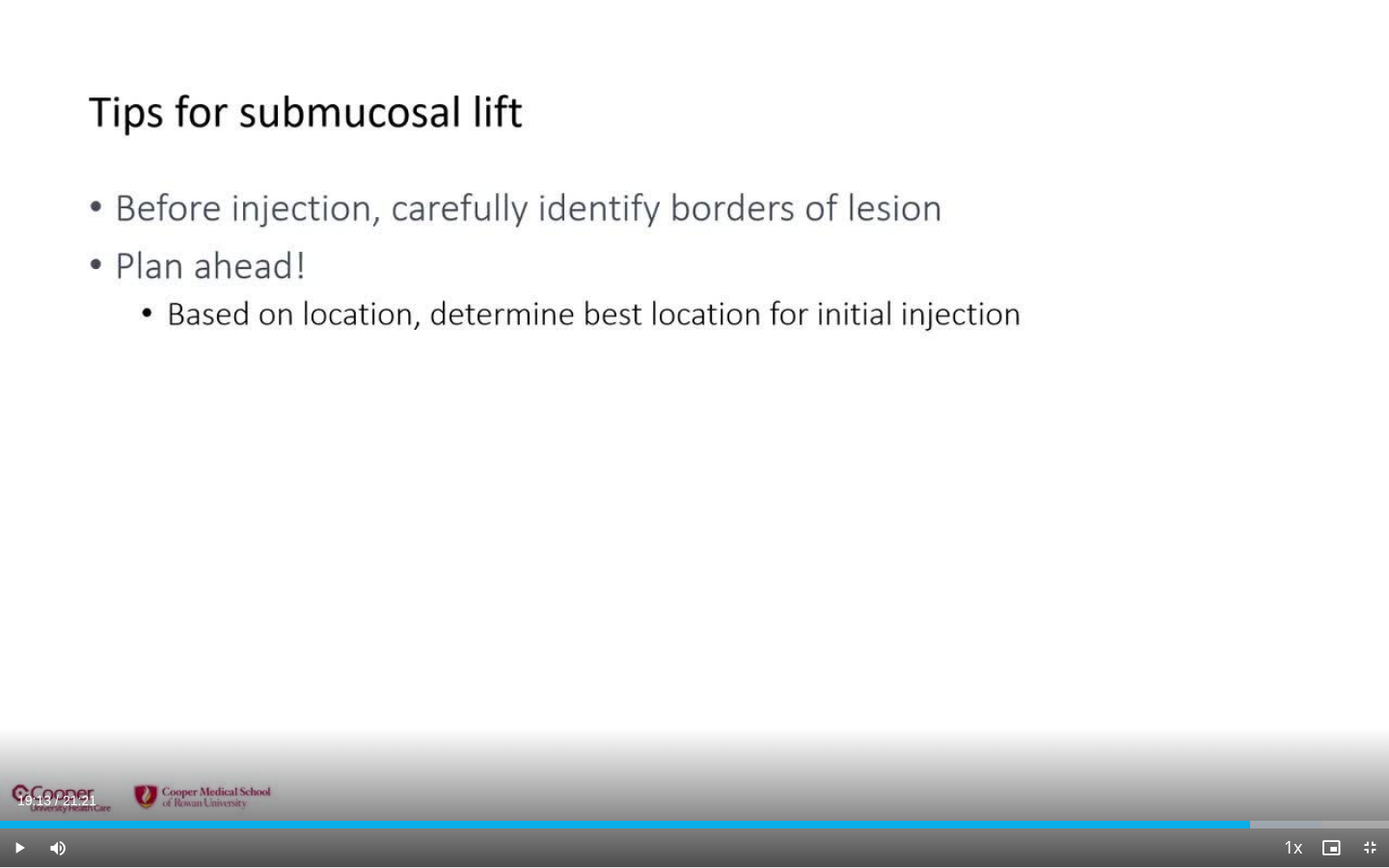click on "10 seconds
Tap to unmute" at bounding box center [694, 433] 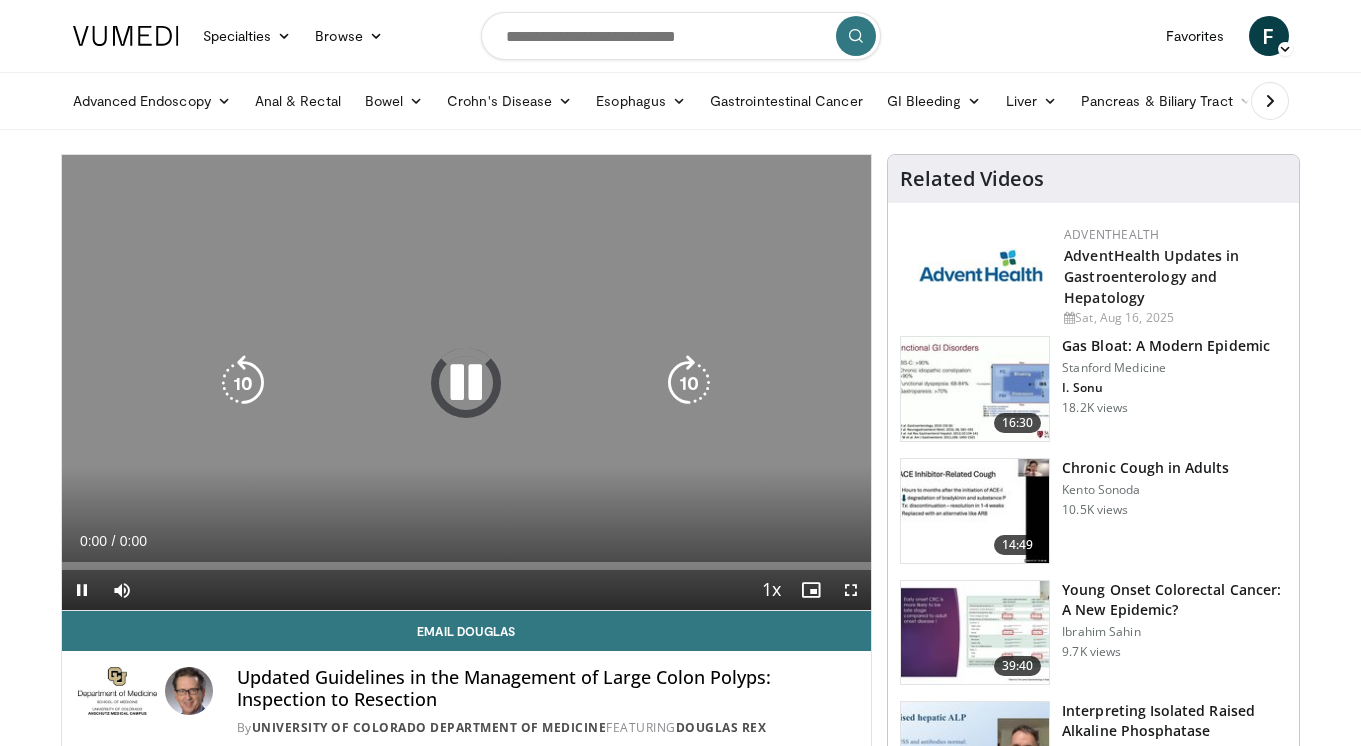 scroll, scrollTop: 0, scrollLeft: 0, axis: both 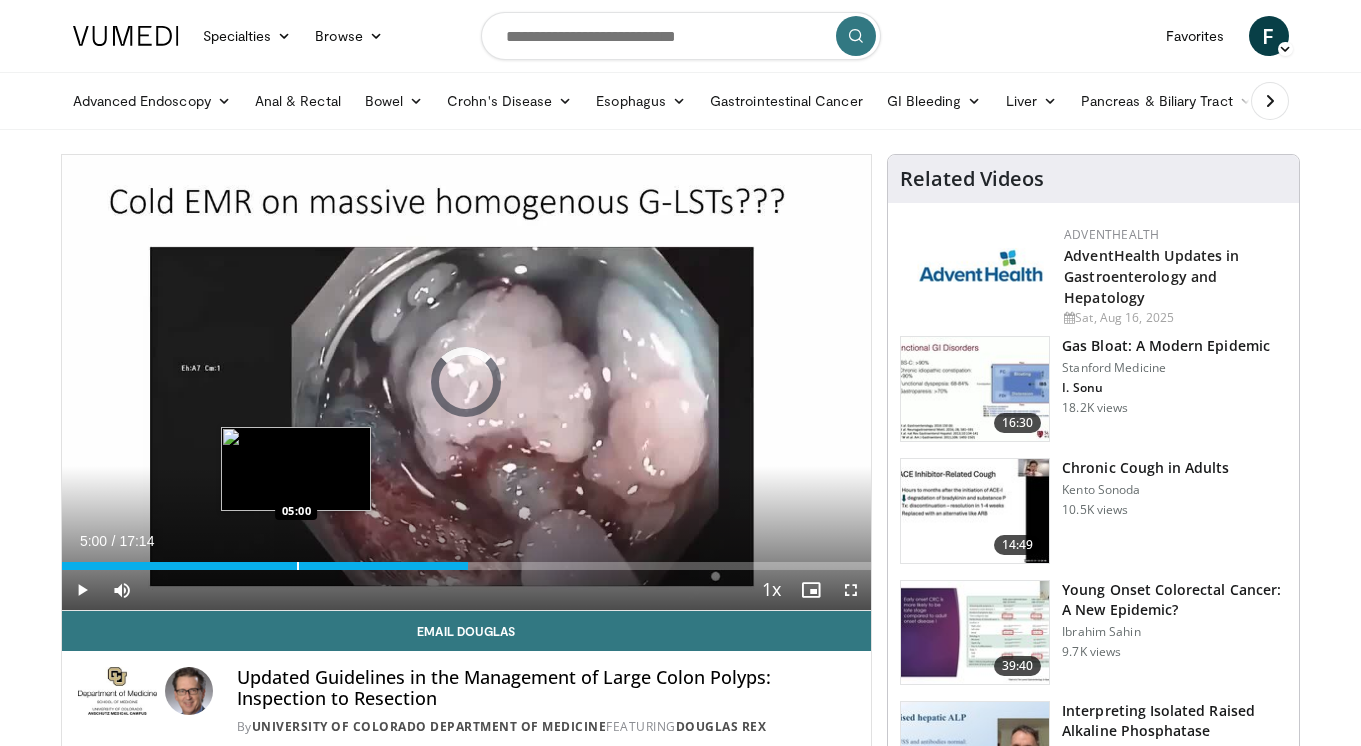 click on "Loaded :  0.00% 05:00 05:00" at bounding box center [467, 560] 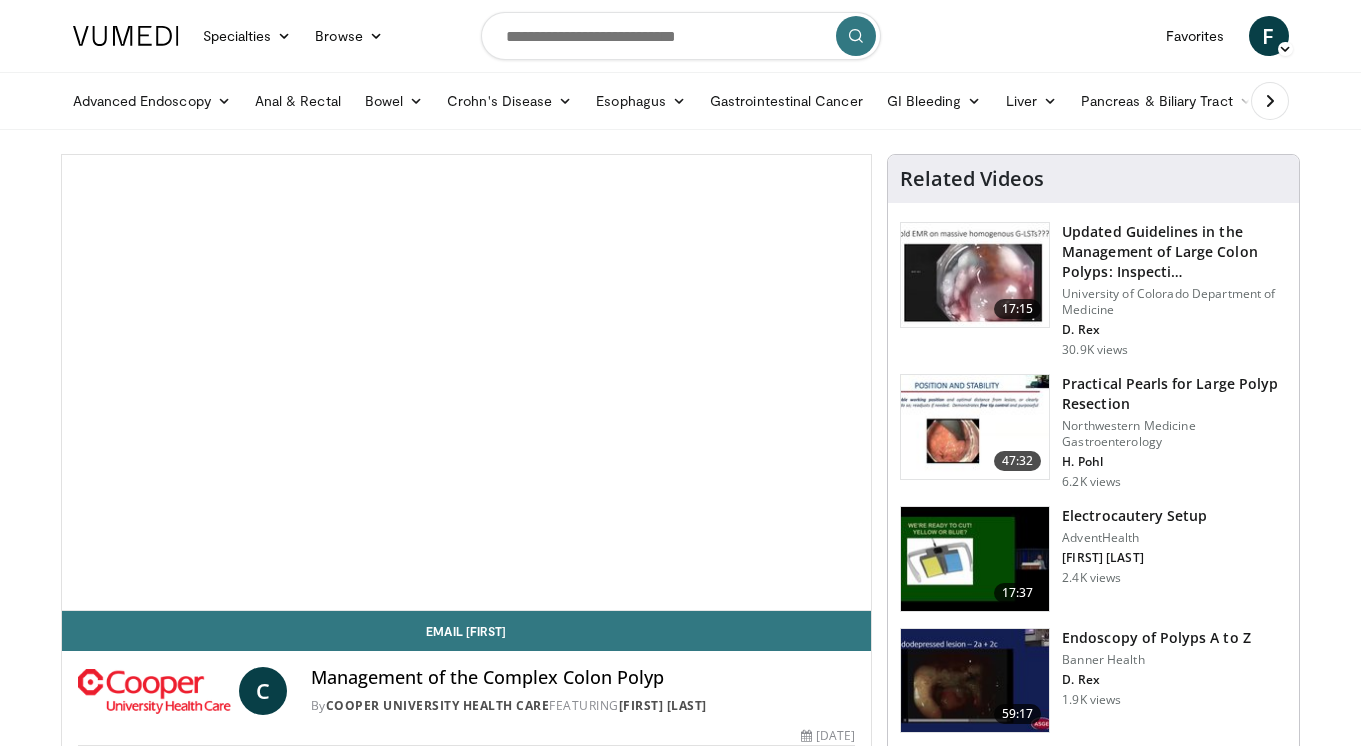 scroll, scrollTop: 0, scrollLeft: 0, axis: both 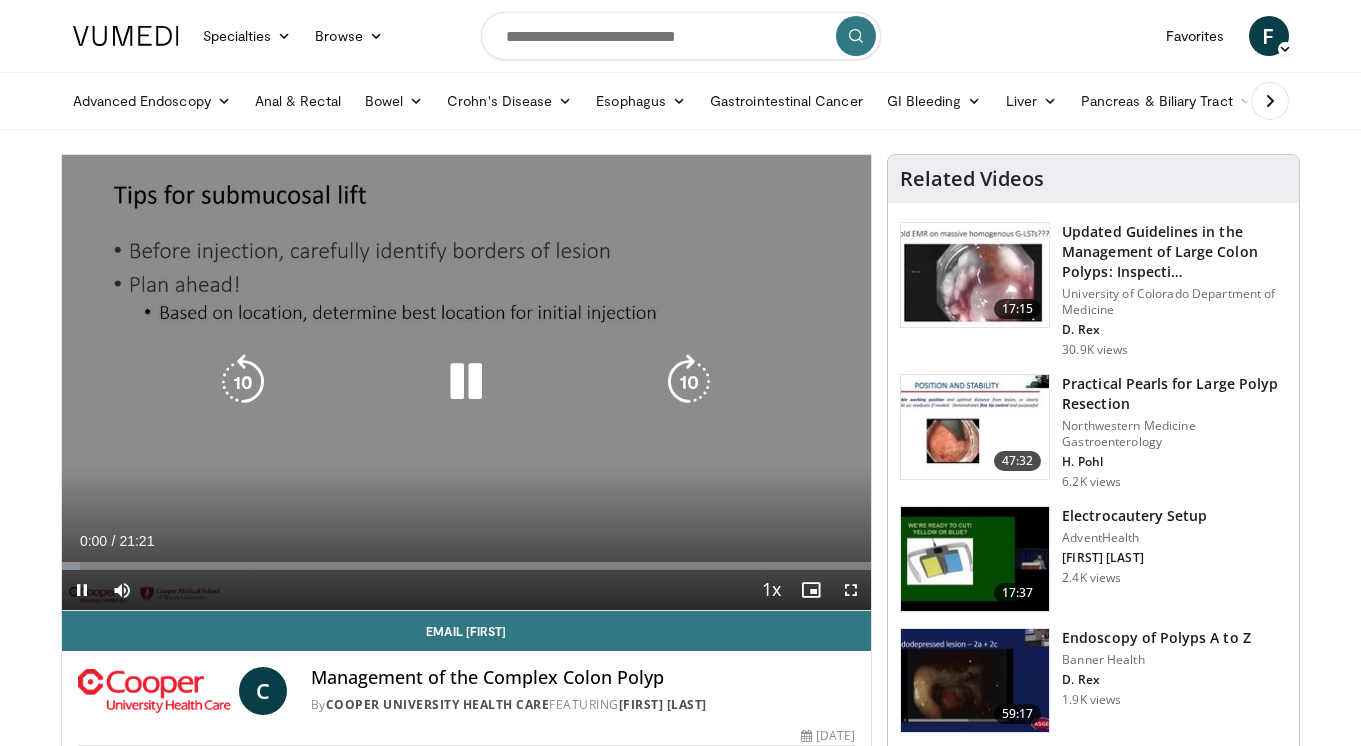 click at bounding box center [466, 382] 